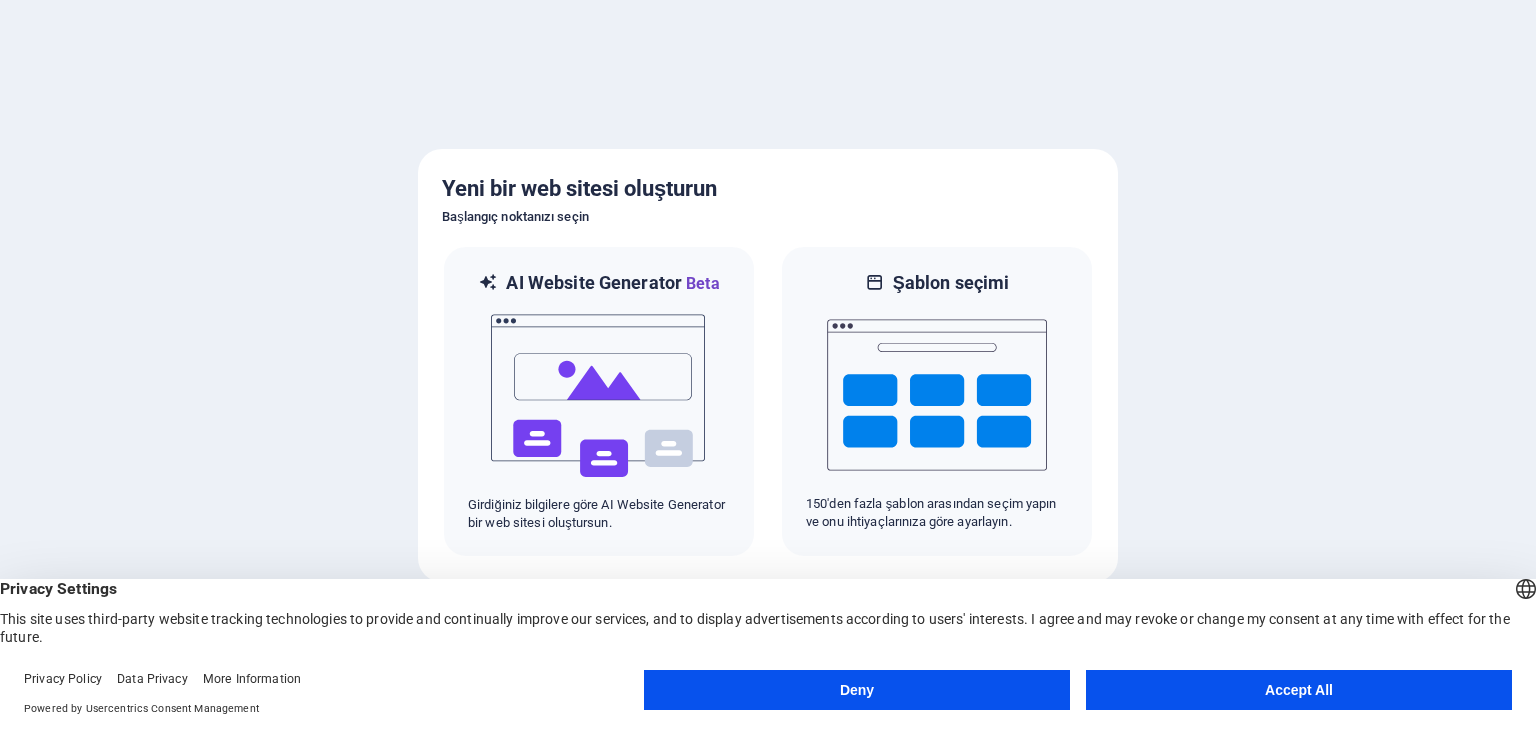 scroll, scrollTop: 0, scrollLeft: 0, axis: both 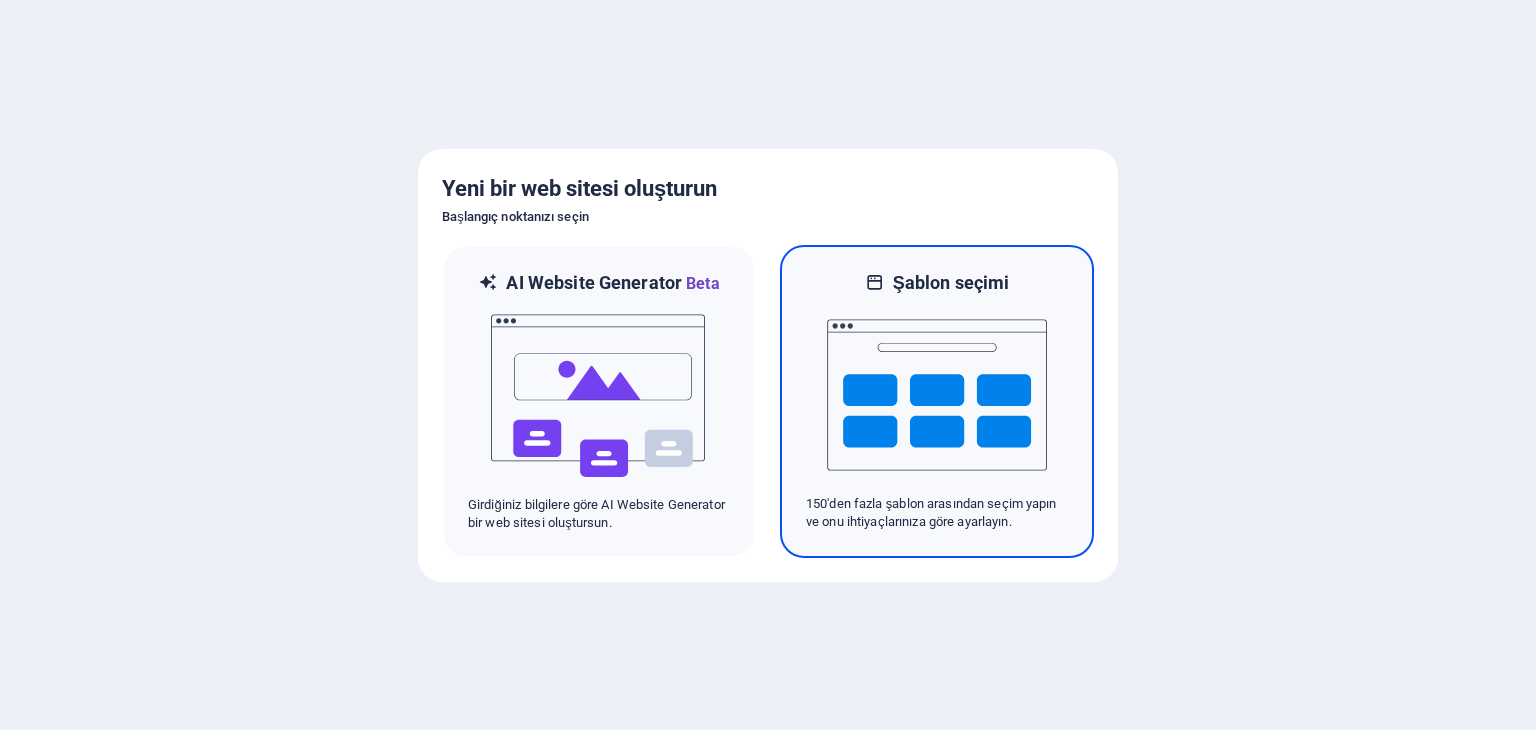 click at bounding box center (937, 395) 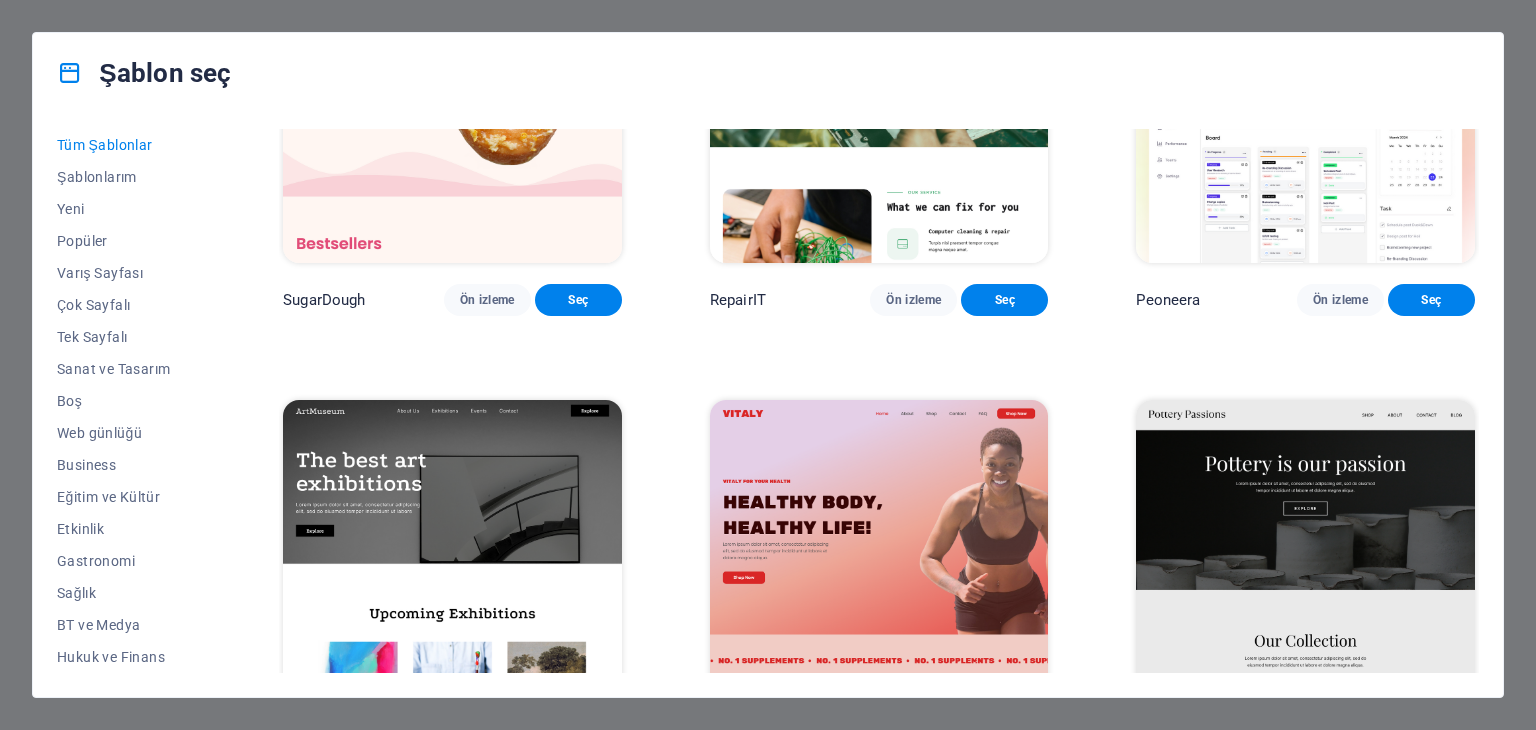 scroll, scrollTop: 500, scrollLeft: 0, axis: vertical 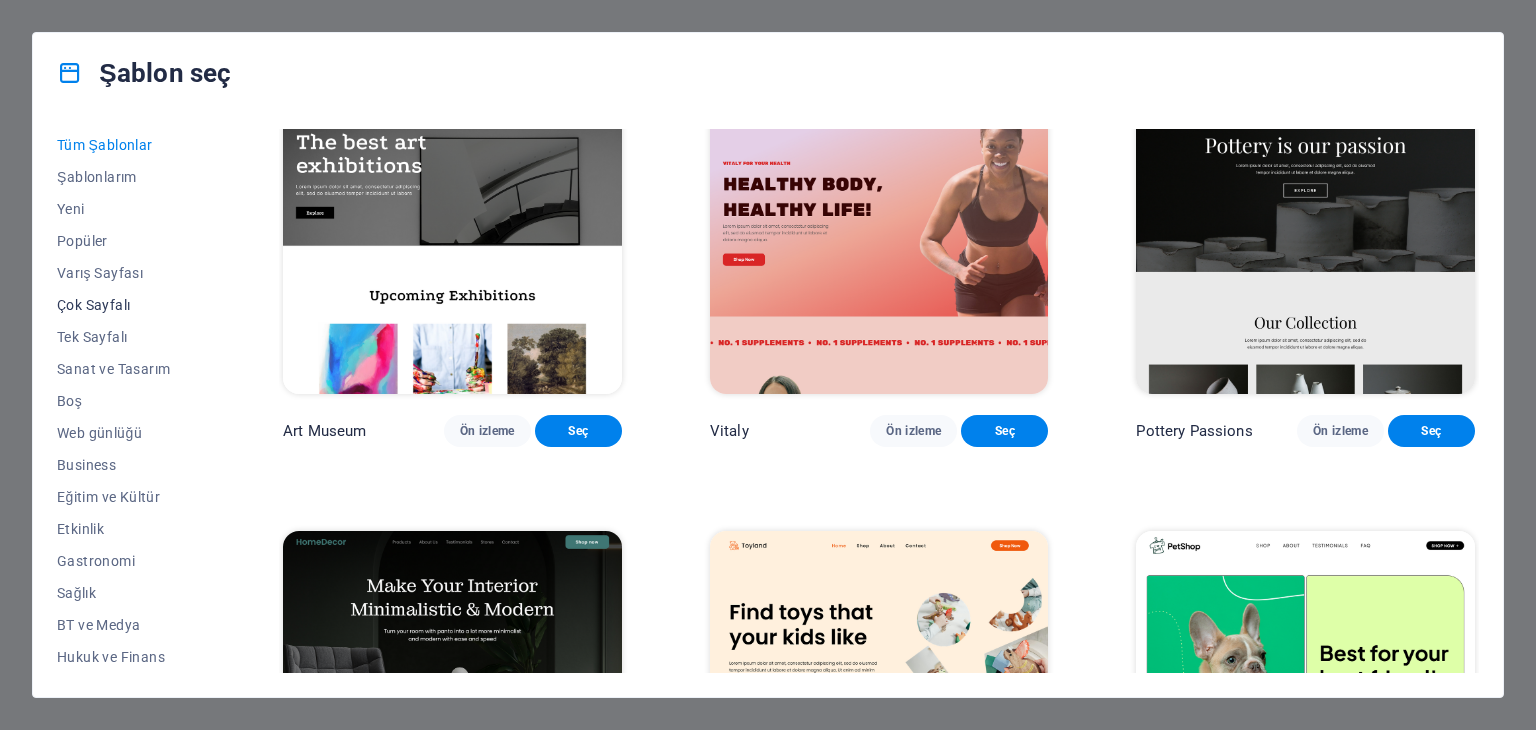 click on "Çok Sayfalı" at bounding box center (126, 305) 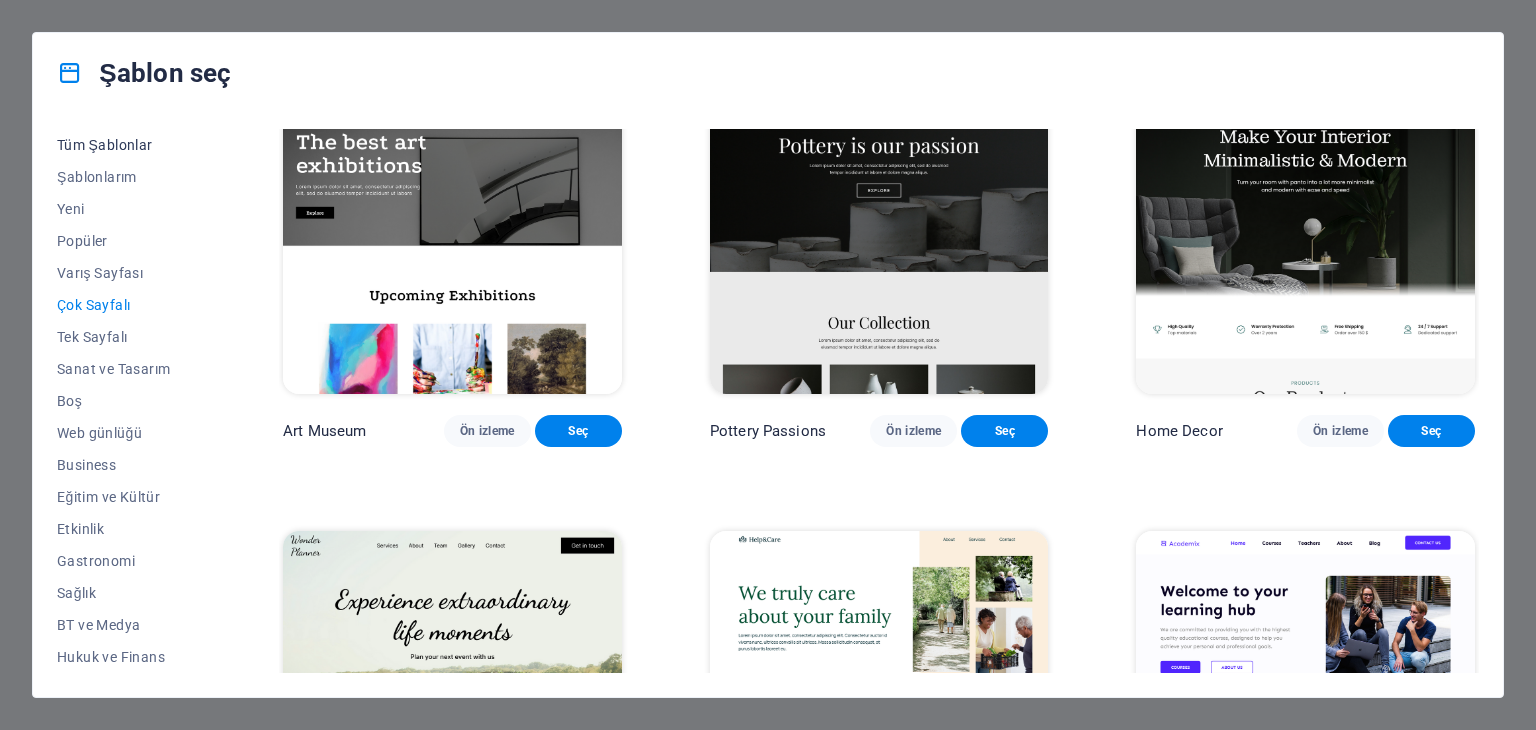 click on "Tüm Şablonlar" at bounding box center (126, 145) 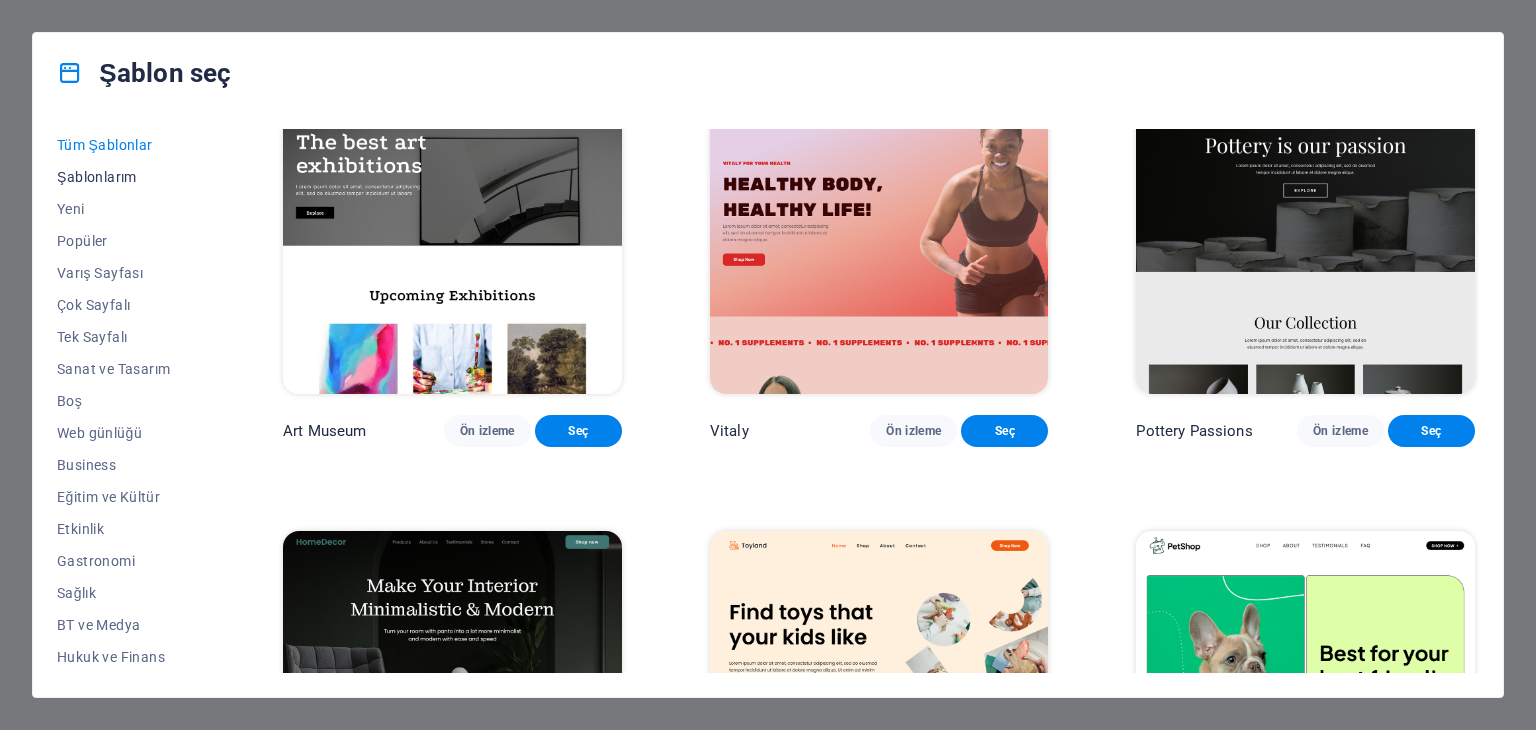 click on "Şablonlarım" at bounding box center [126, 177] 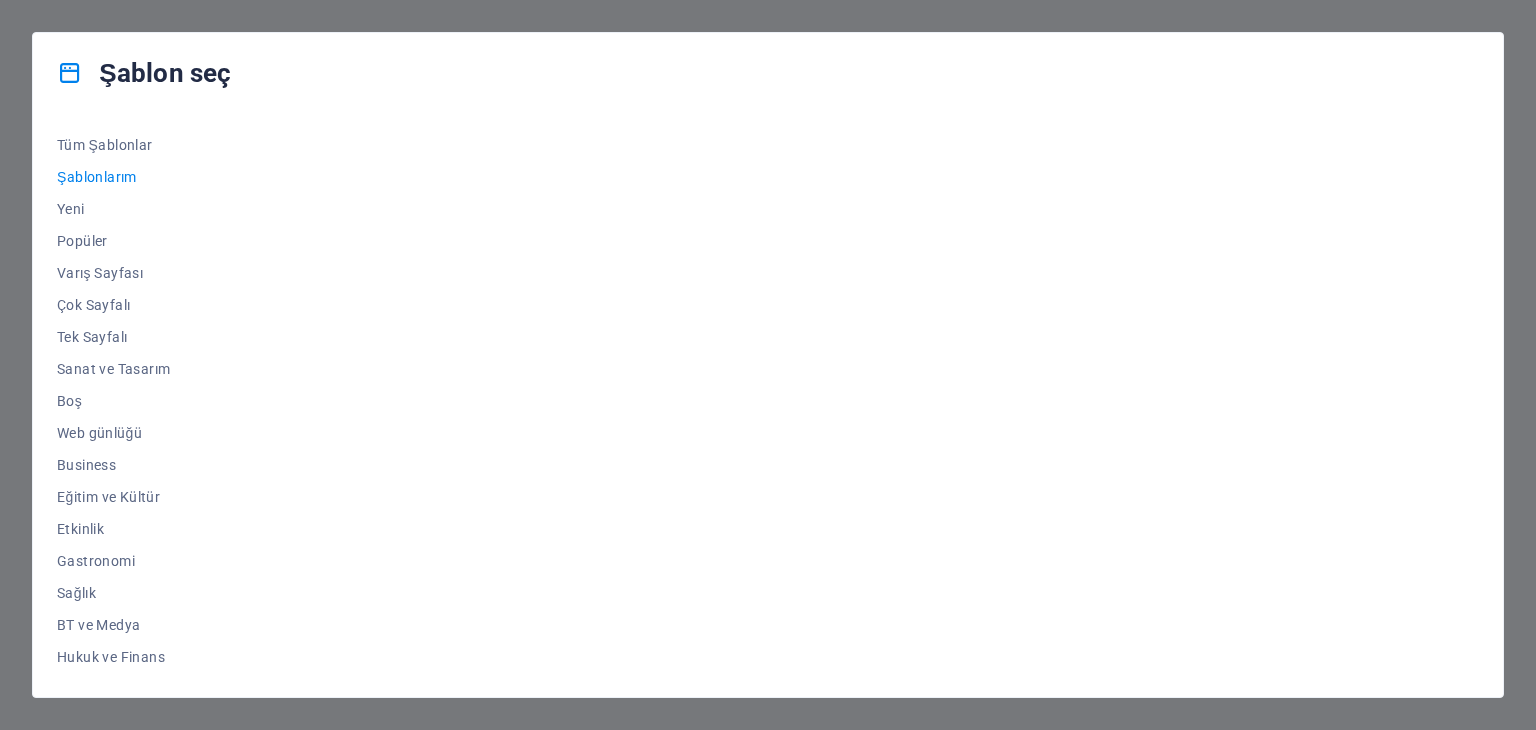 scroll, scrollTop: 0, scrollLeft: 0, axis: both 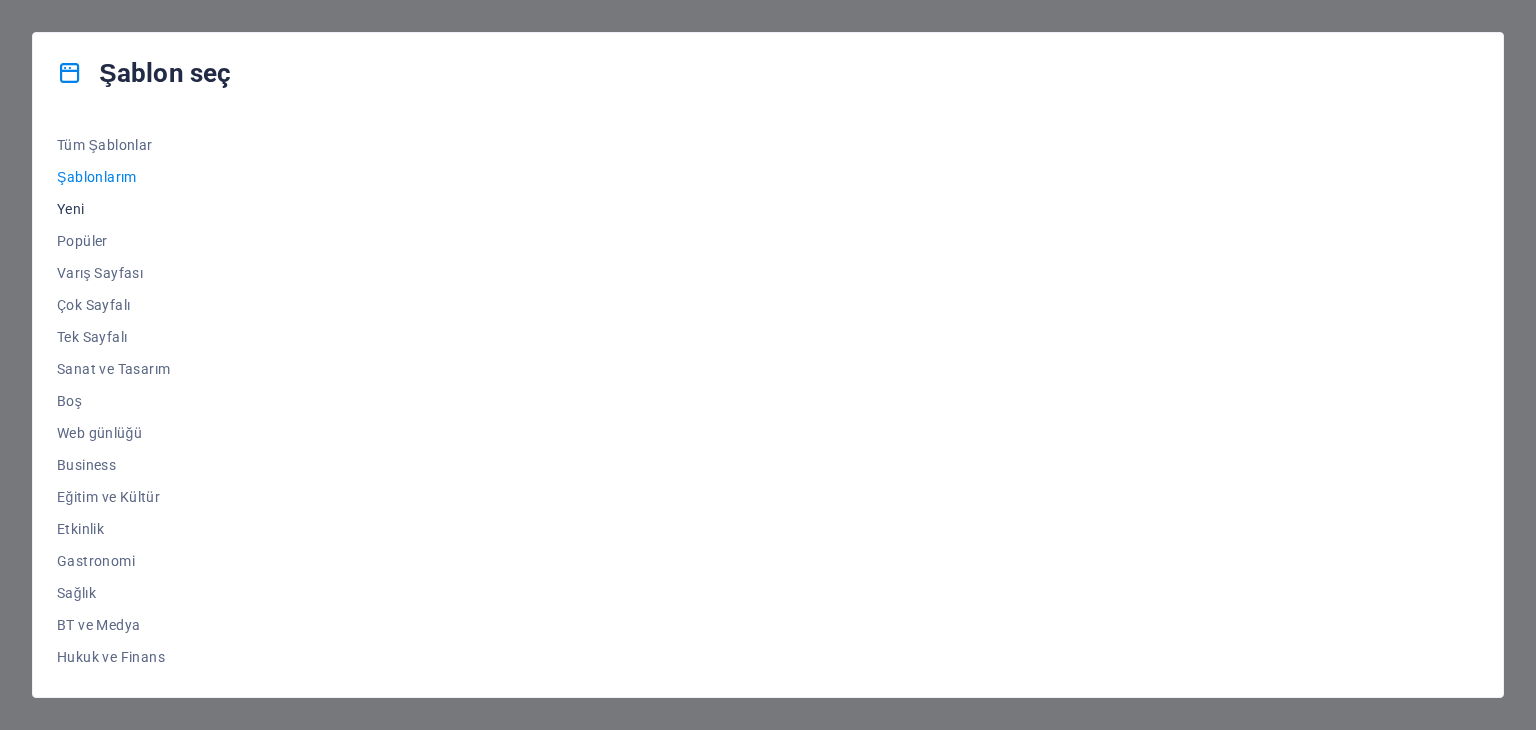 click on "Yeni" at bounding box center (126, 209) 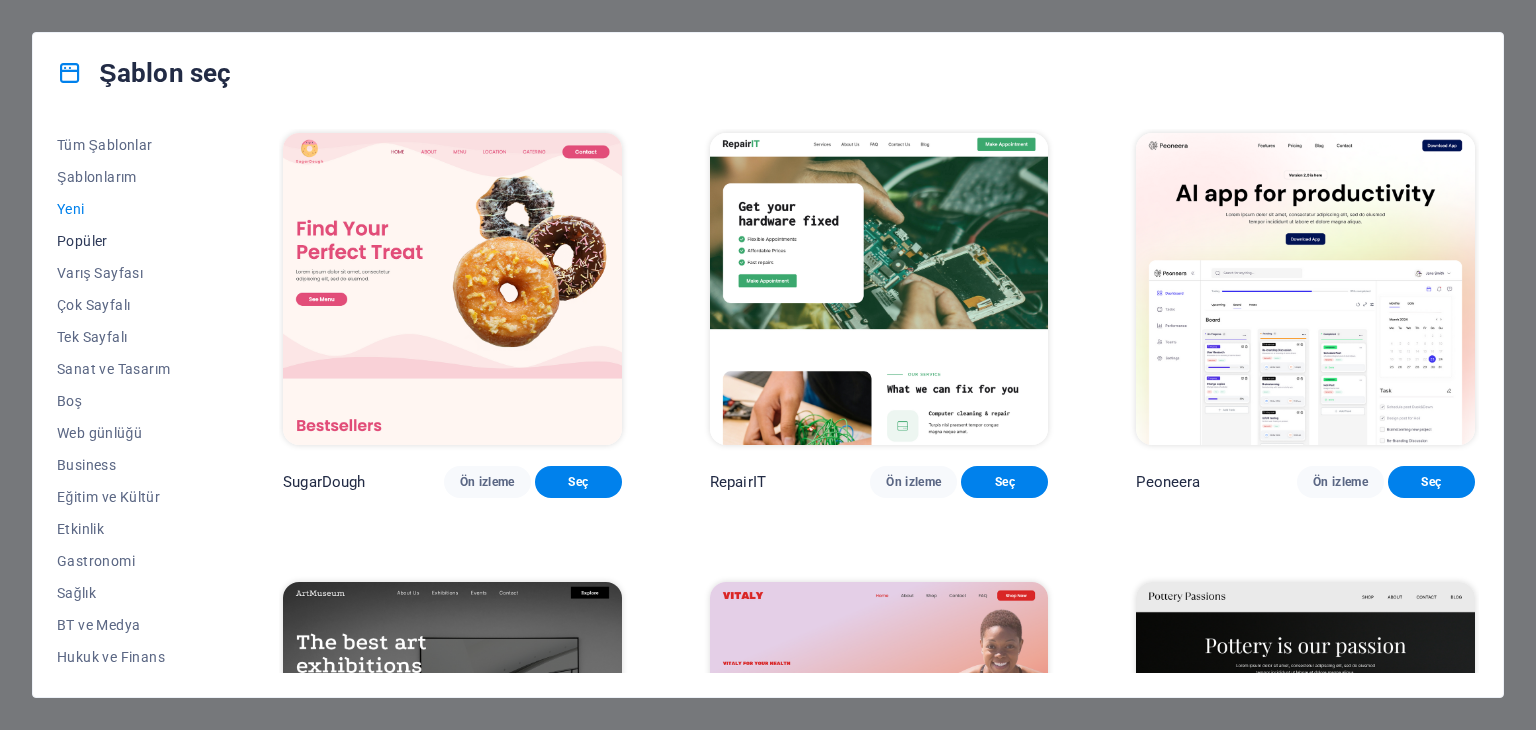click on "Popüler" at bounding box center (126, 241) 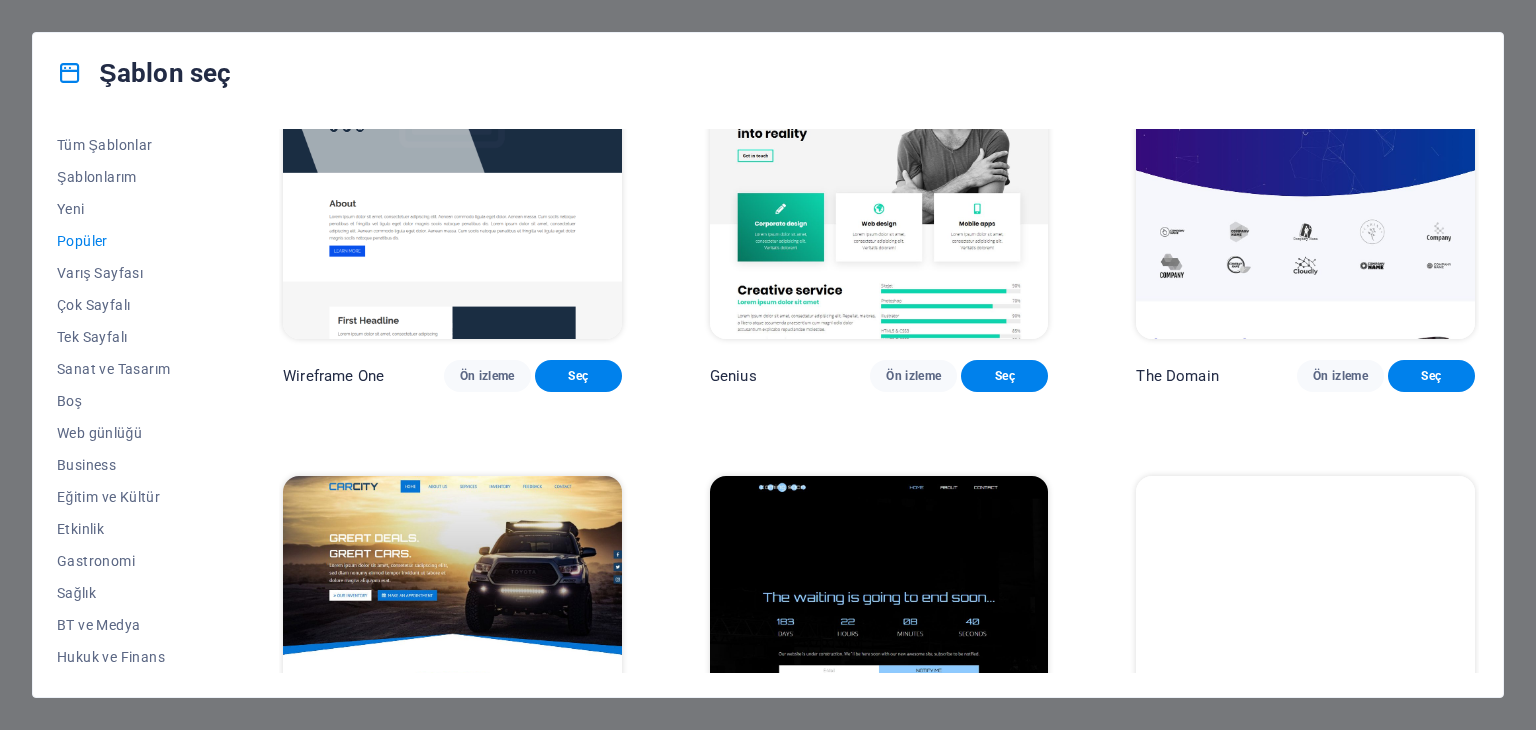scroll, scrollTop: 2056, scrollLeft: 0, axis: vertical 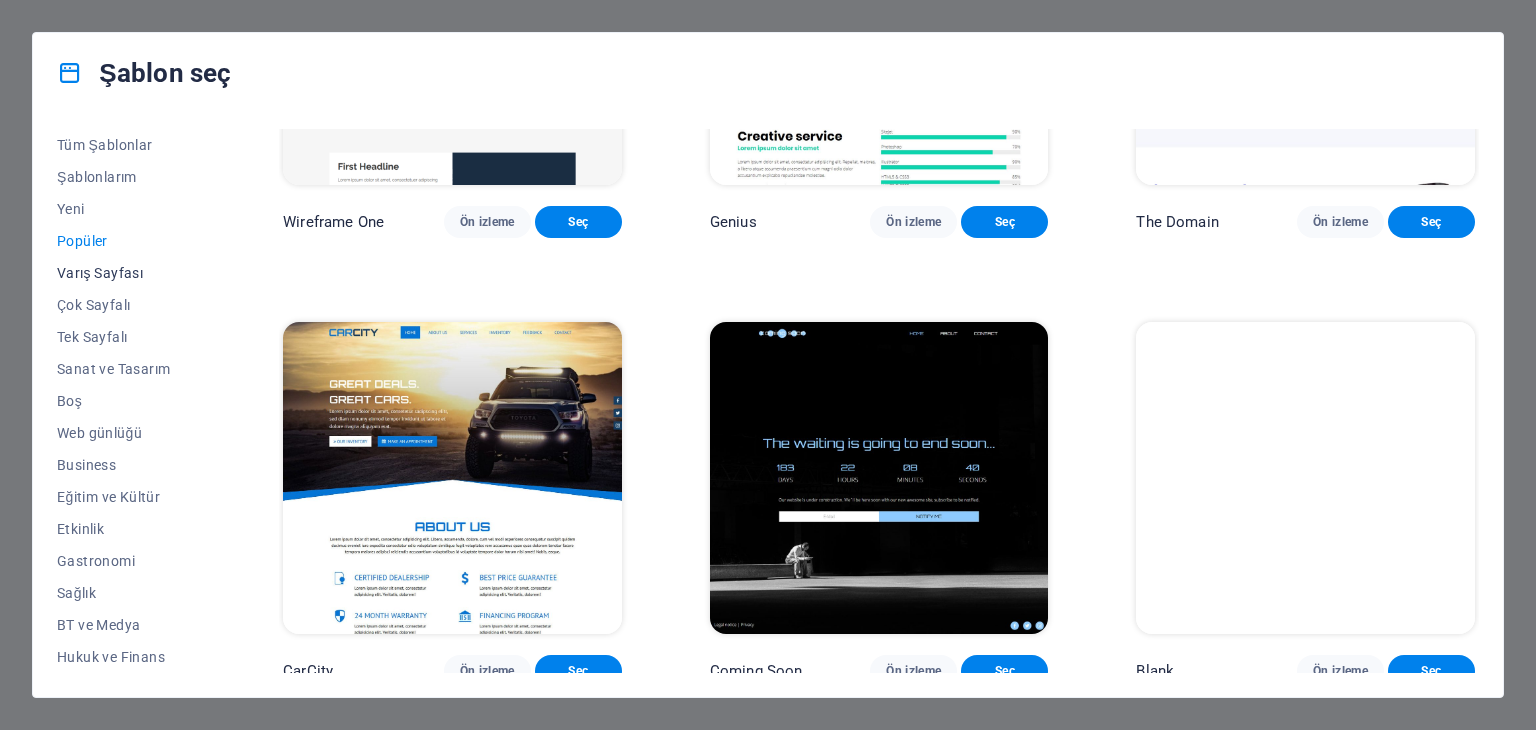 click on "Varış Sayfası" at bounding box center (126, 273) 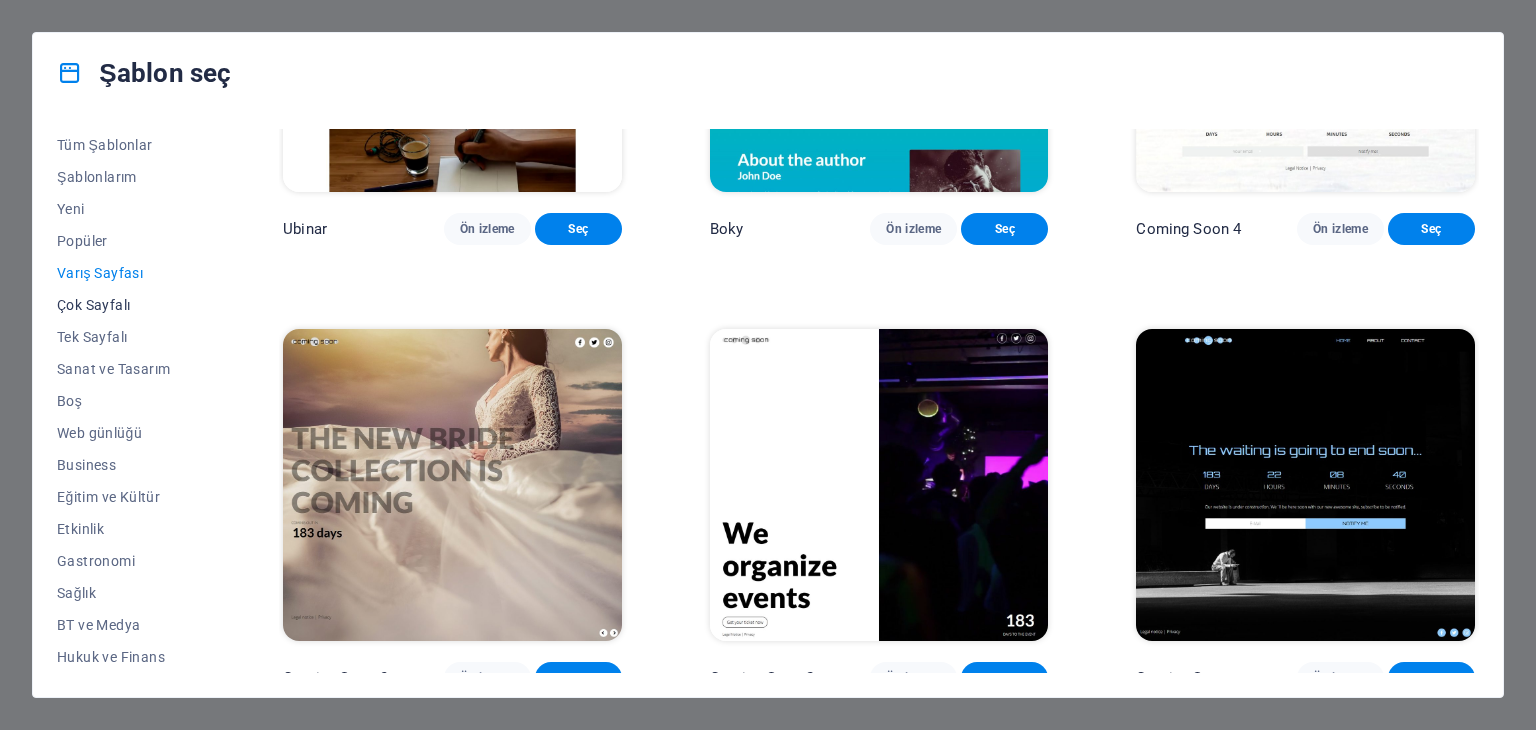 click on "Çok Sayfalı" at bounding box center (126, 305) 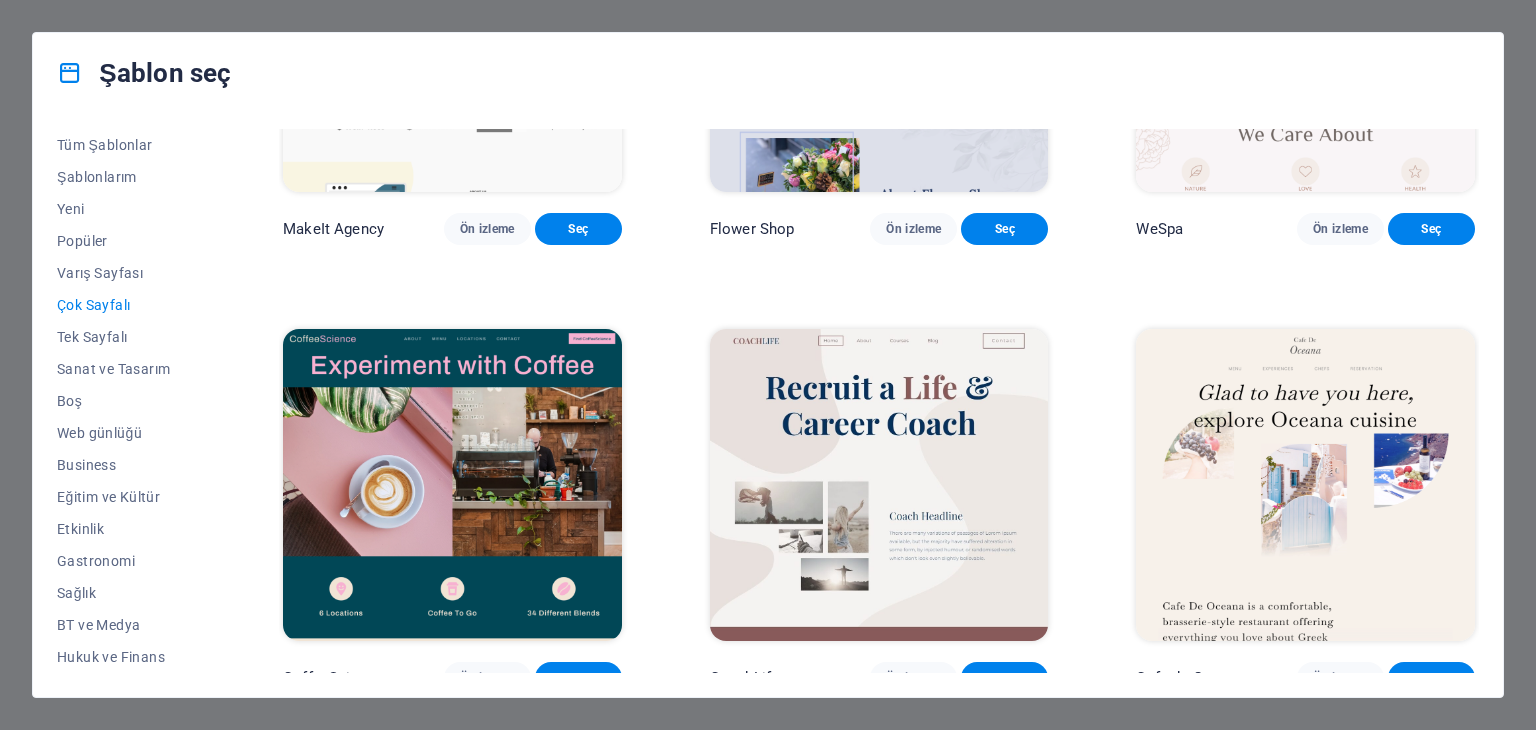 scroll, scrollTop: 3396, scrollLeft: 0, axis: vertical 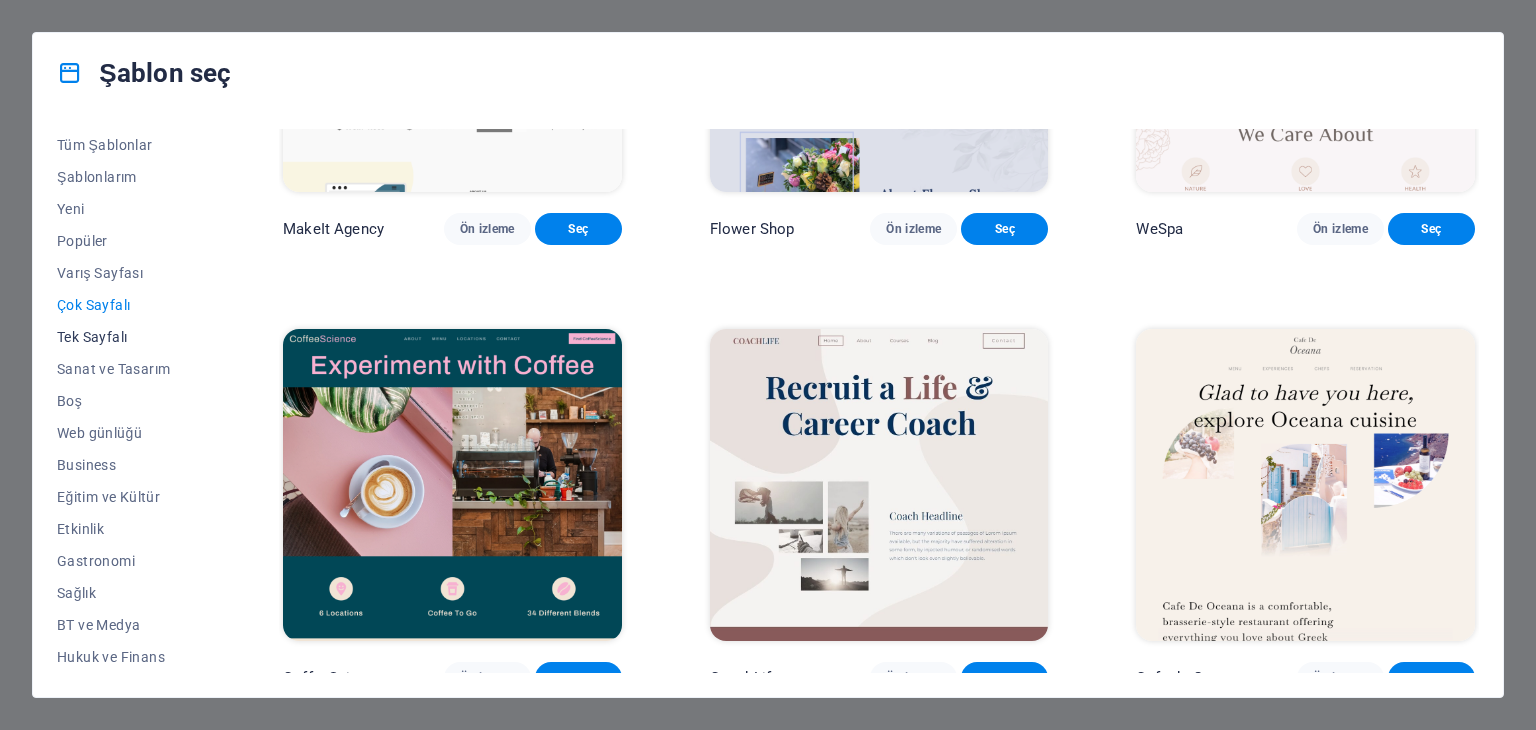 click on "Tek Sayfalı" at bounding box center [126, 337] 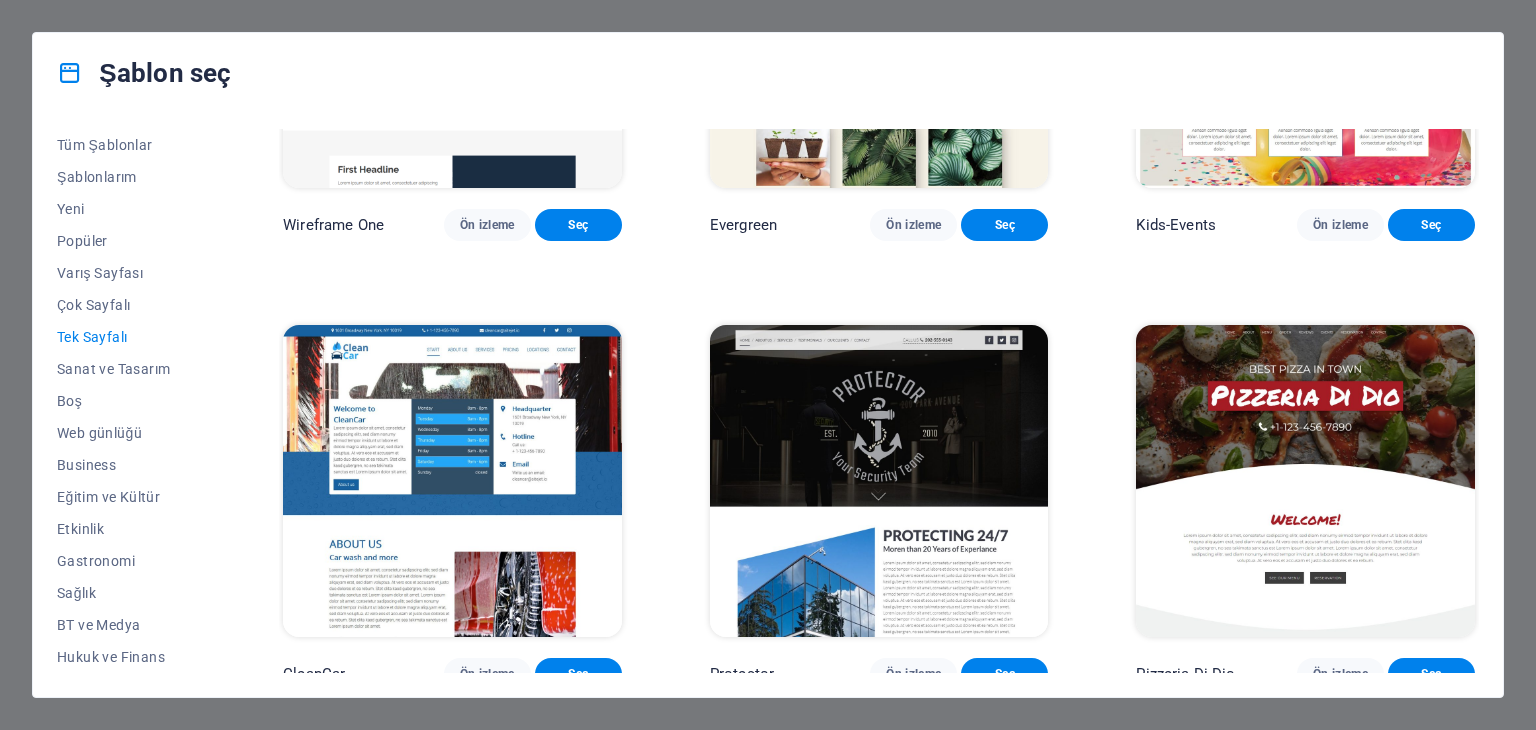 scroll, scrollTop: 3896, scrollLeft: 0, axis: vertical 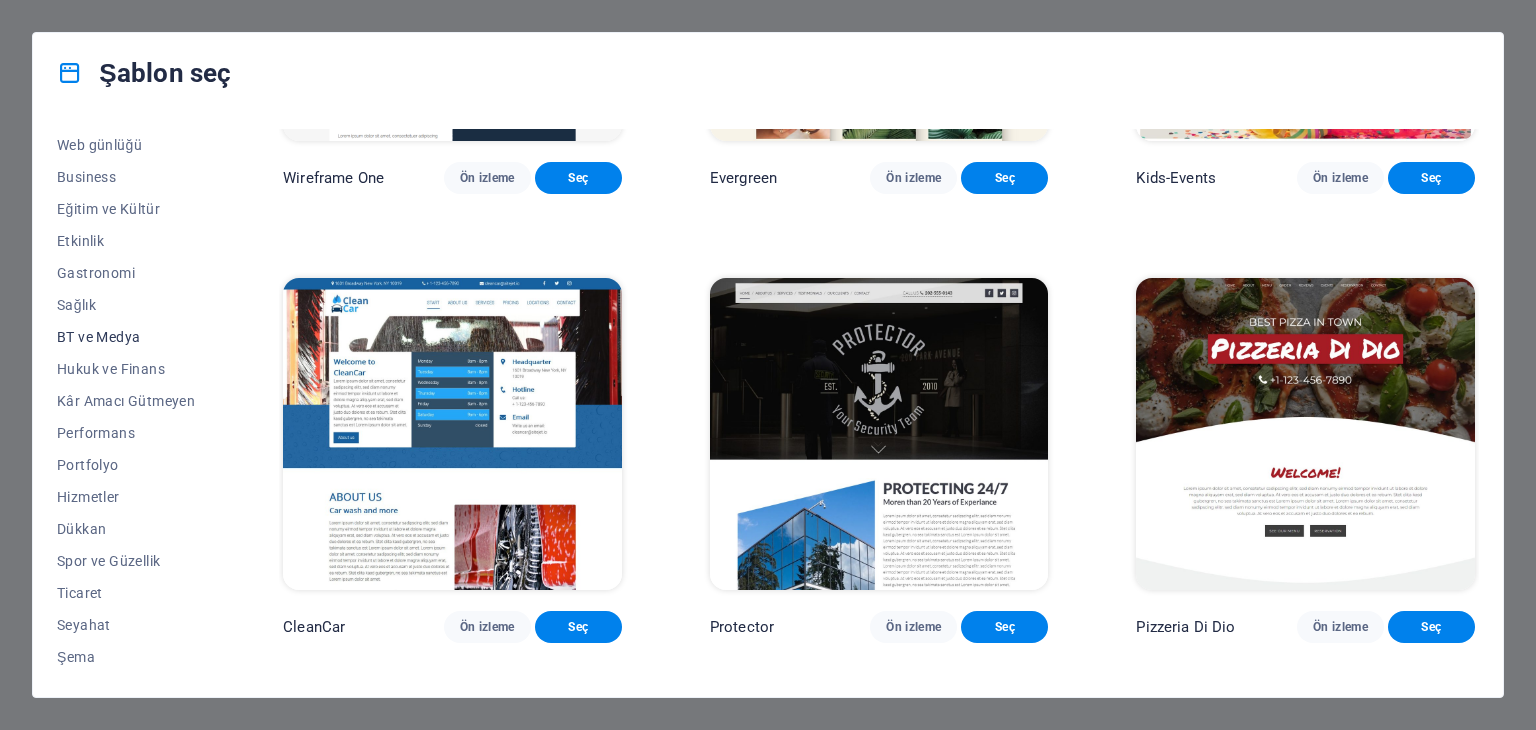 click on "BT ve Medya" at bounding box center (126, 337) 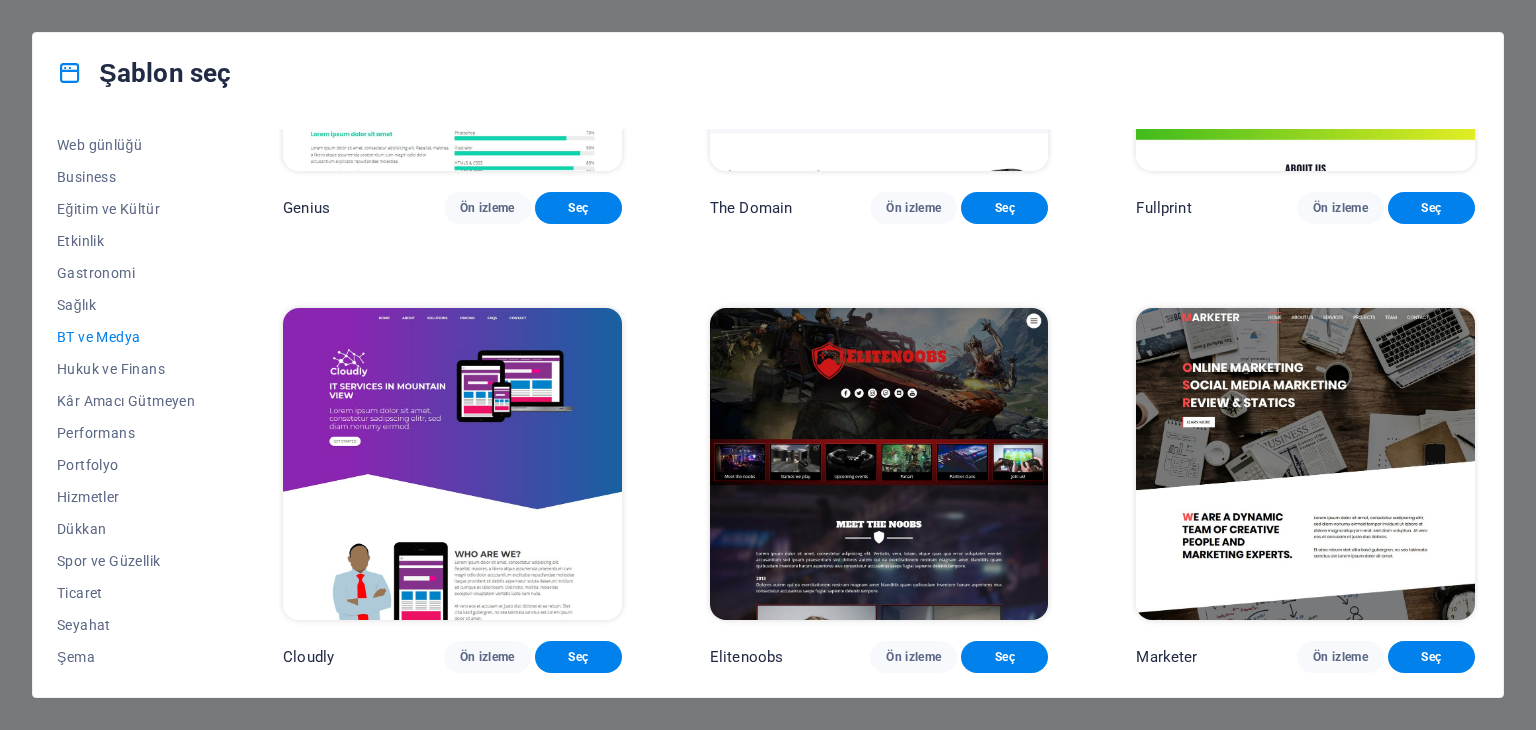 scroll, scrollTop: 1163, scrollLeft: 0, axis: vertical 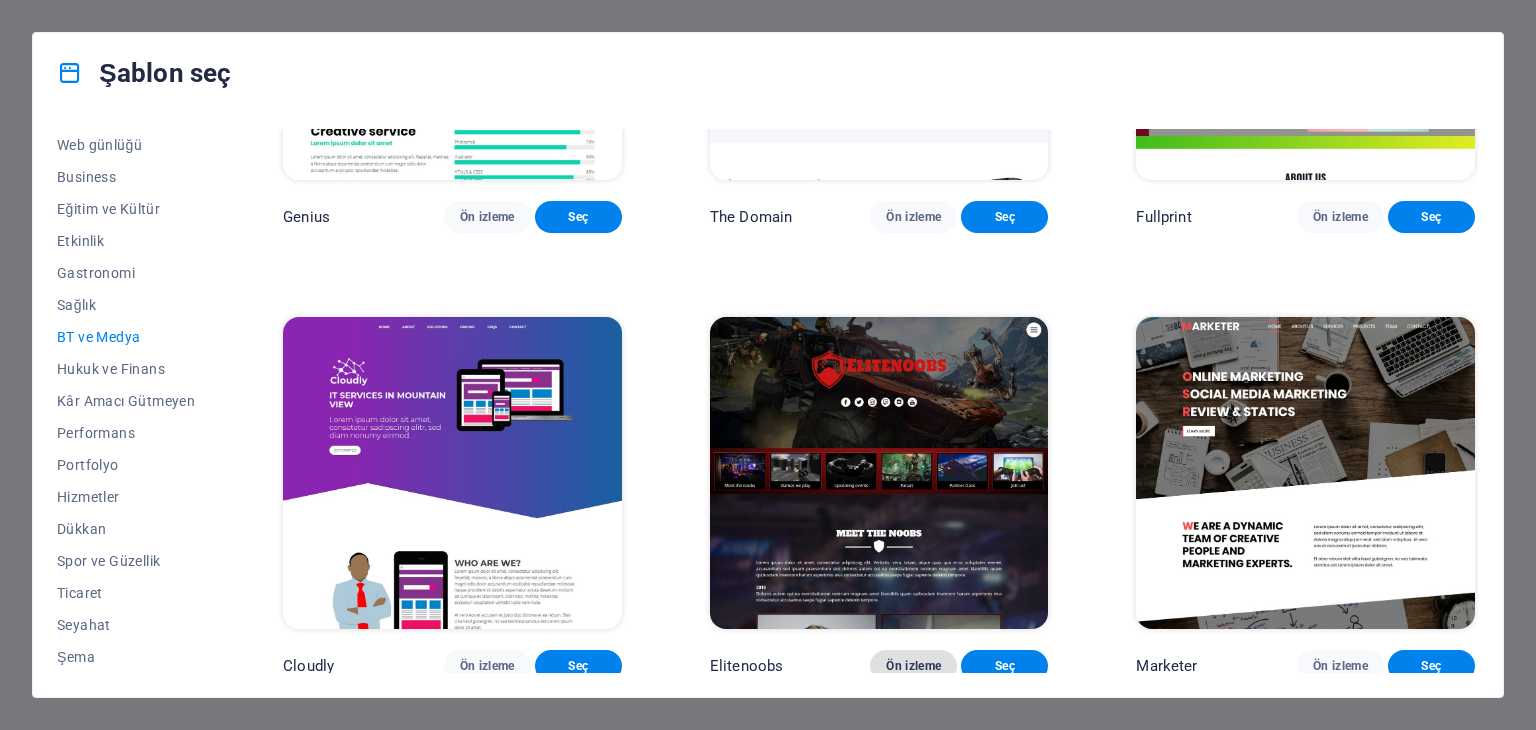 click on "Ön izleme" at bounding box center (913, 666) 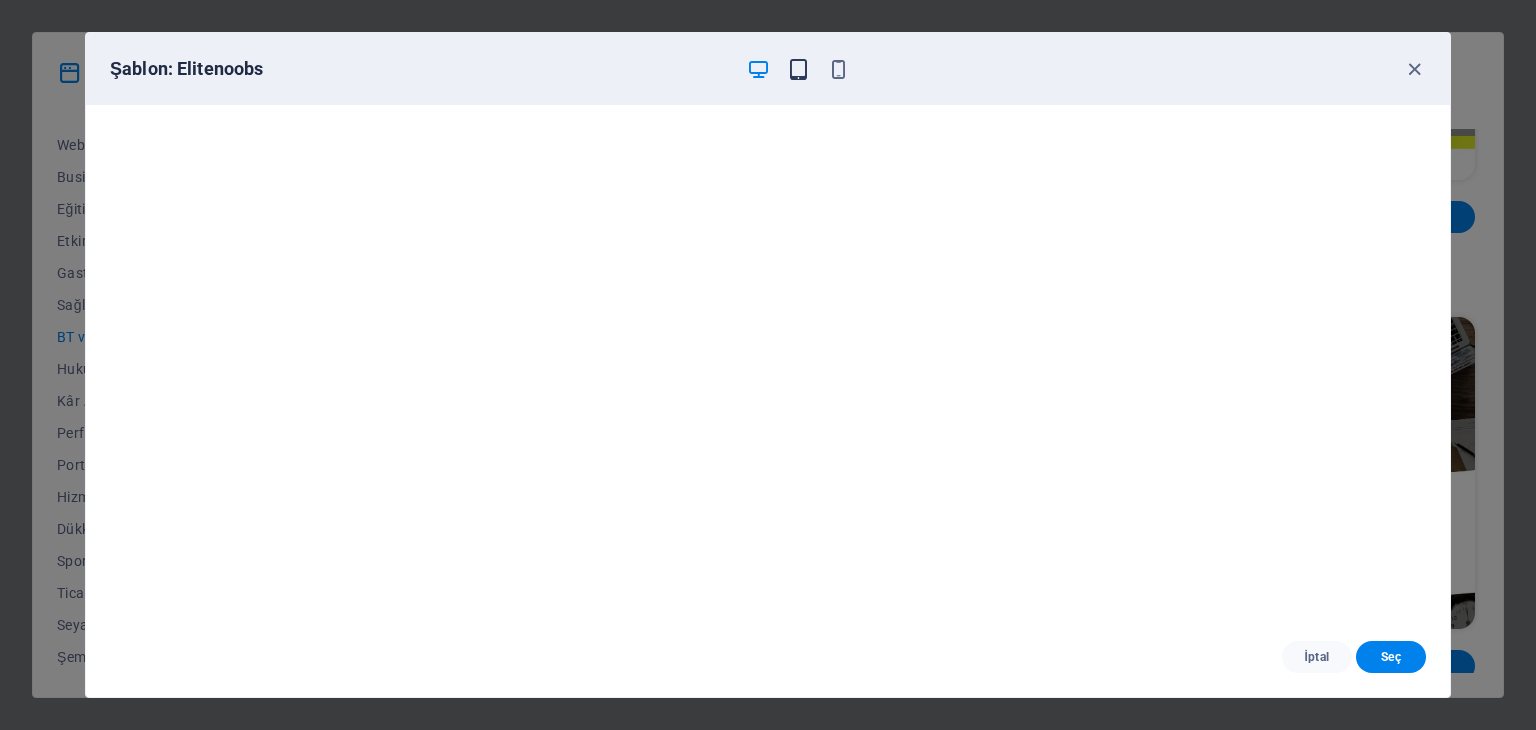 click at bounding box center (798, 69) 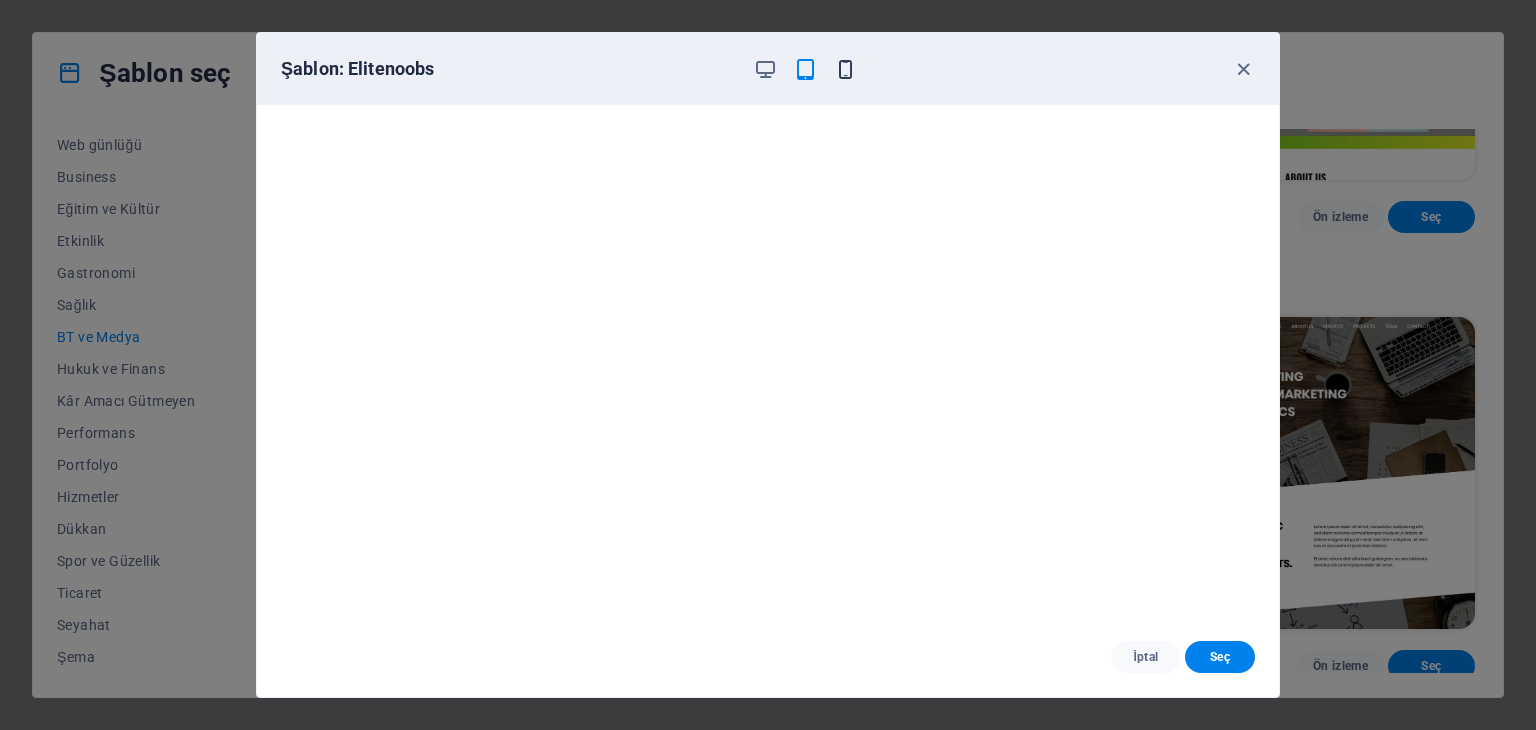 click at bounding box center (845, 69) 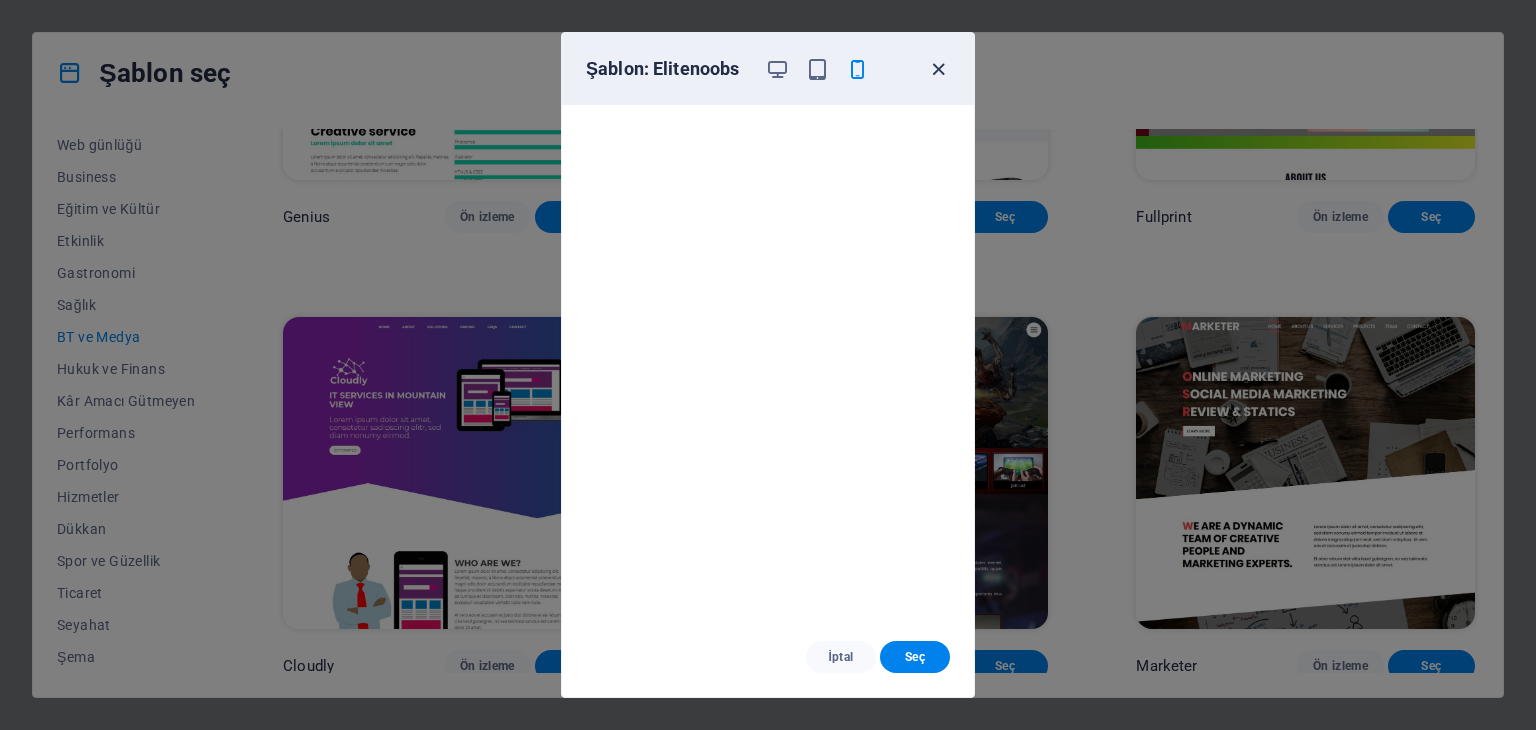 click at bounding box center [938, 69] 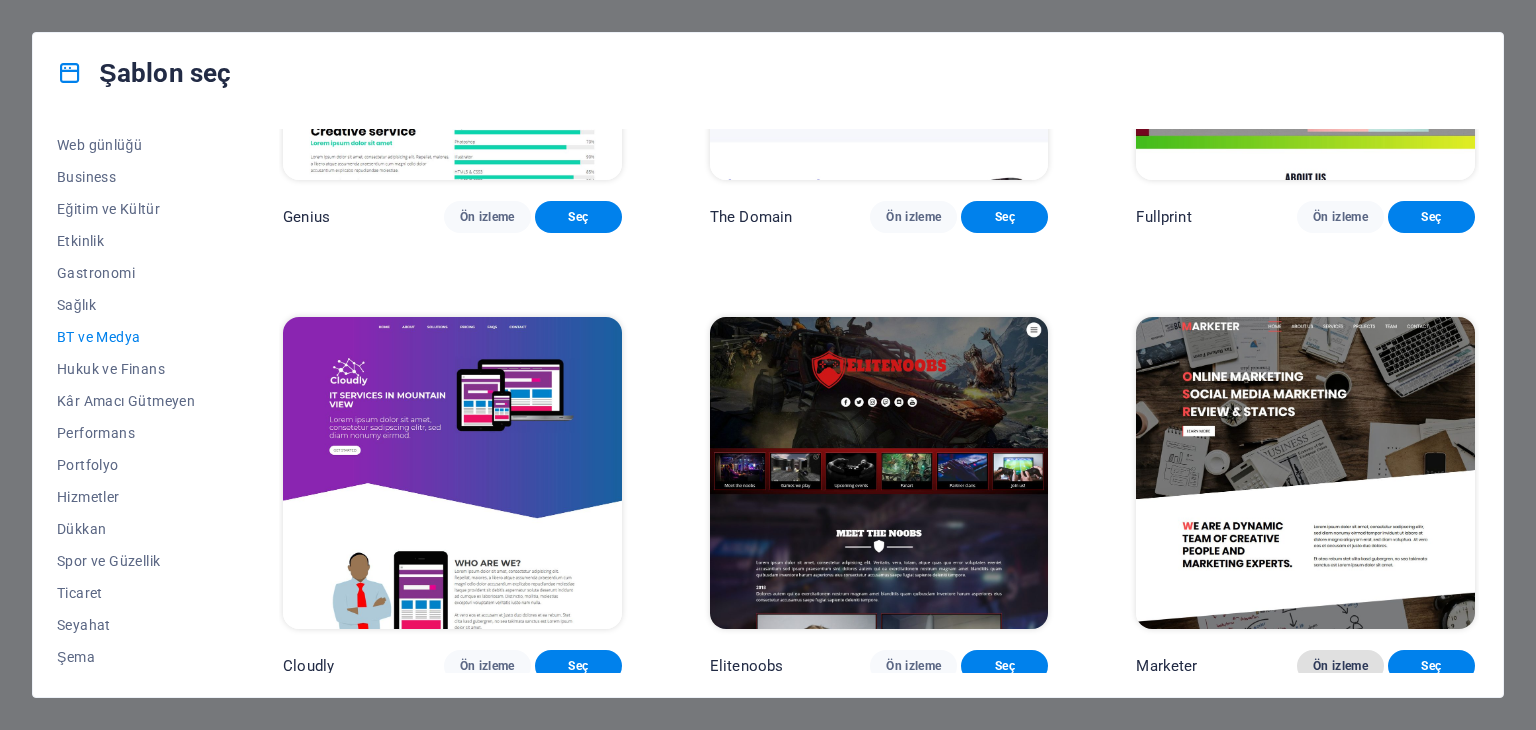 click on "Ön izleme" at bounding box center (1340, 666) 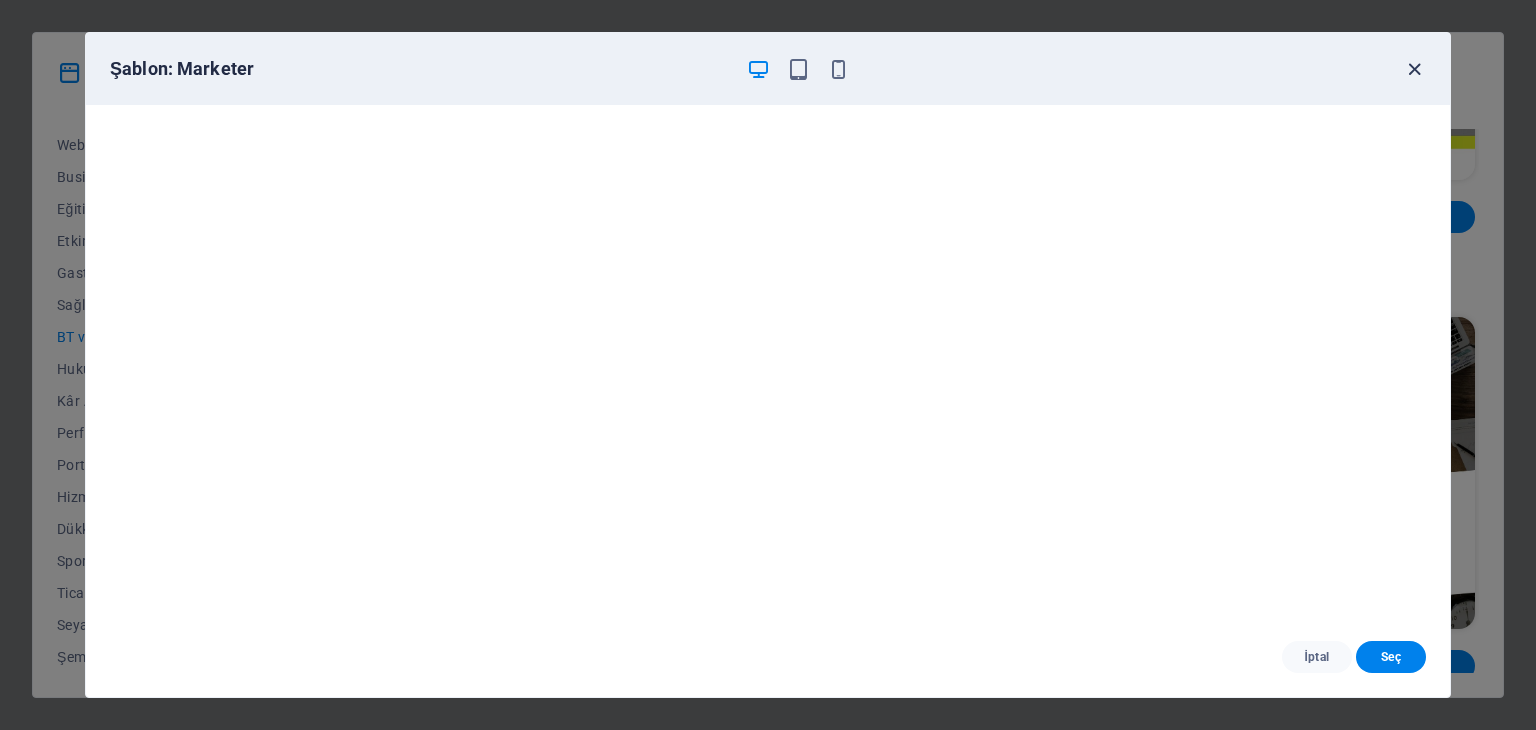 click at bounding box center (1414, 69) 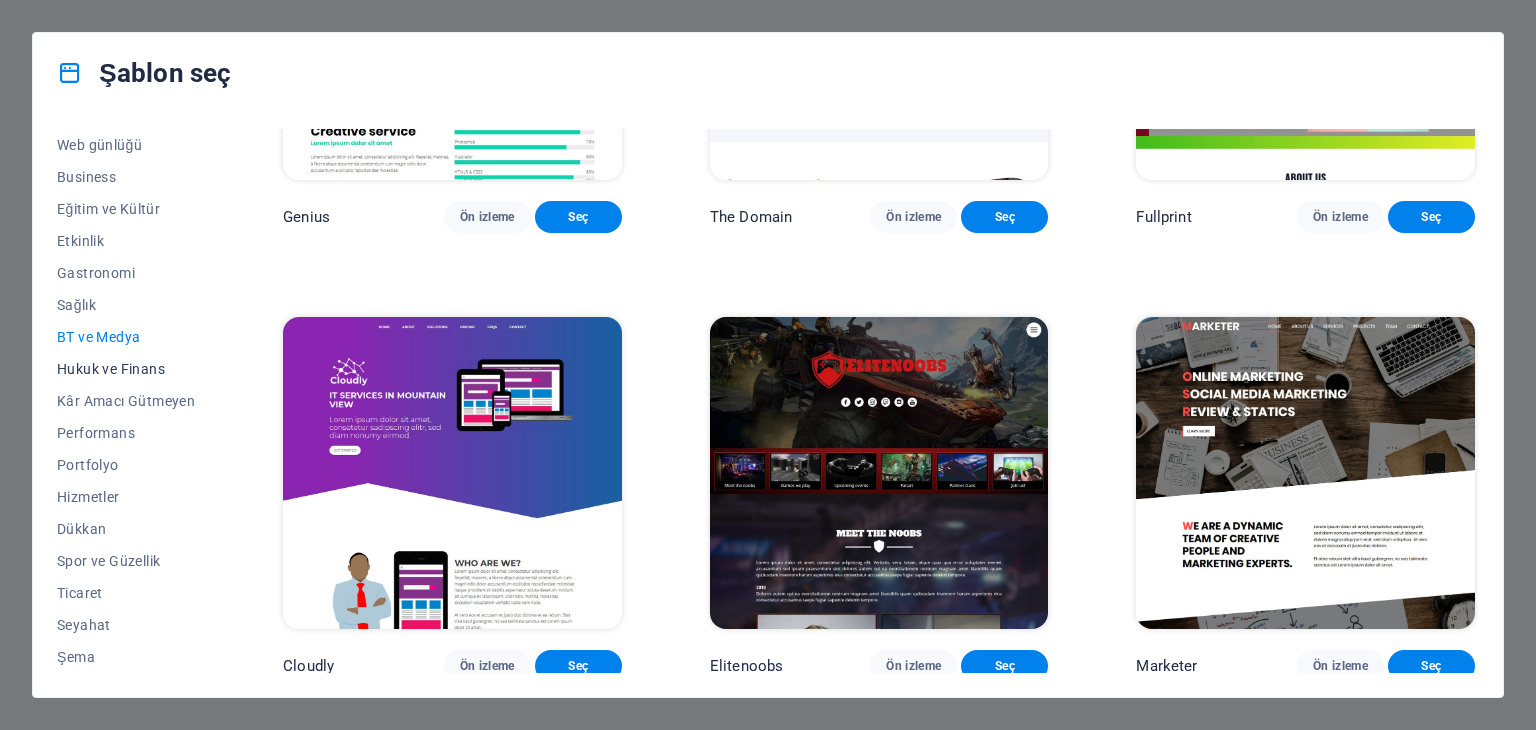 click on "Hukuk ve Finans" at bounding box center [126, 369] 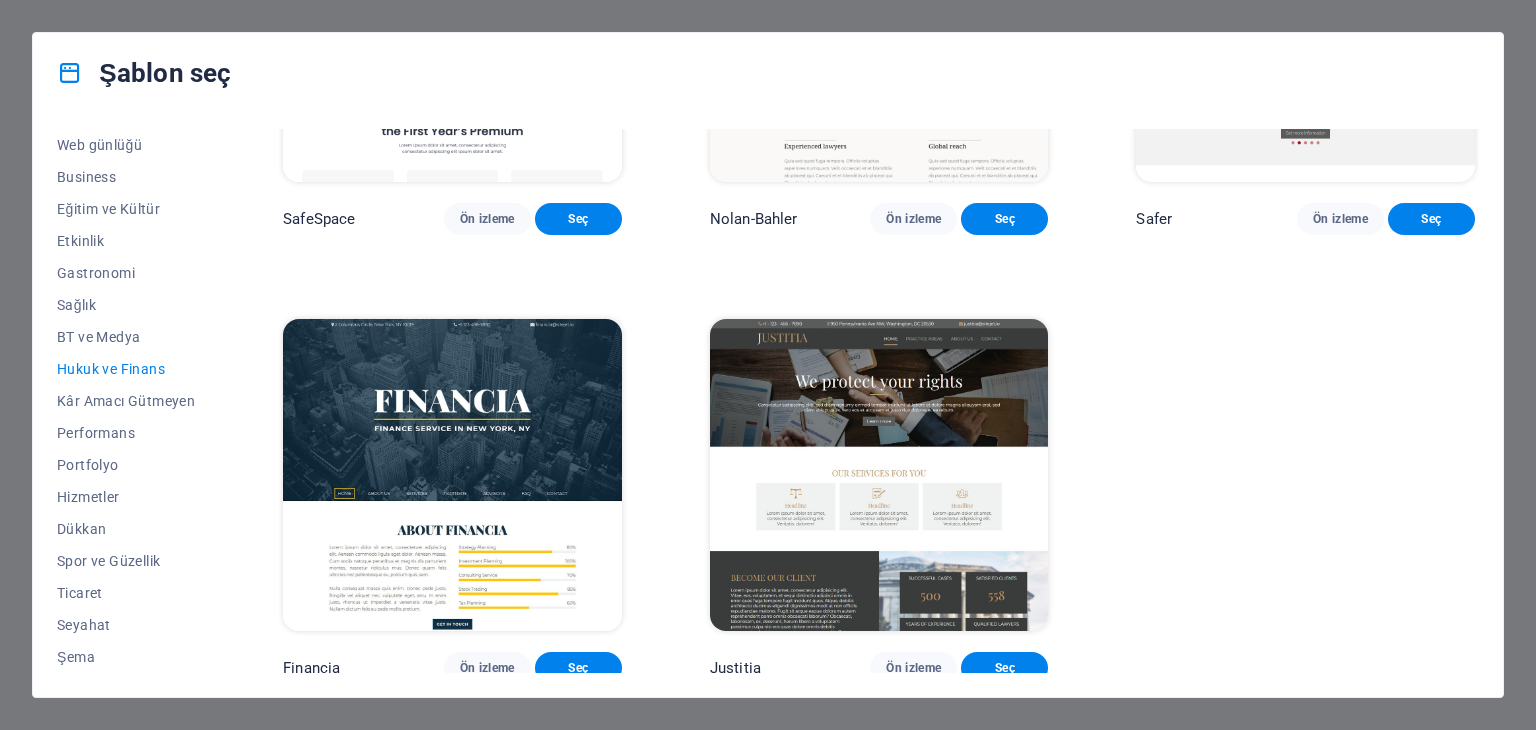 scroll, scrollTop: 269, scrollLeft: 0, axis: vertical 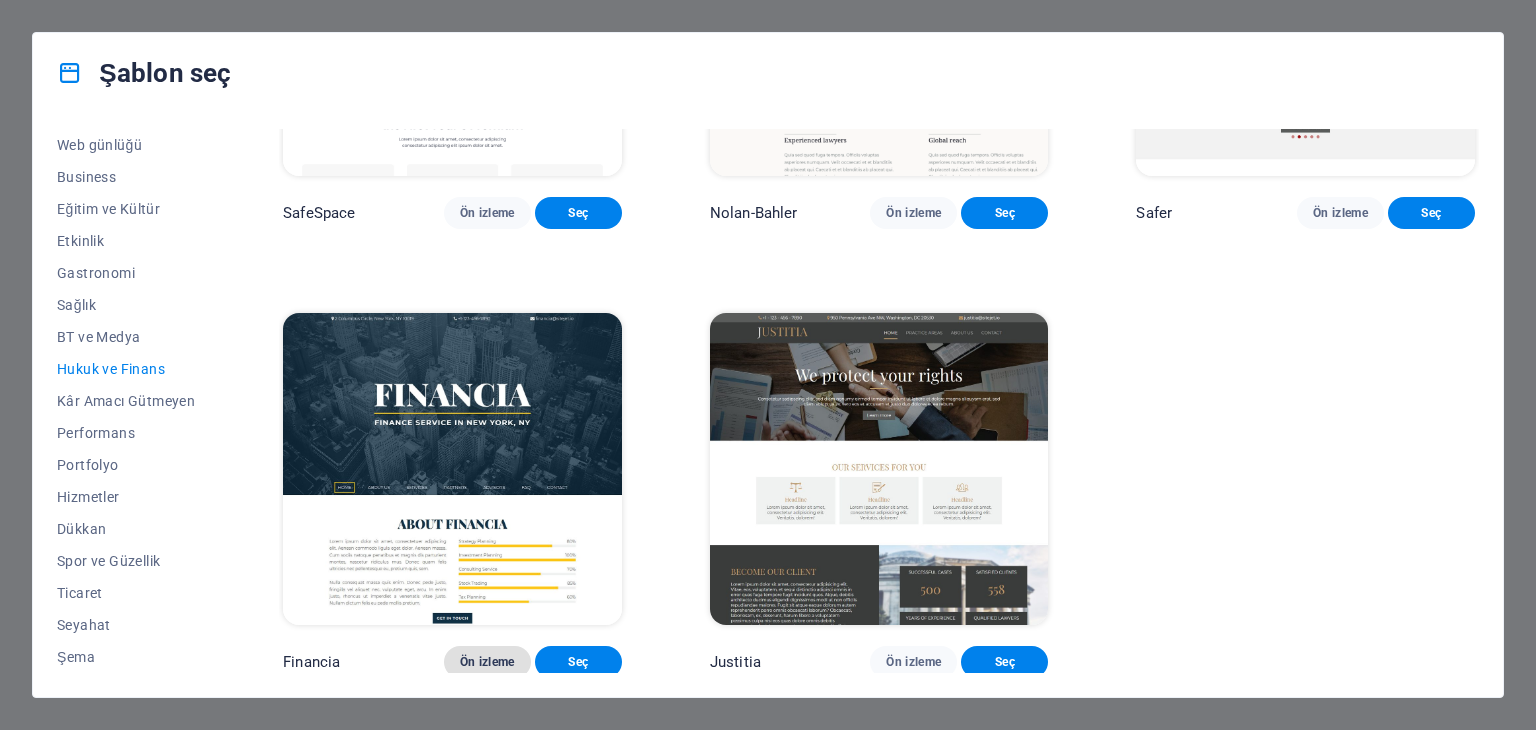 click on "Ön izleme" at bounding box center (487, 662) 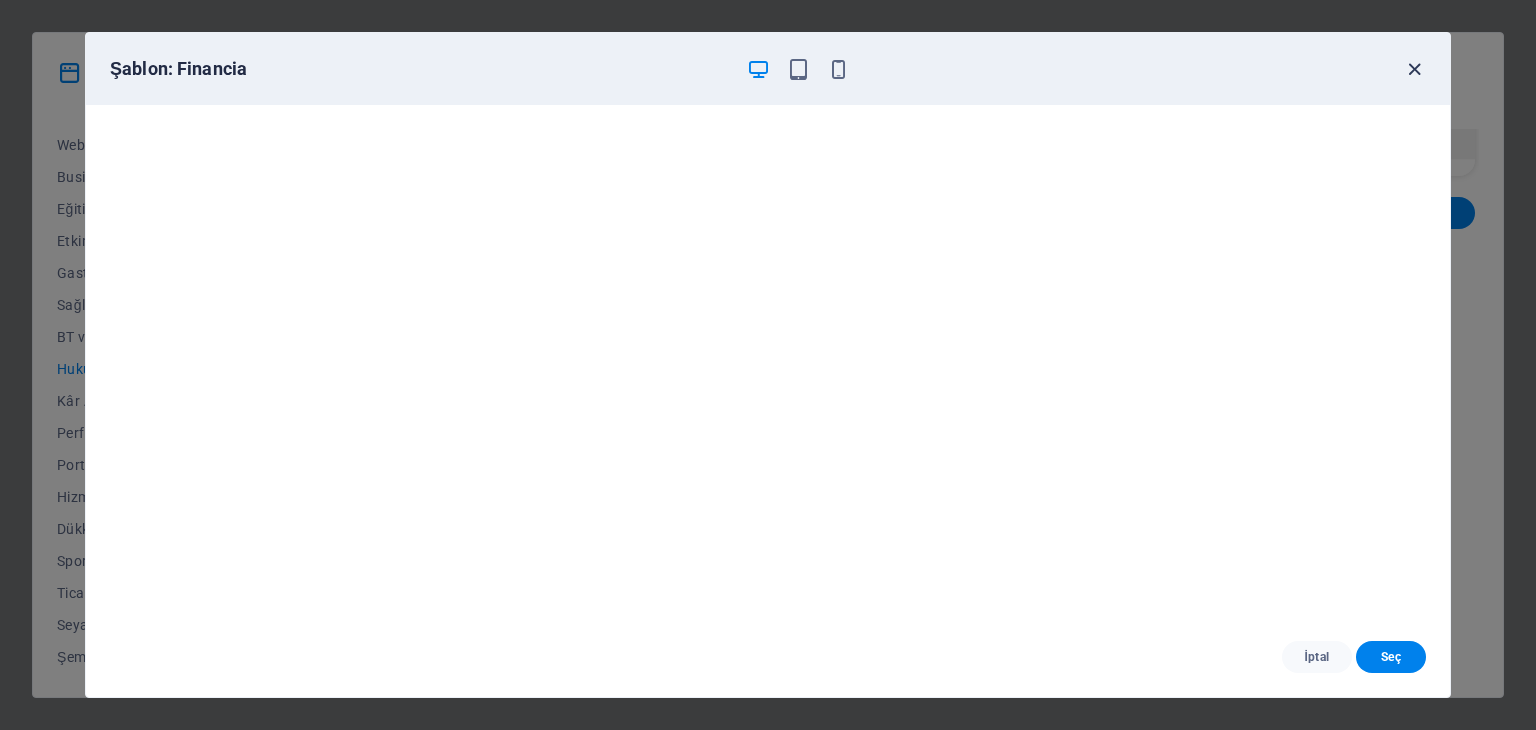 click at bounding box center [1414, 69] 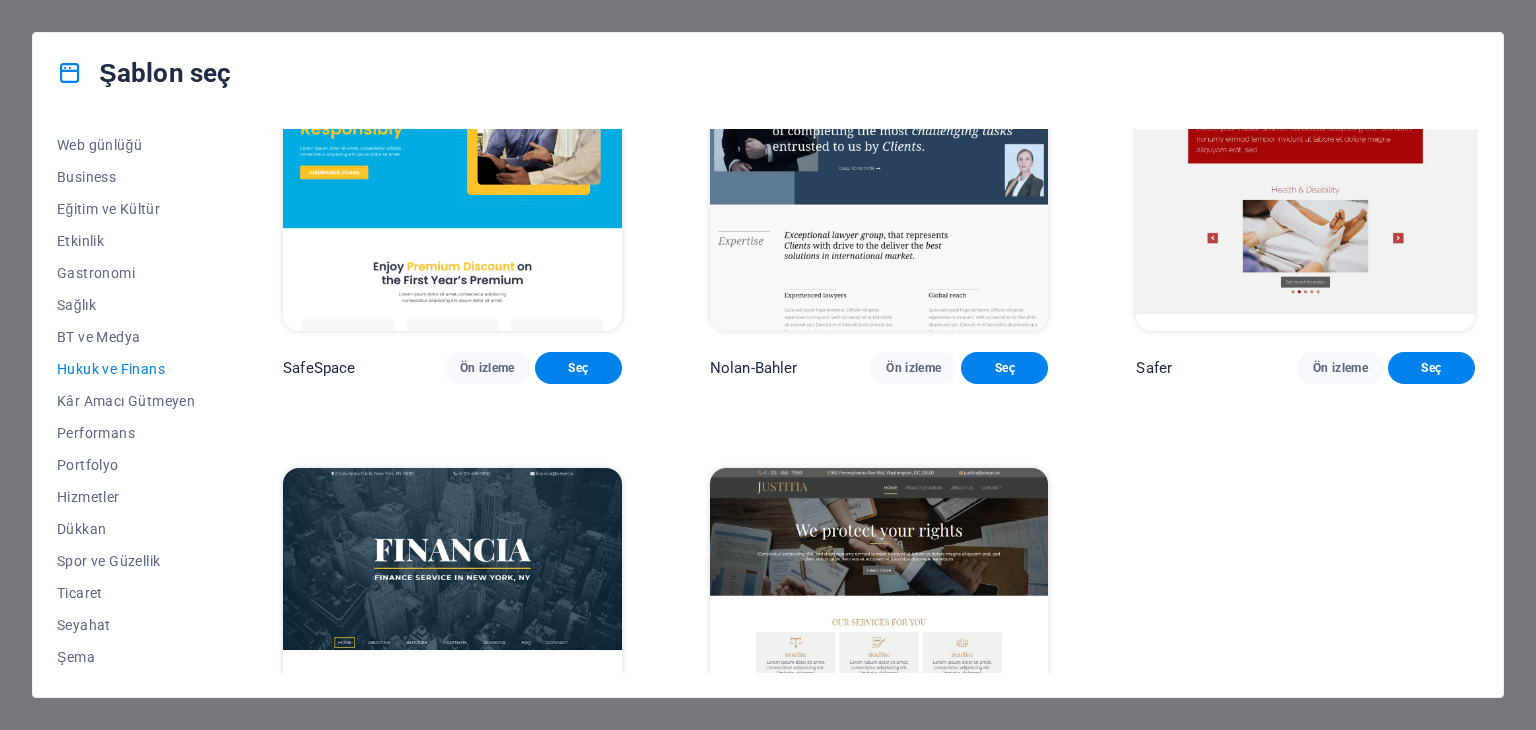 scroll, scrollTop: 269, scrollLeft: 0, axis: vertical 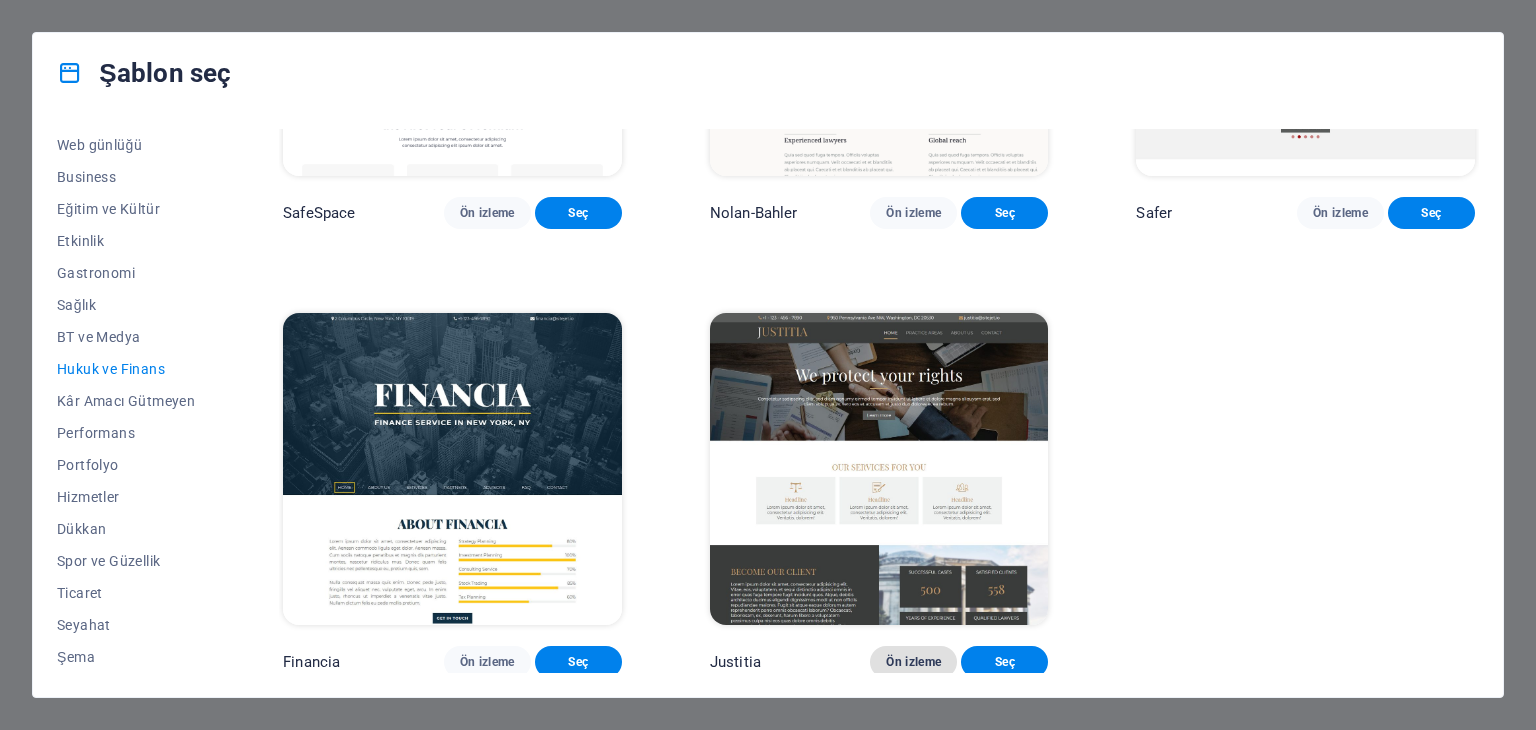 click on "Ön izleme" at bounding box center (913, 662) 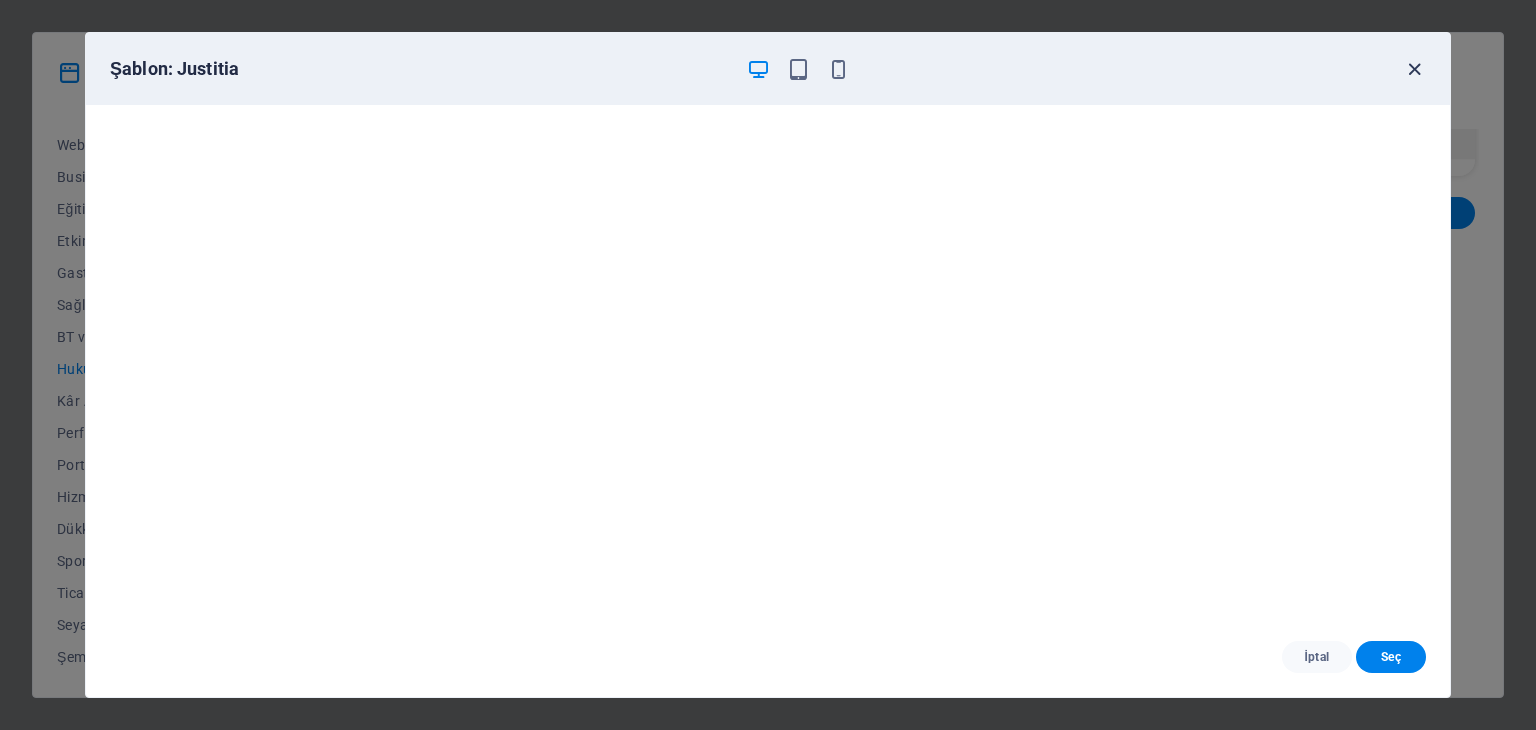 click at bounding box center [1414, 69] 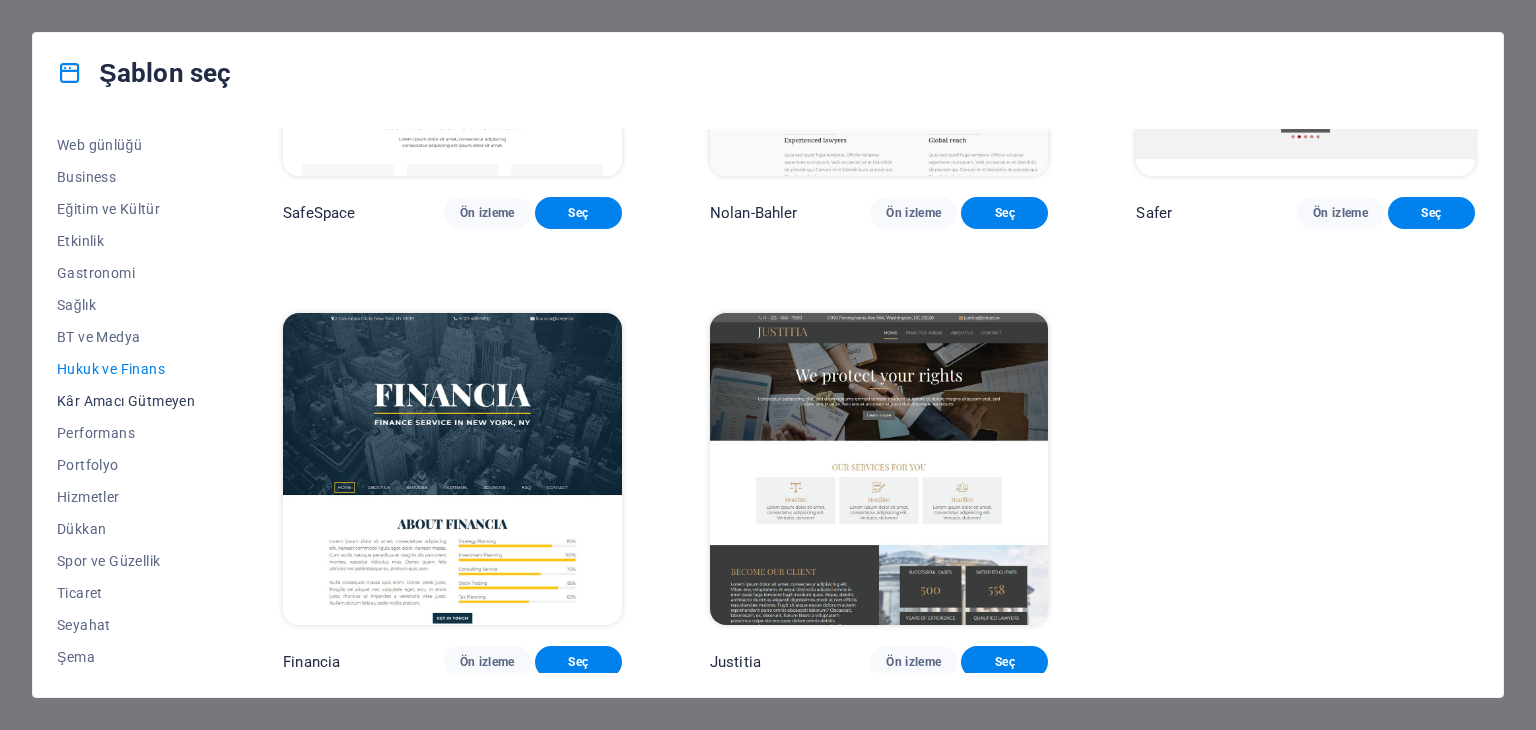 click on "Kâr Amacı Gütmeyen" at bounding box center (126, 401) 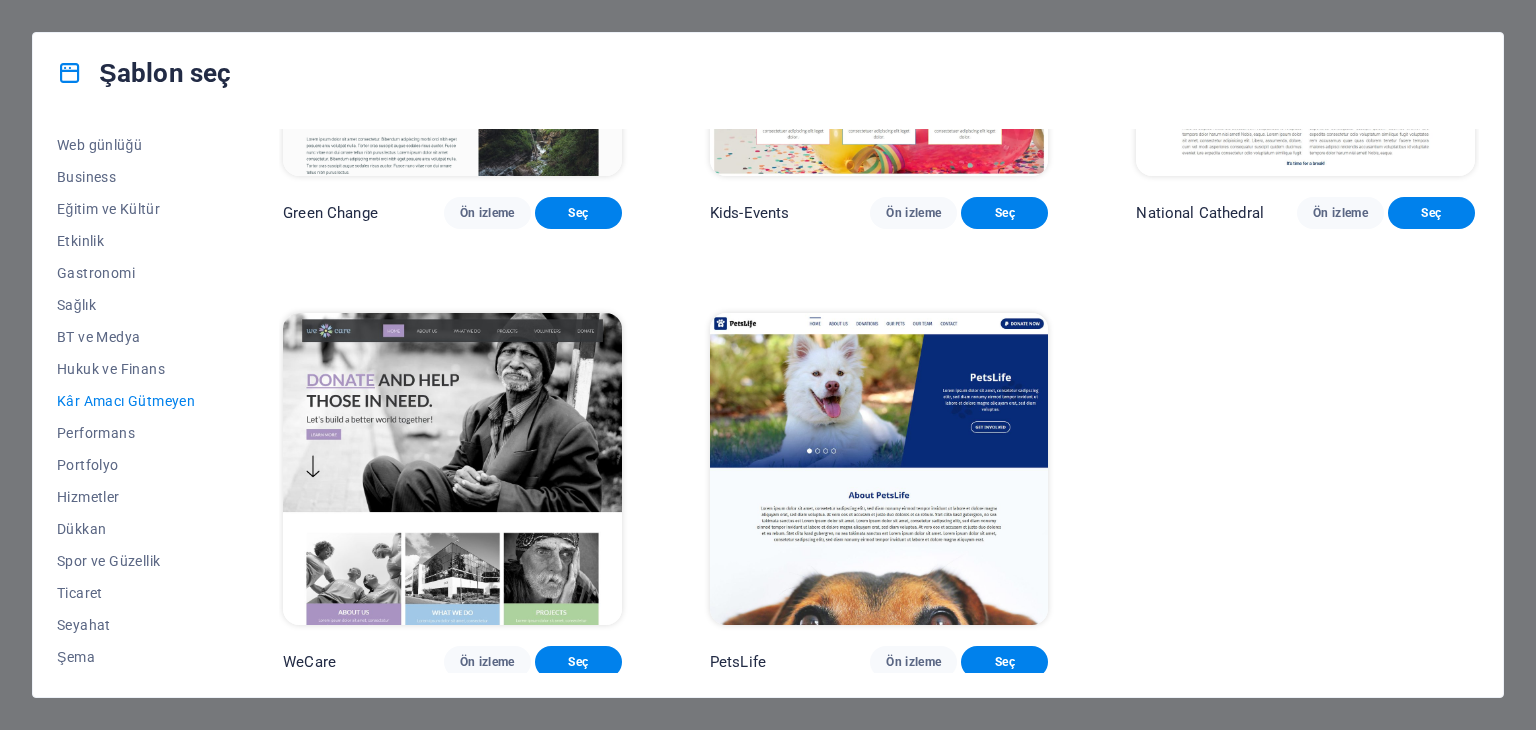 scroll, scrollTop: 0, scrollLeft: 0, axis: both 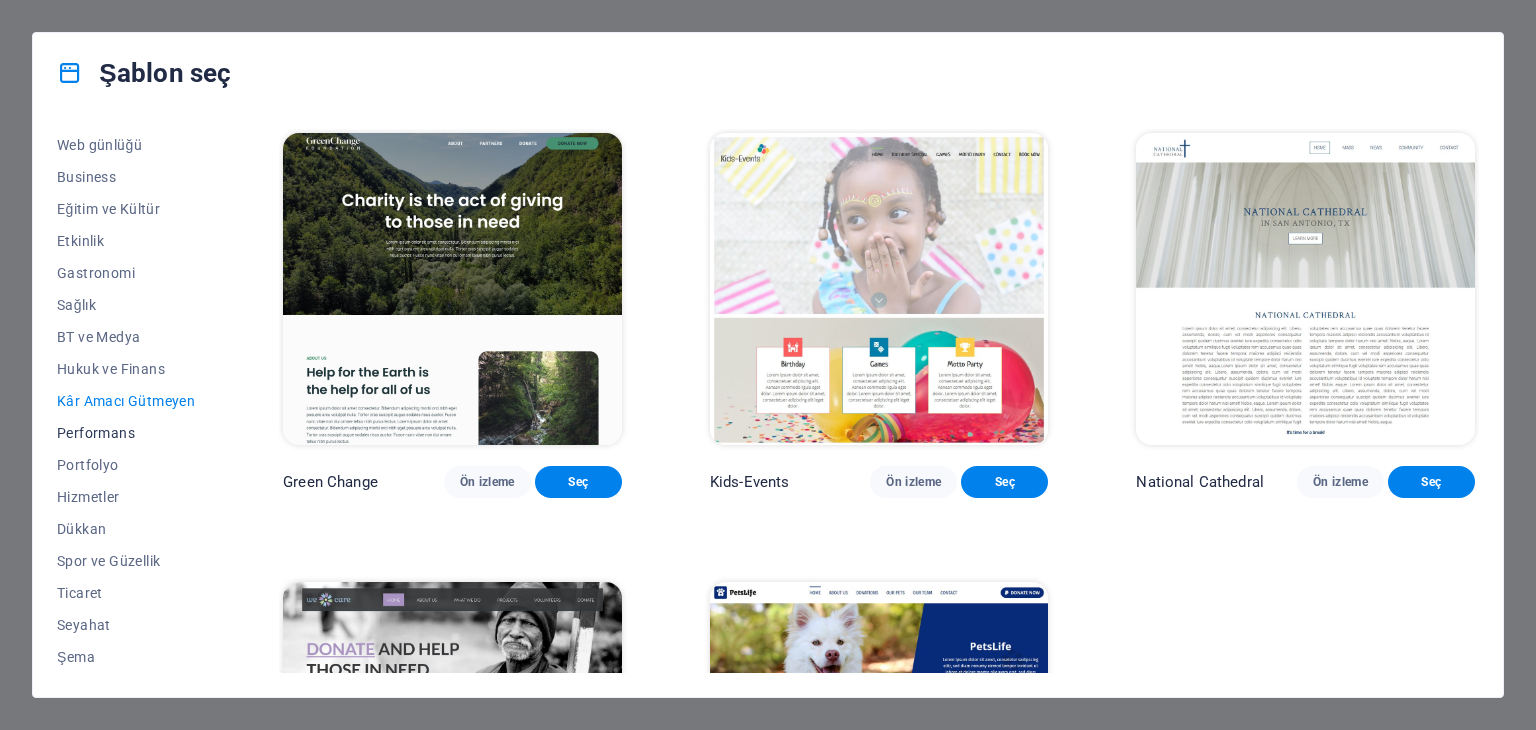 click on "Performans" at bounding box center (126, 433) 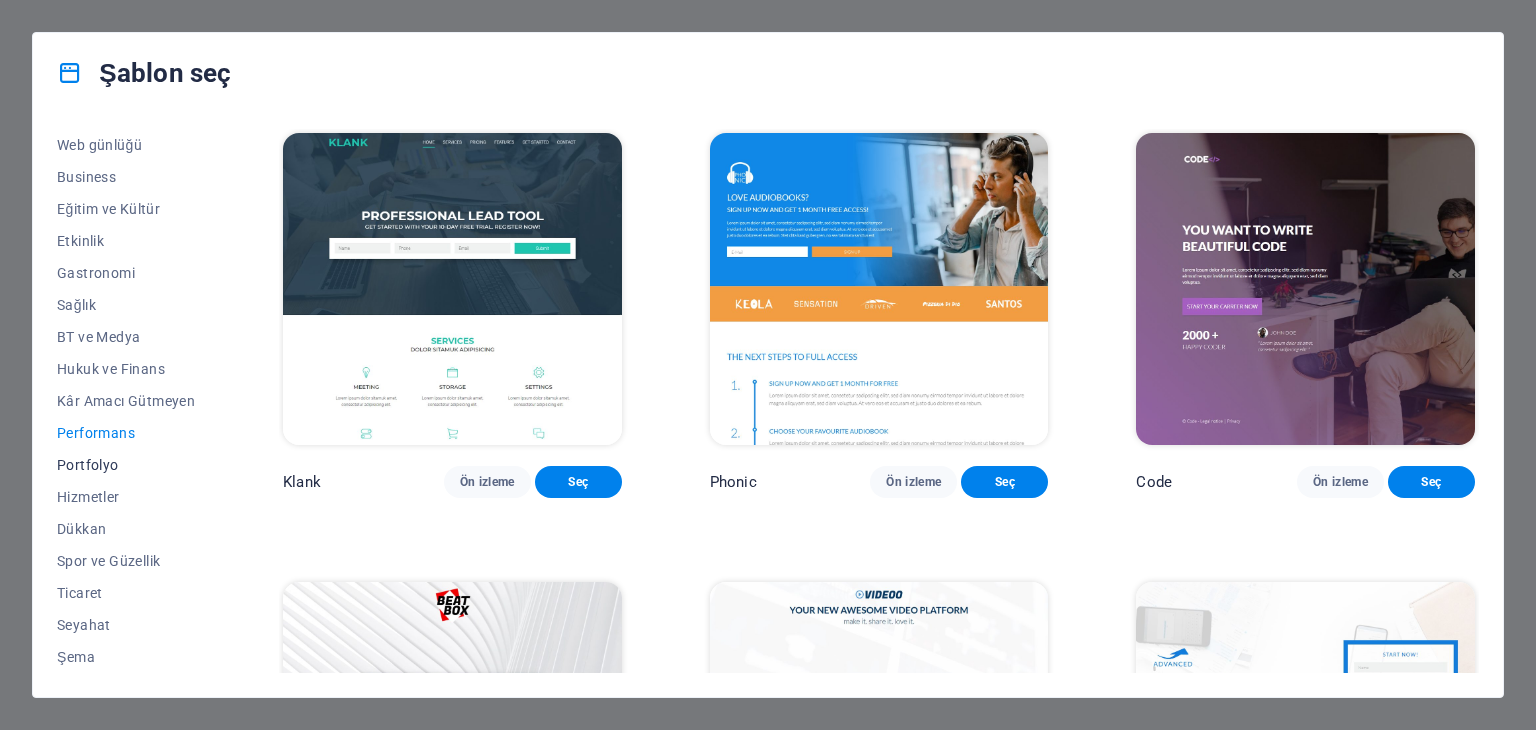 click on "Portfolyo" at bounding box center (126, 465) 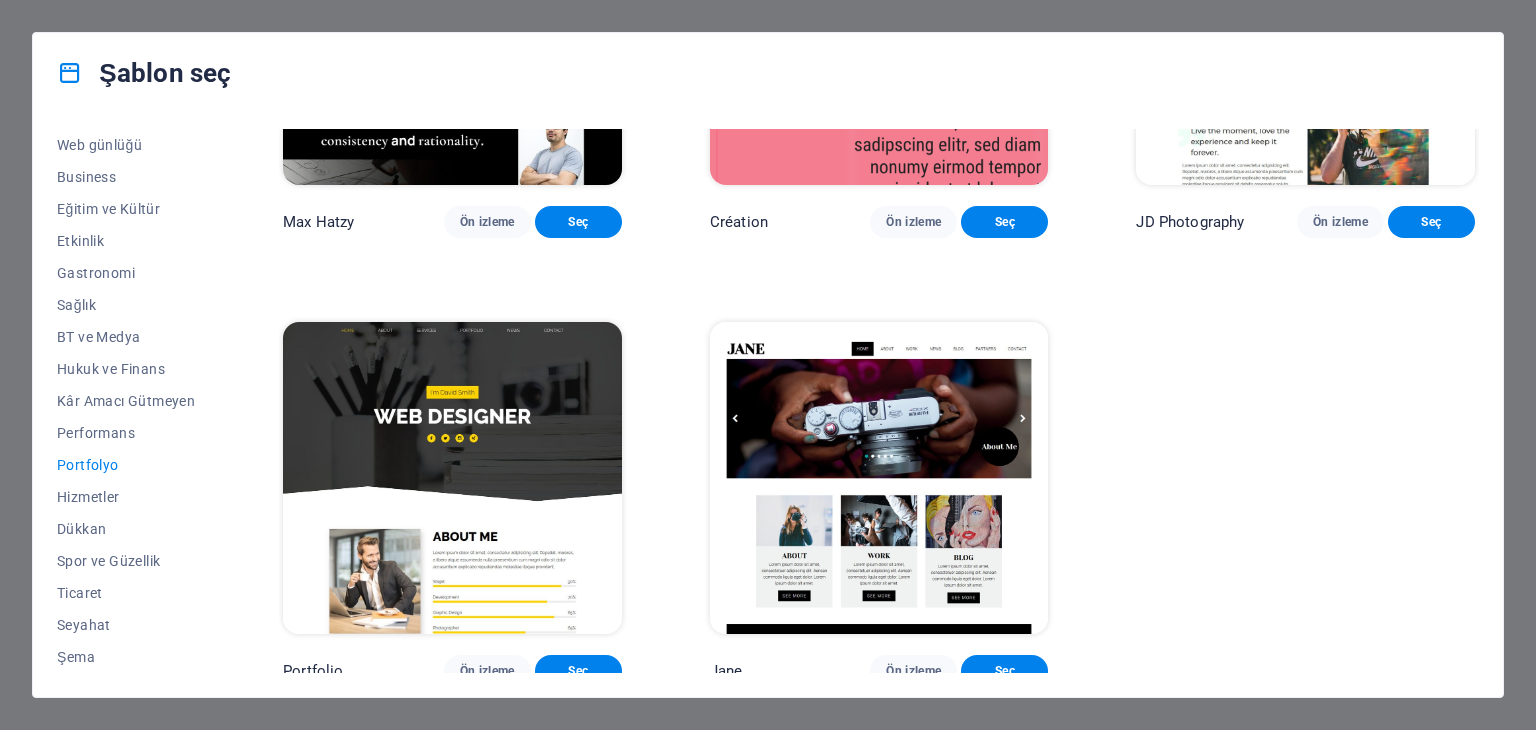 scroll, scrollTop: 716, scrollLeft: 0, axis: vertical 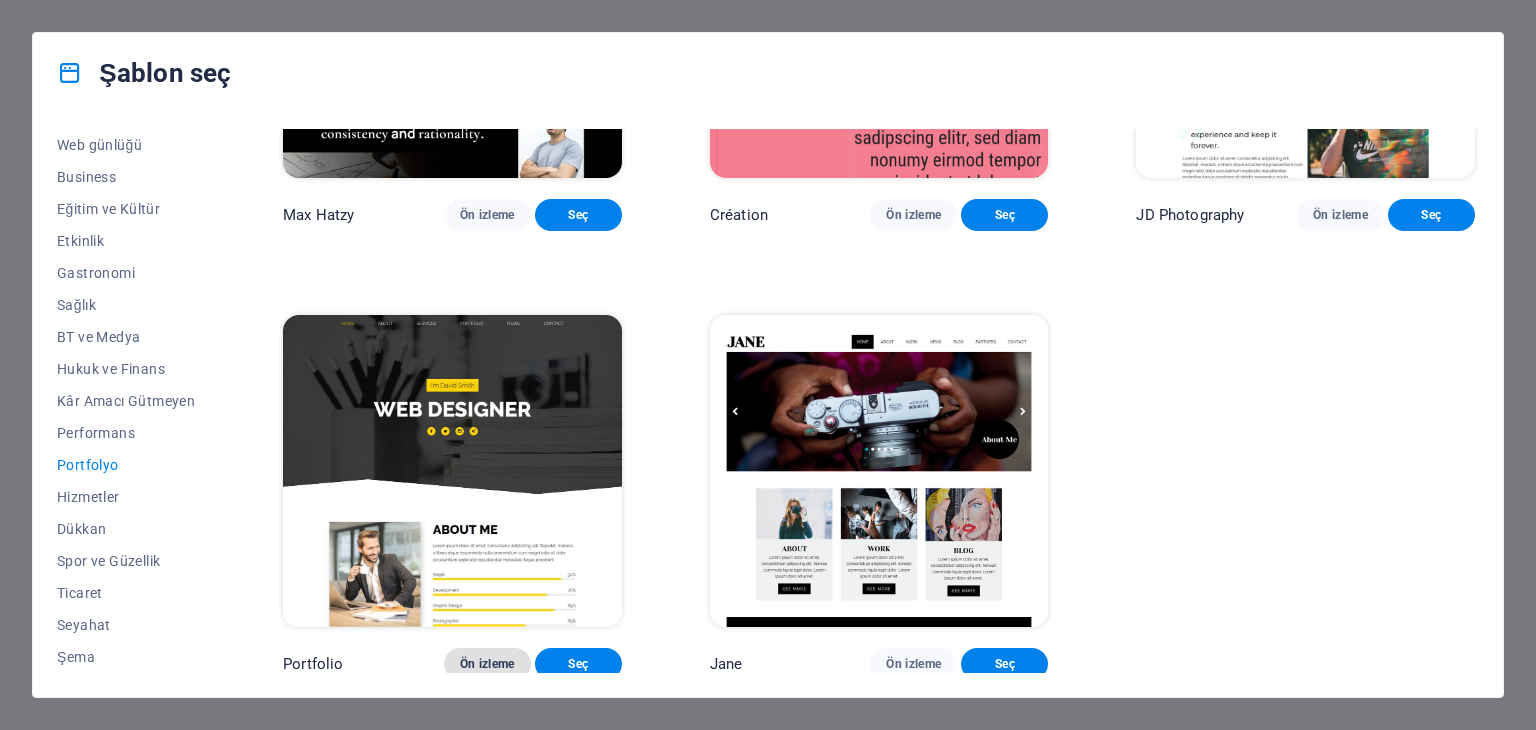 click on "Ön izleme" at bounding box center [487, 664] 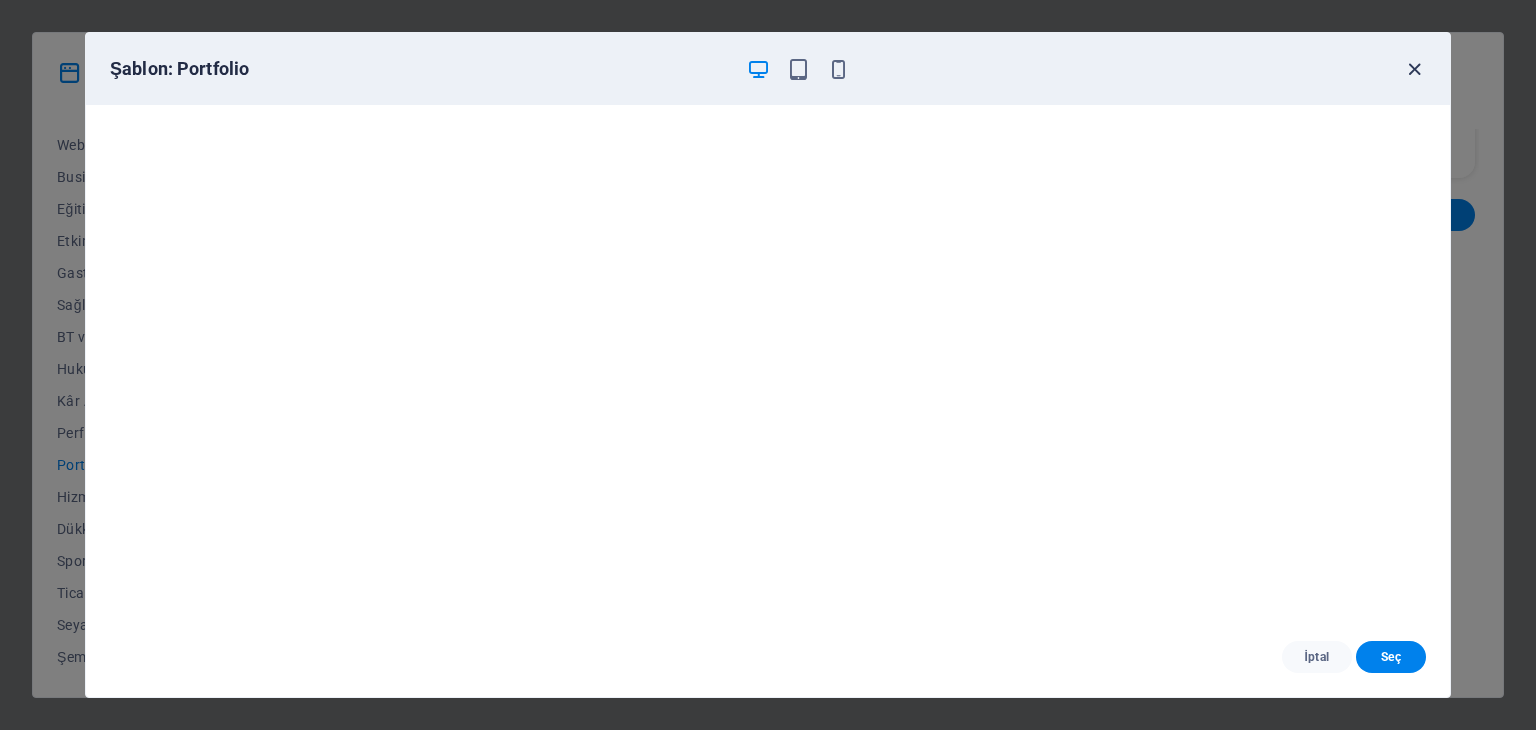 click at bounding box center (1414, 69) 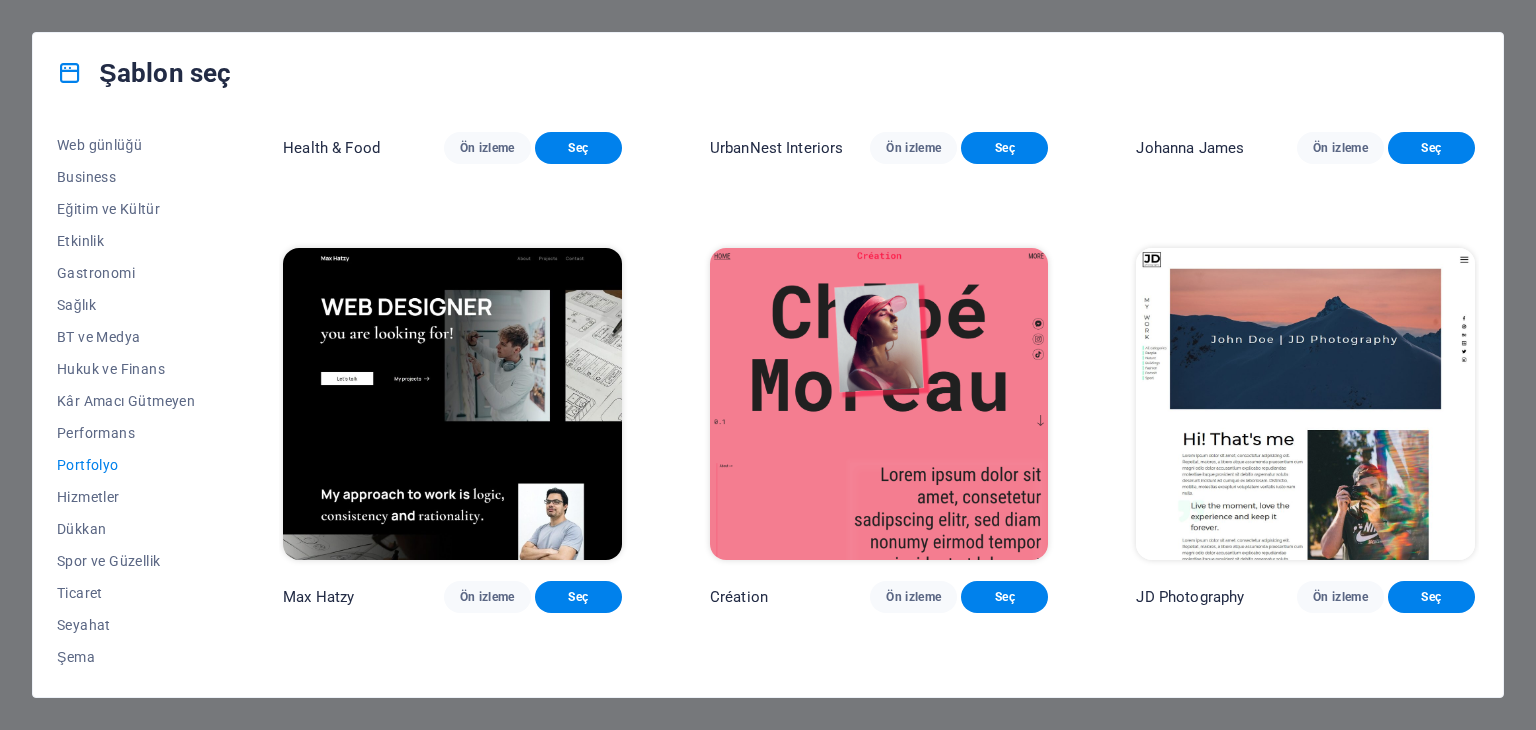 scroll, scrollTop: 316, scrollLeft: 0, axis: vertical 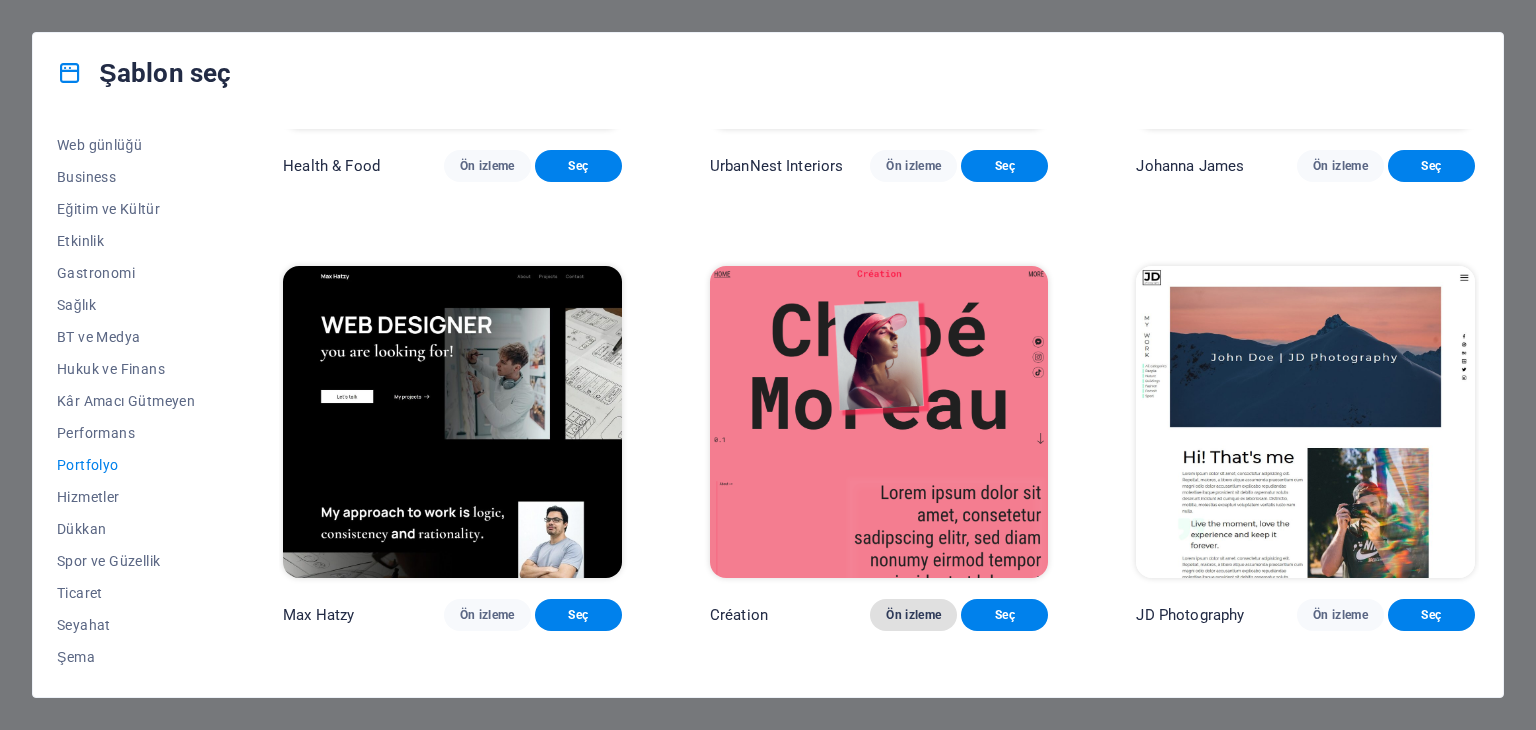 click on "Ön izleme" at bounding box center [913, 615] 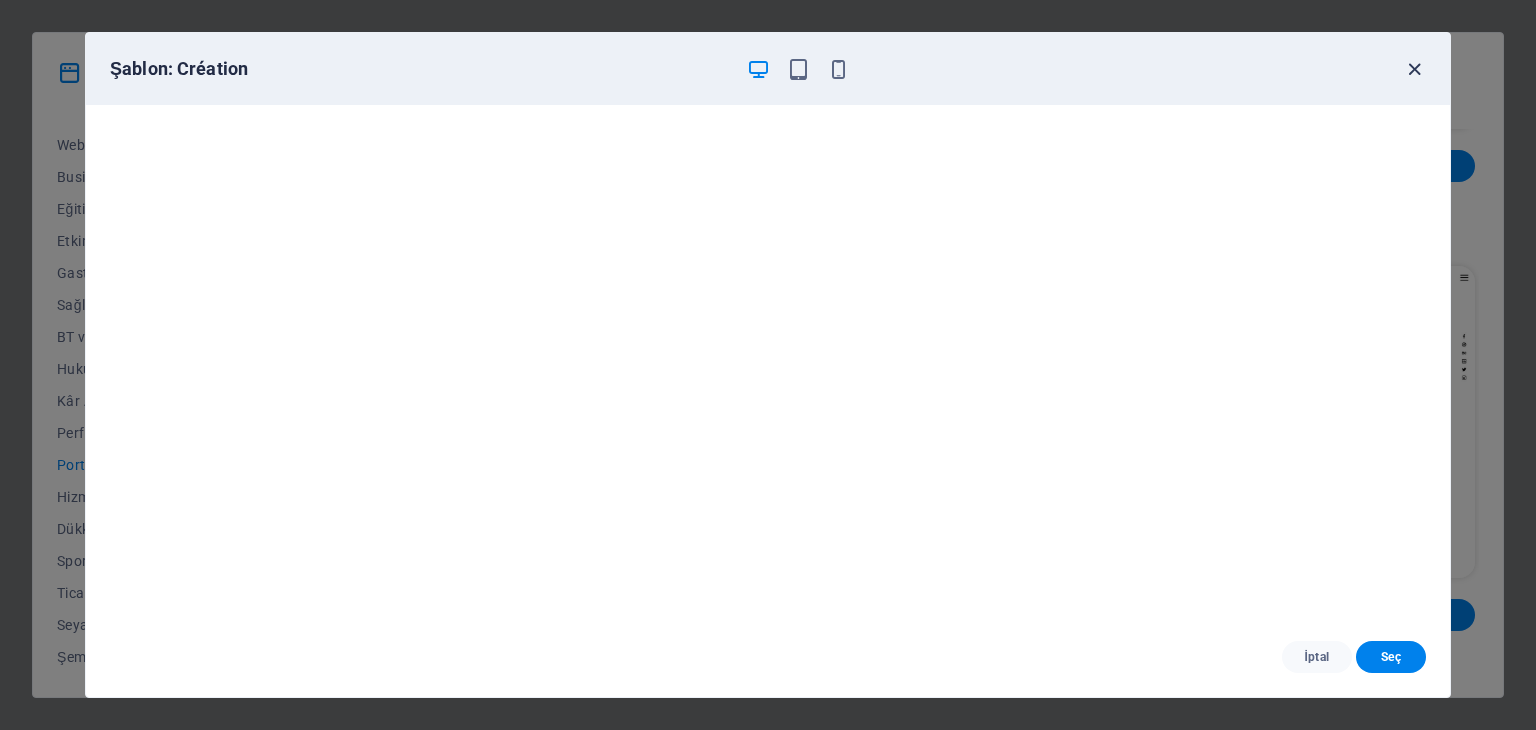 click at bounding box center [1414, 69] 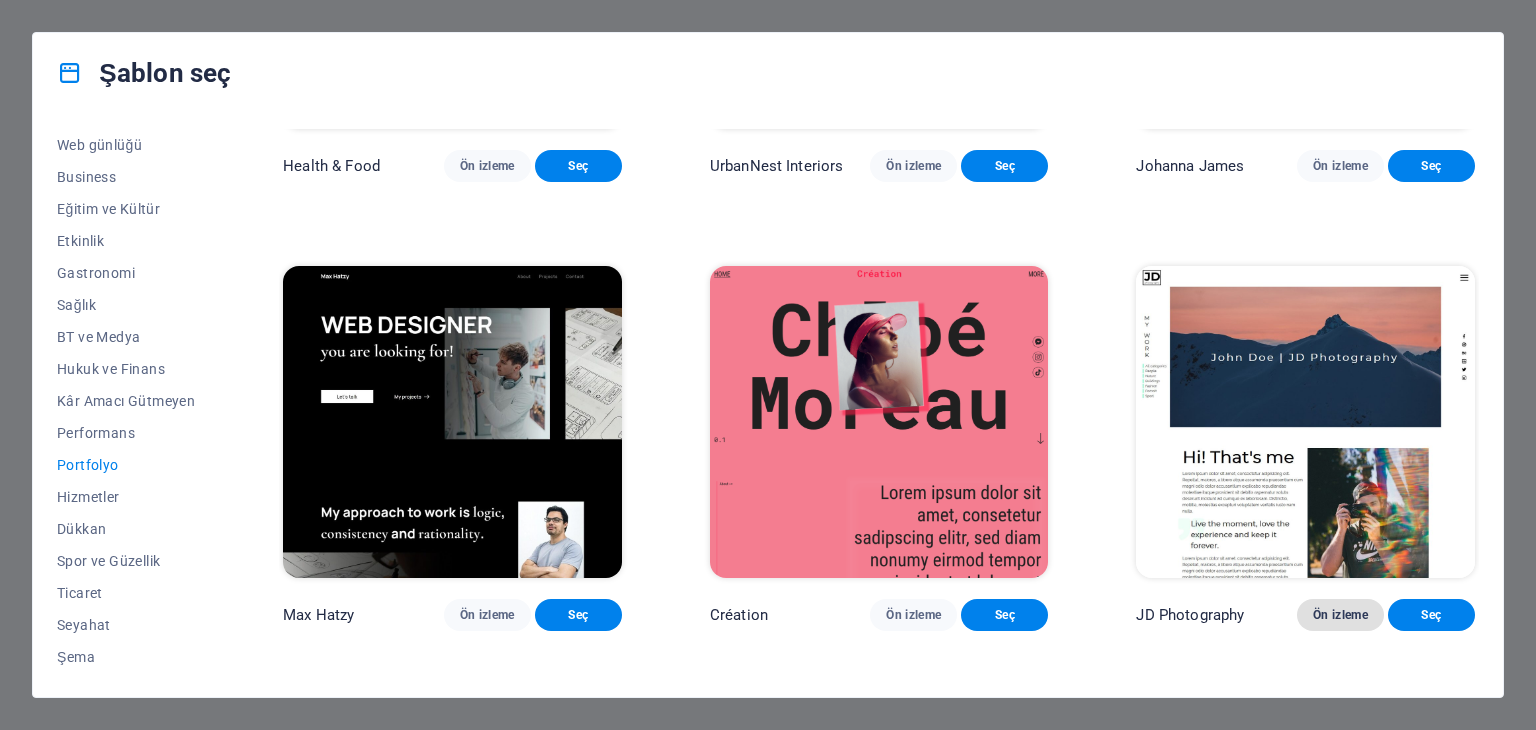 click on "Ön izleme" at bounding box center [1340, 615] 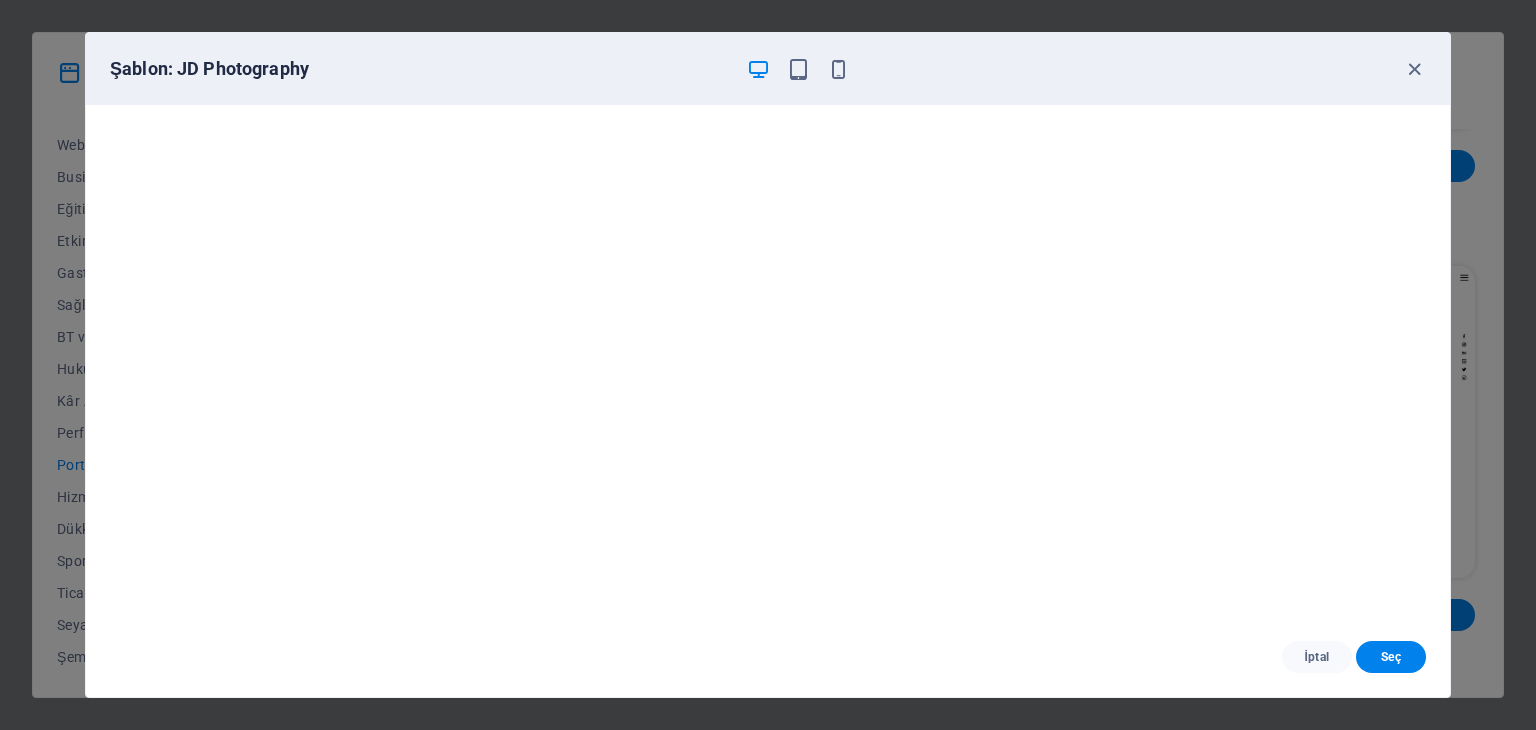 scroll, scrollTop: 5, scrollLeft: 0, axis: vertical 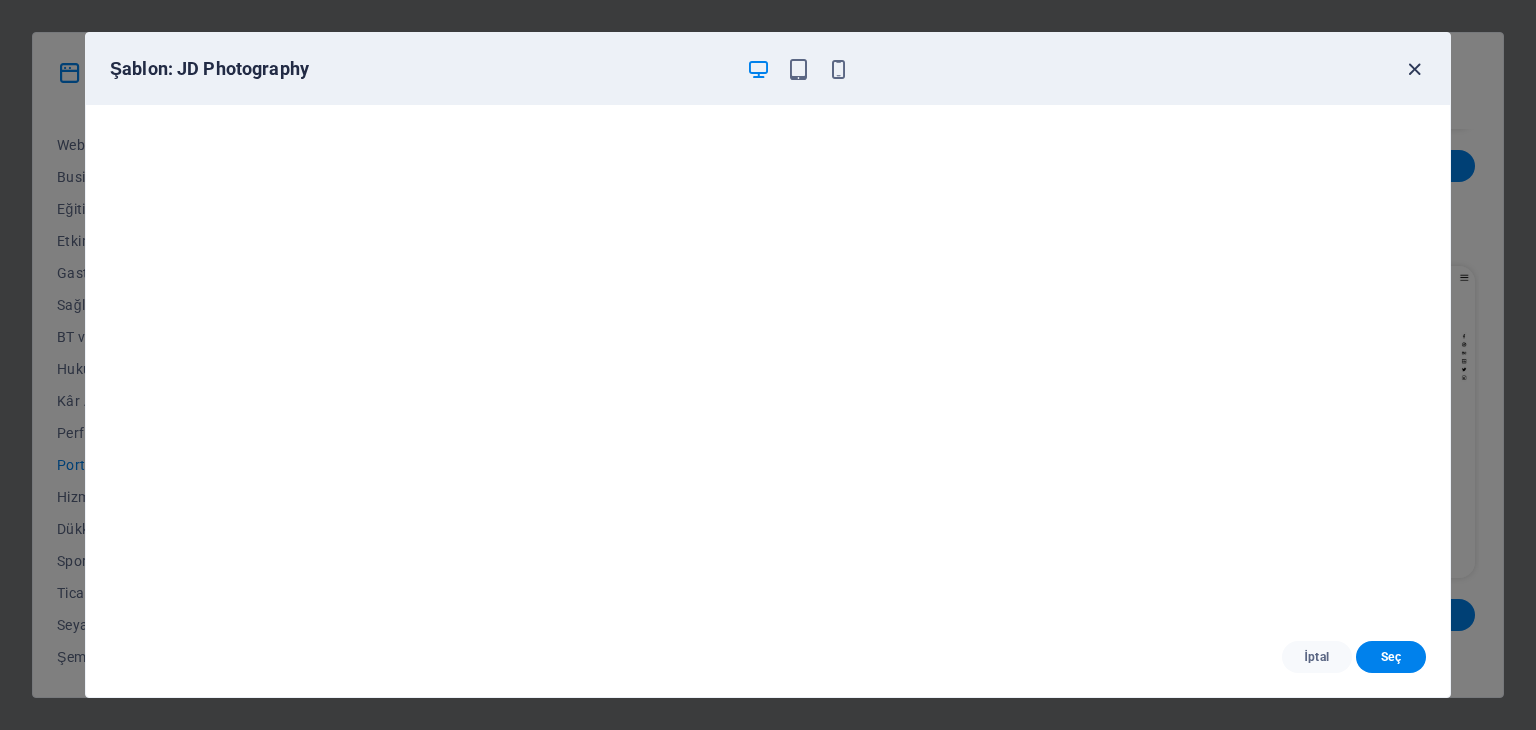 click at bounding box center (1414, 69) 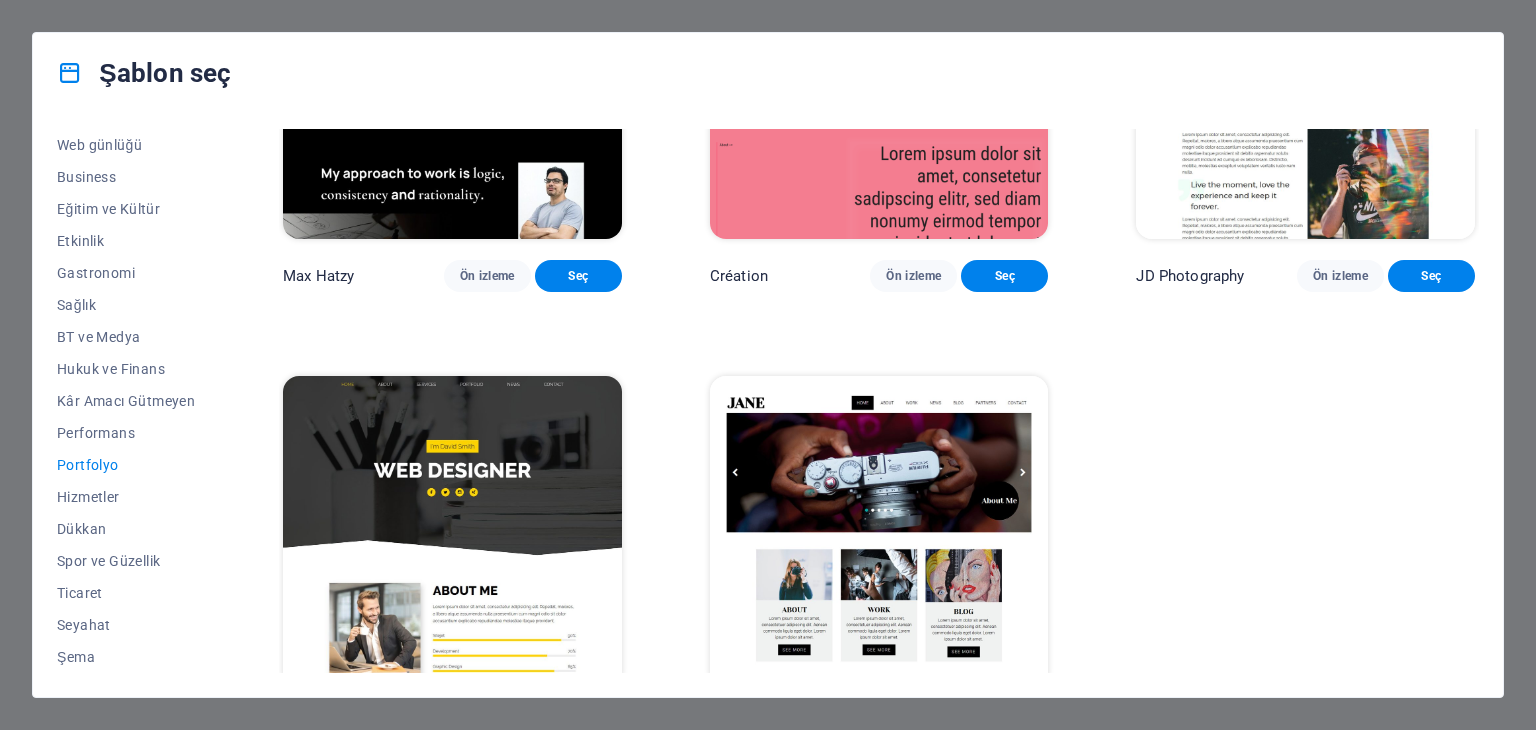 scroll, scrollTop: 716, scrollLeft: 0, axis: vertical 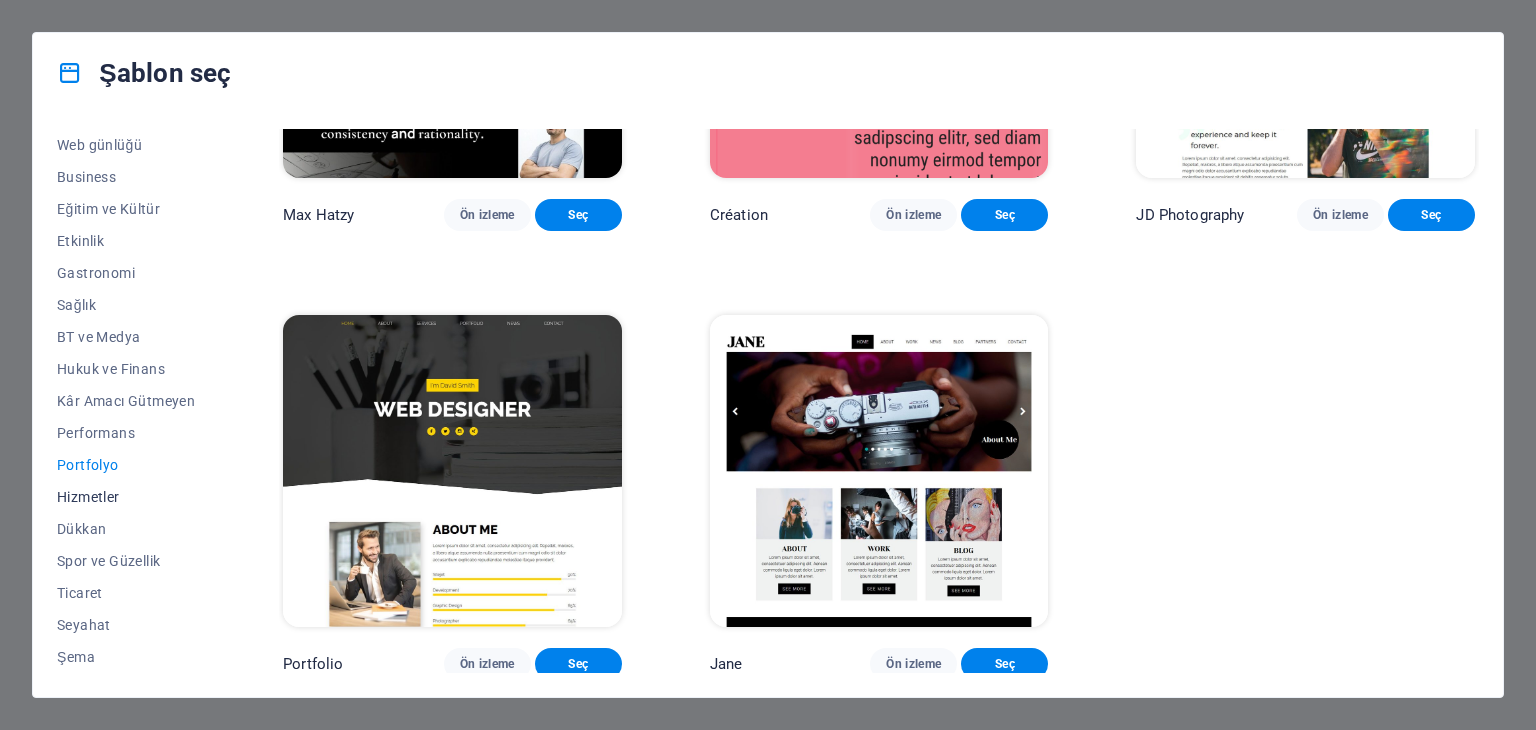 click on "Hizmetler" at bounding box center (126, 497) 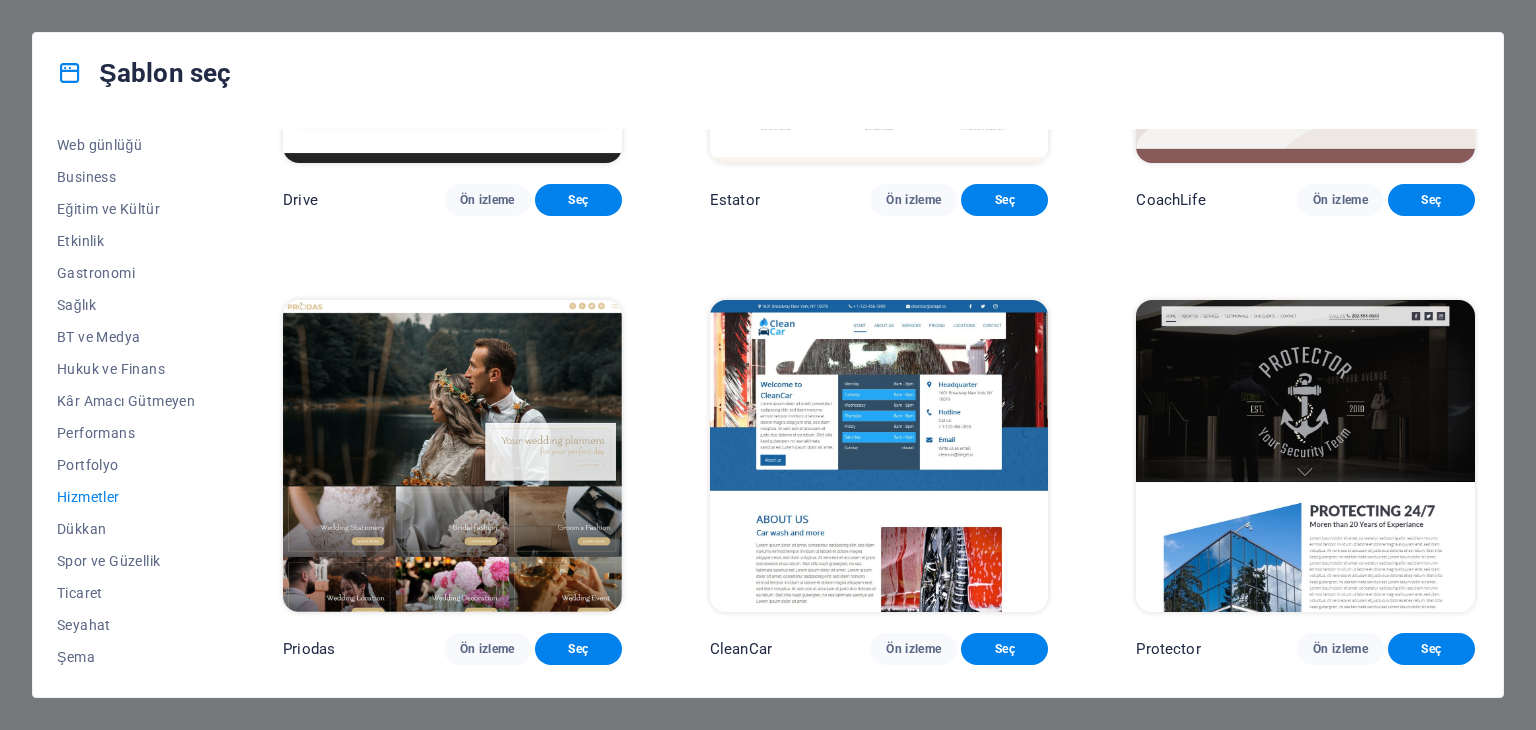 scroll, scrollTop: 1316, scrollLeft: 0, axis: vertical 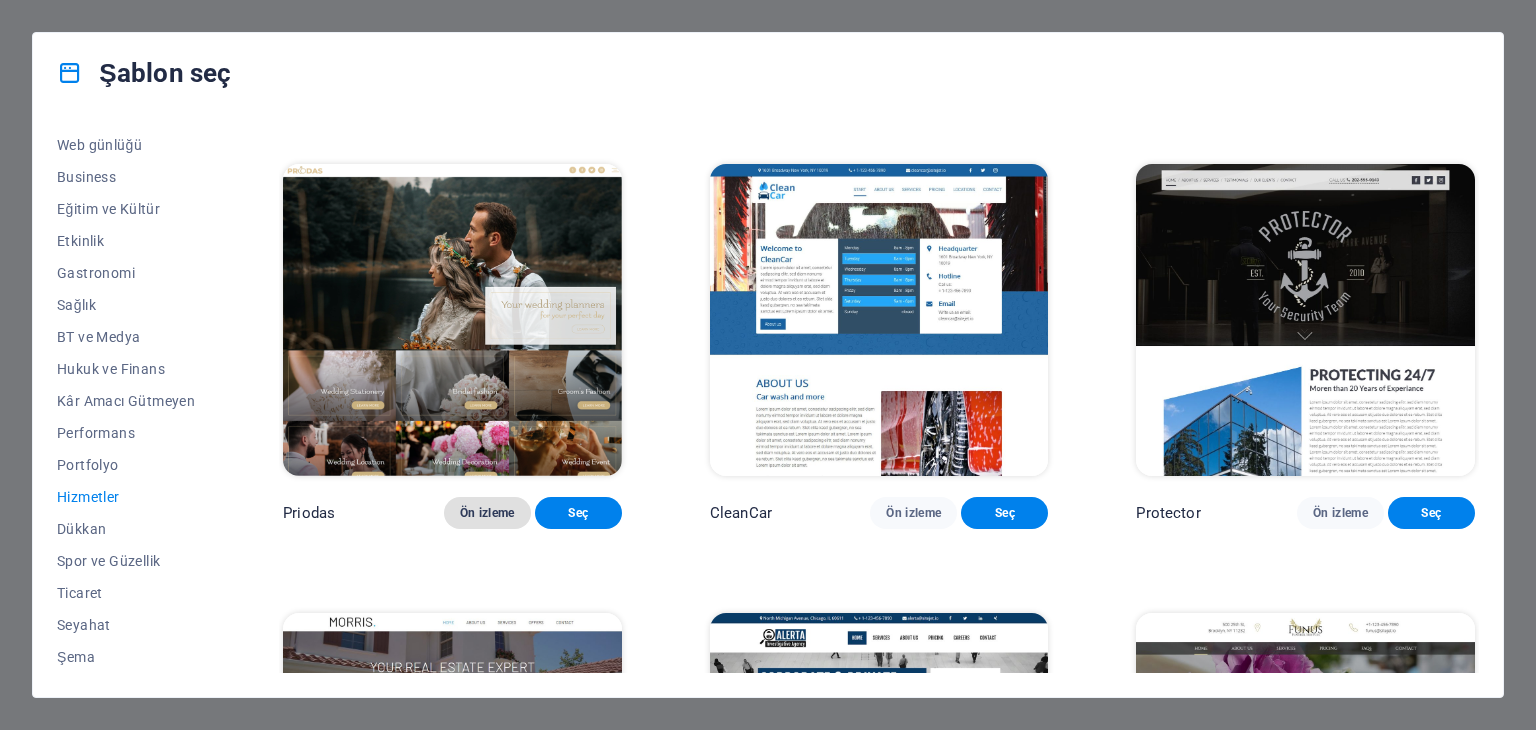 click on "Ön izleme" at bounding box center (487, 513) 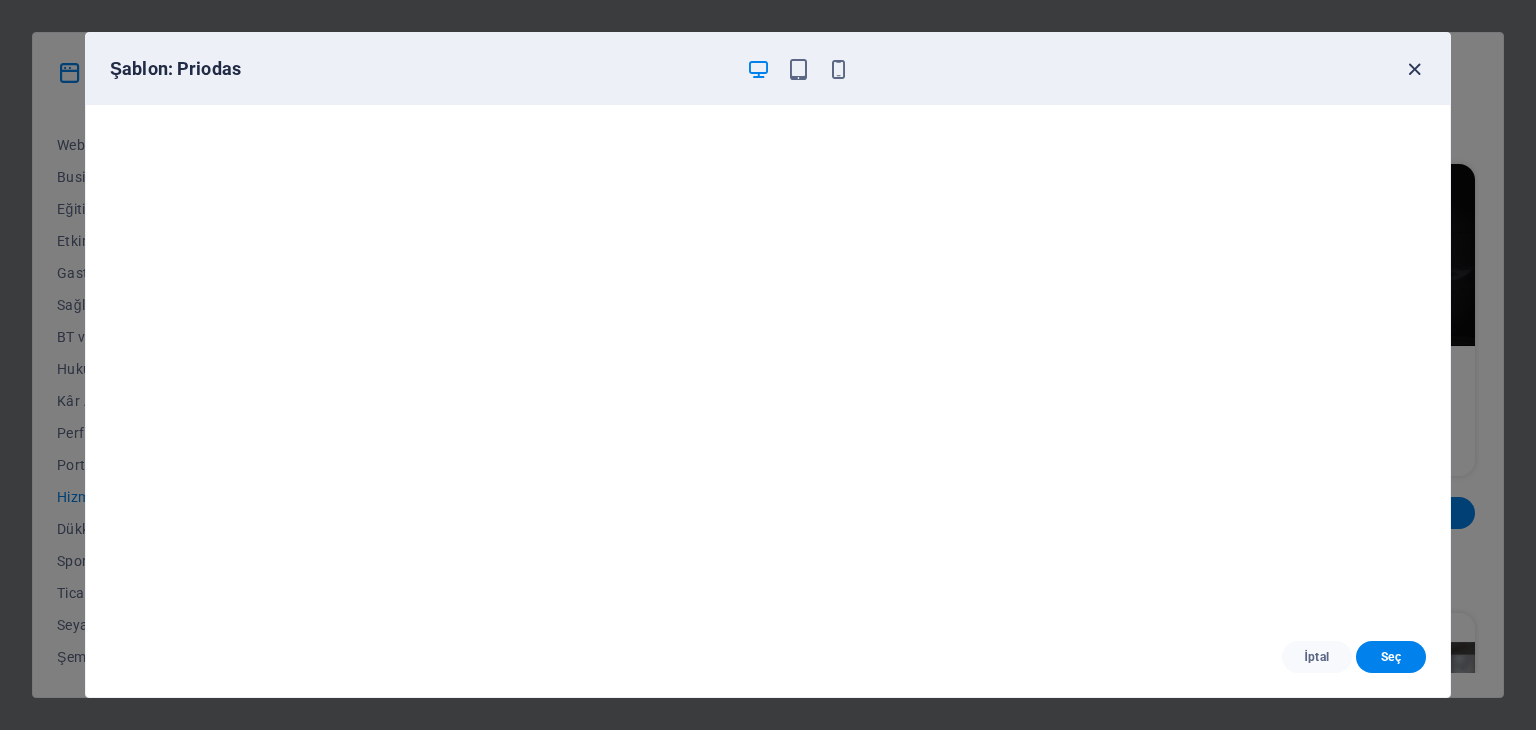 click at bounding box center (1414, 69) 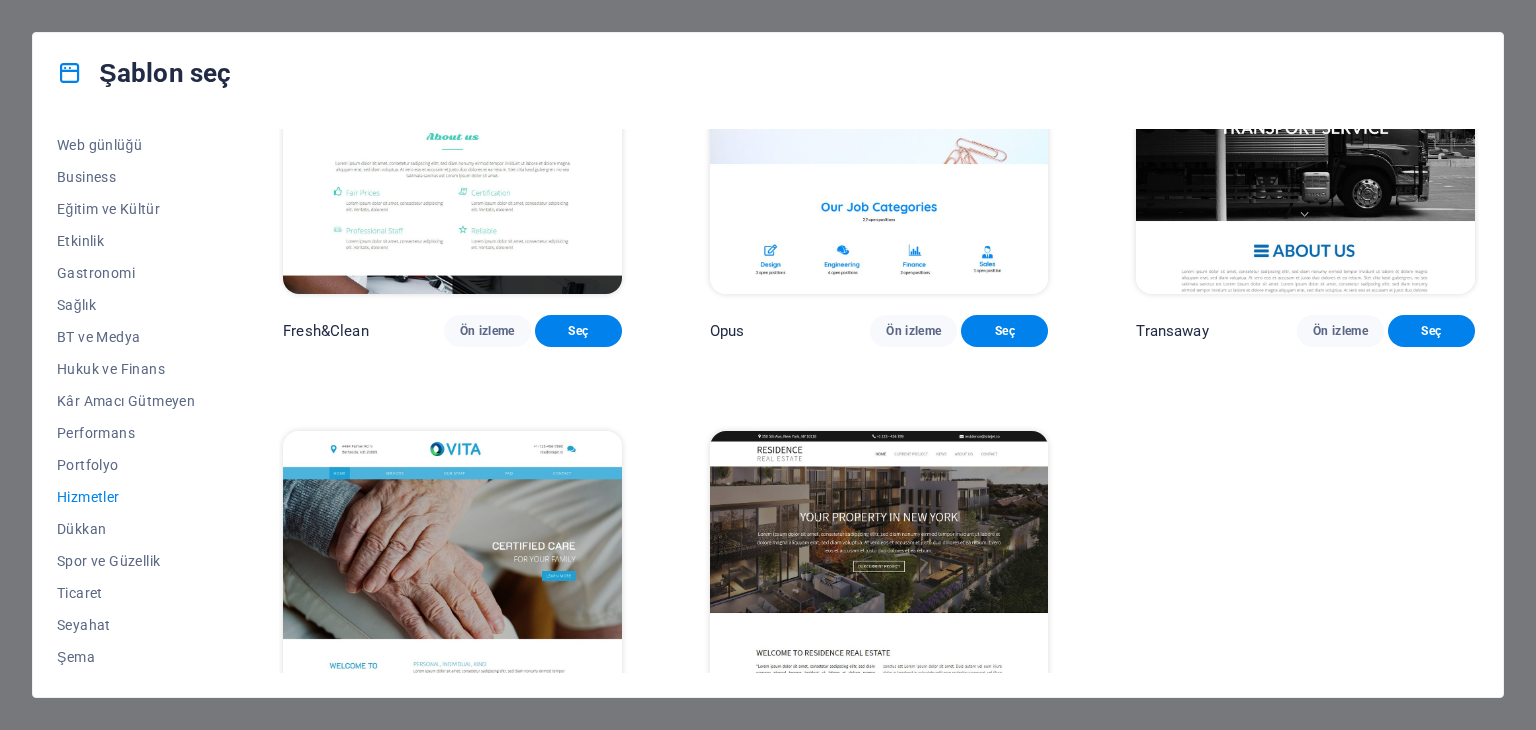 scroll, scrollTop: 2504, scrollLeft: 0, axis: vertical 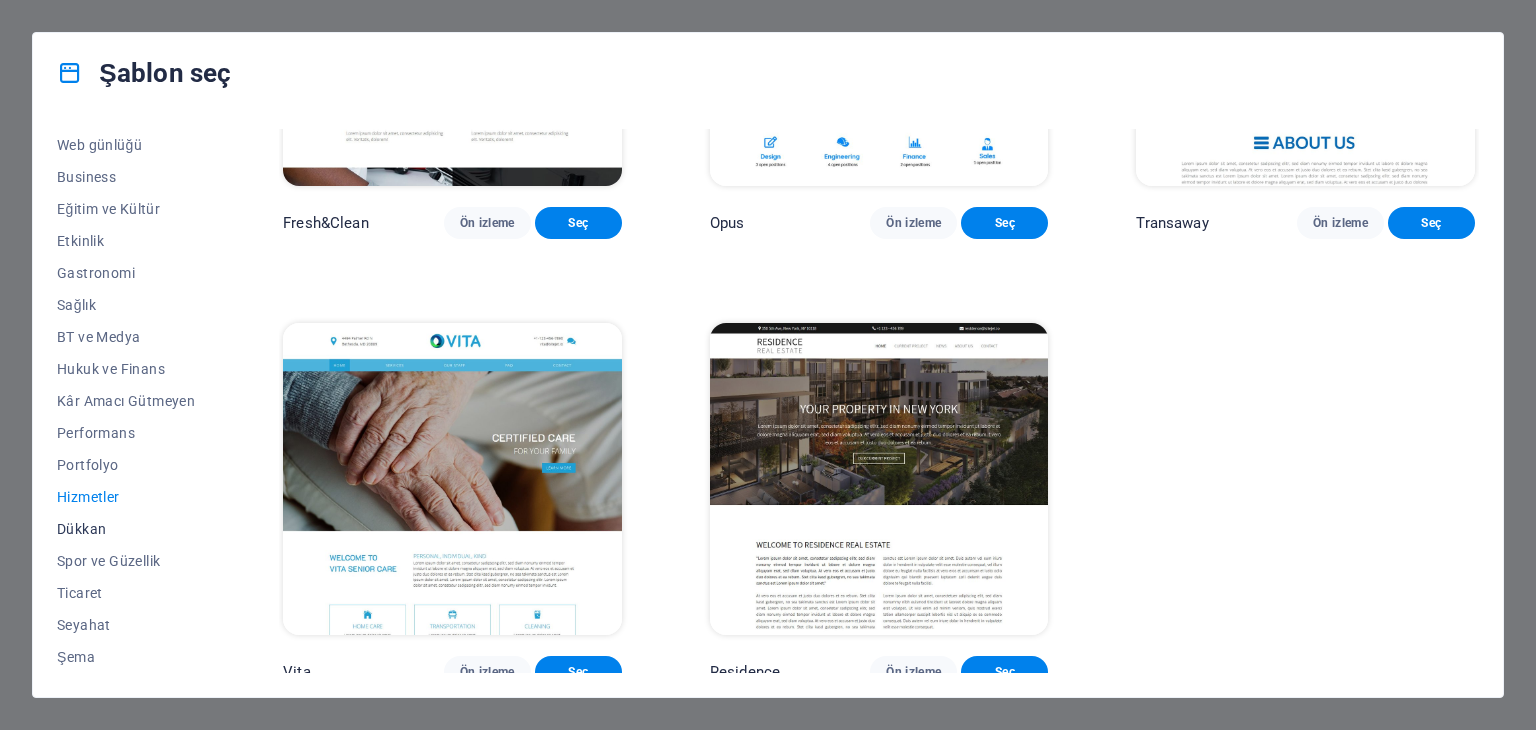 click on "Dükkan" at bounding box center (126, 529) 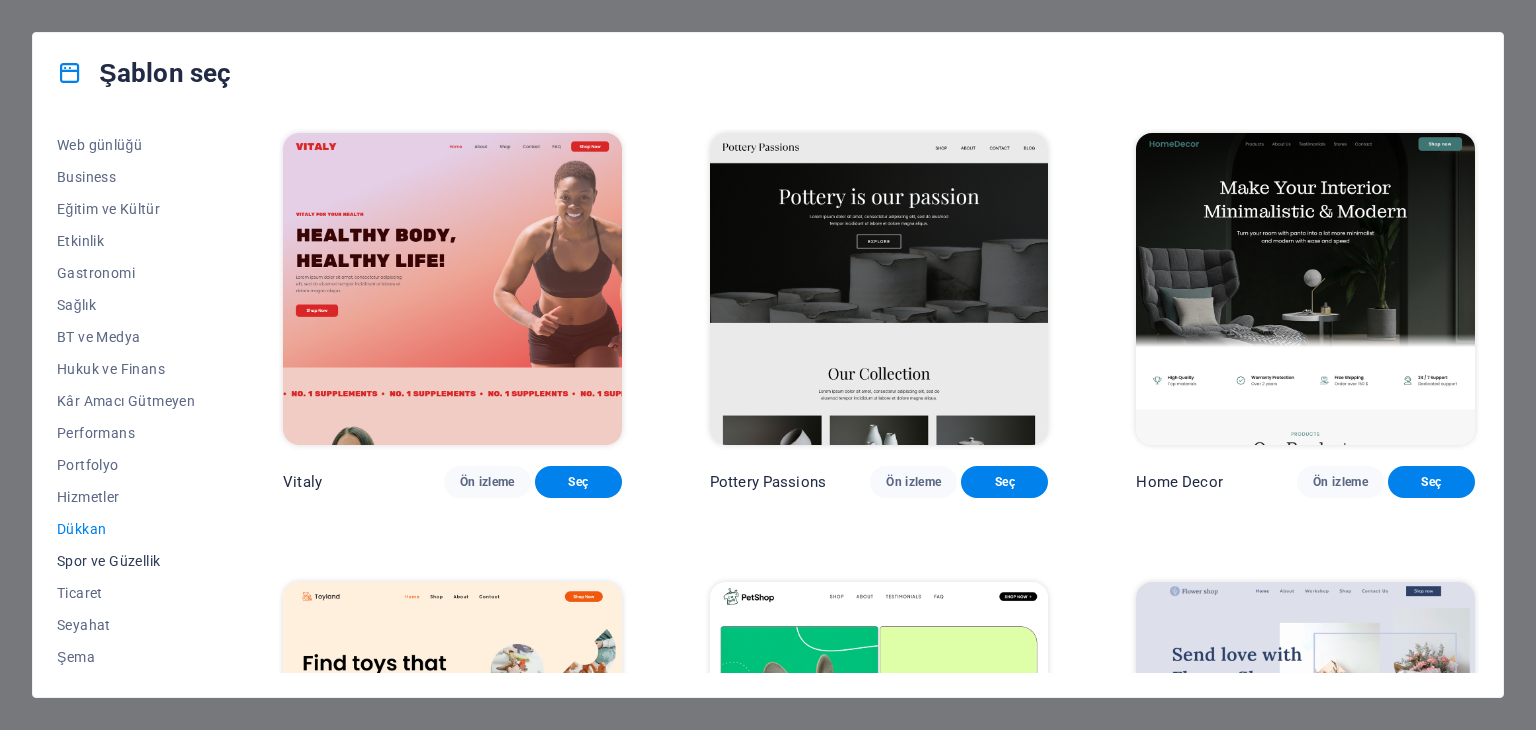 click on "Spor ve Güzellik" at bounding box center (126, 561) 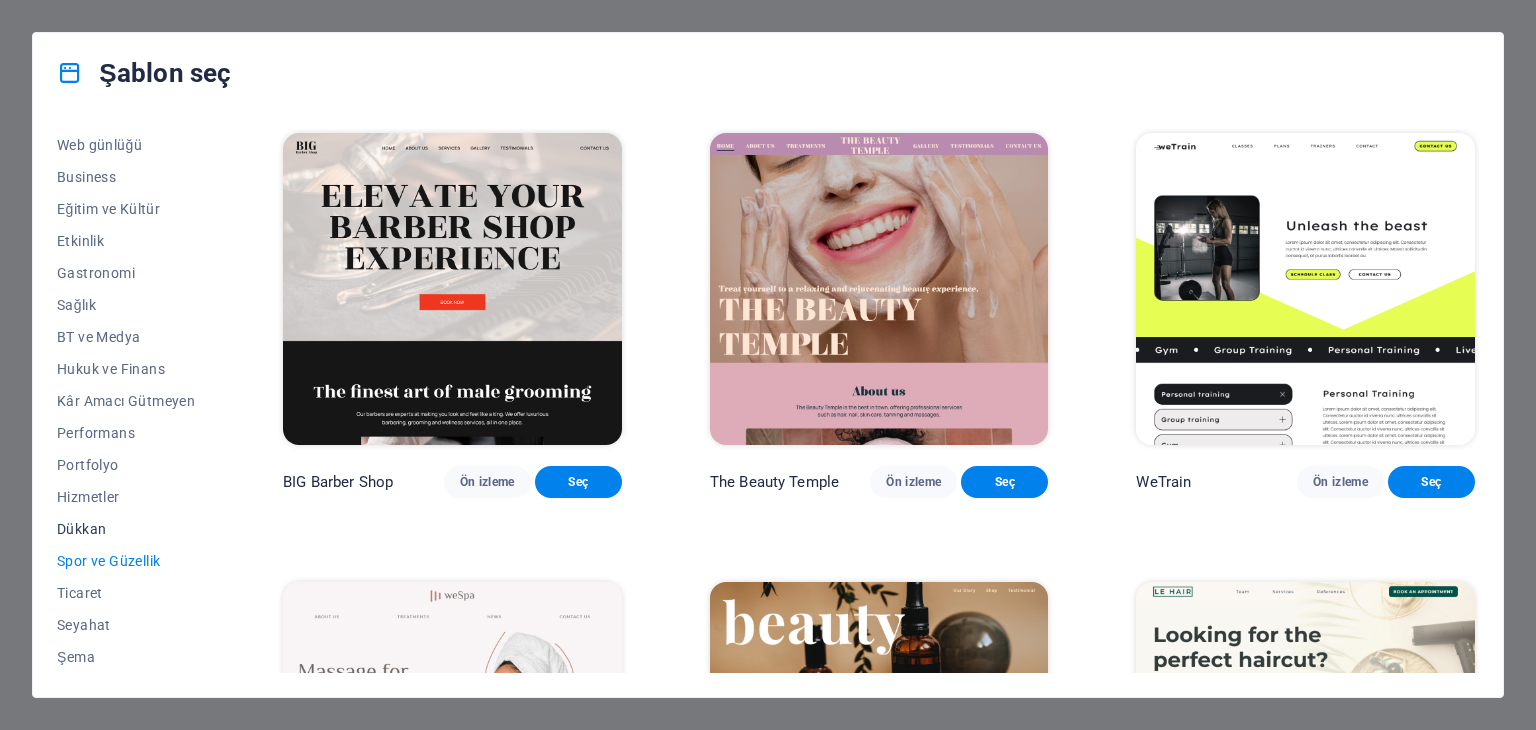 click on "Dükkan" at bounding box center [126, 529] 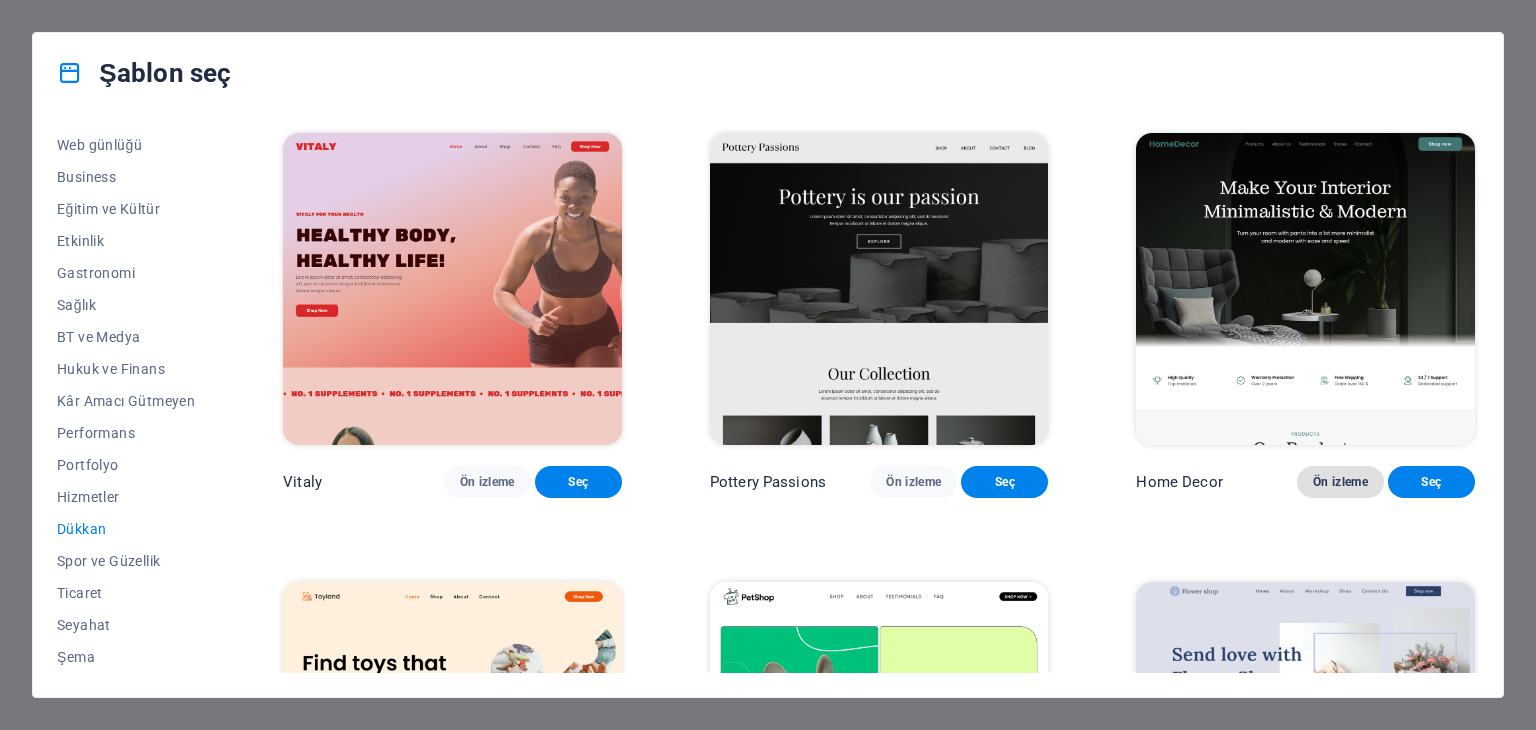 click on "Ön izleme" at bounding box center [1340, 482] 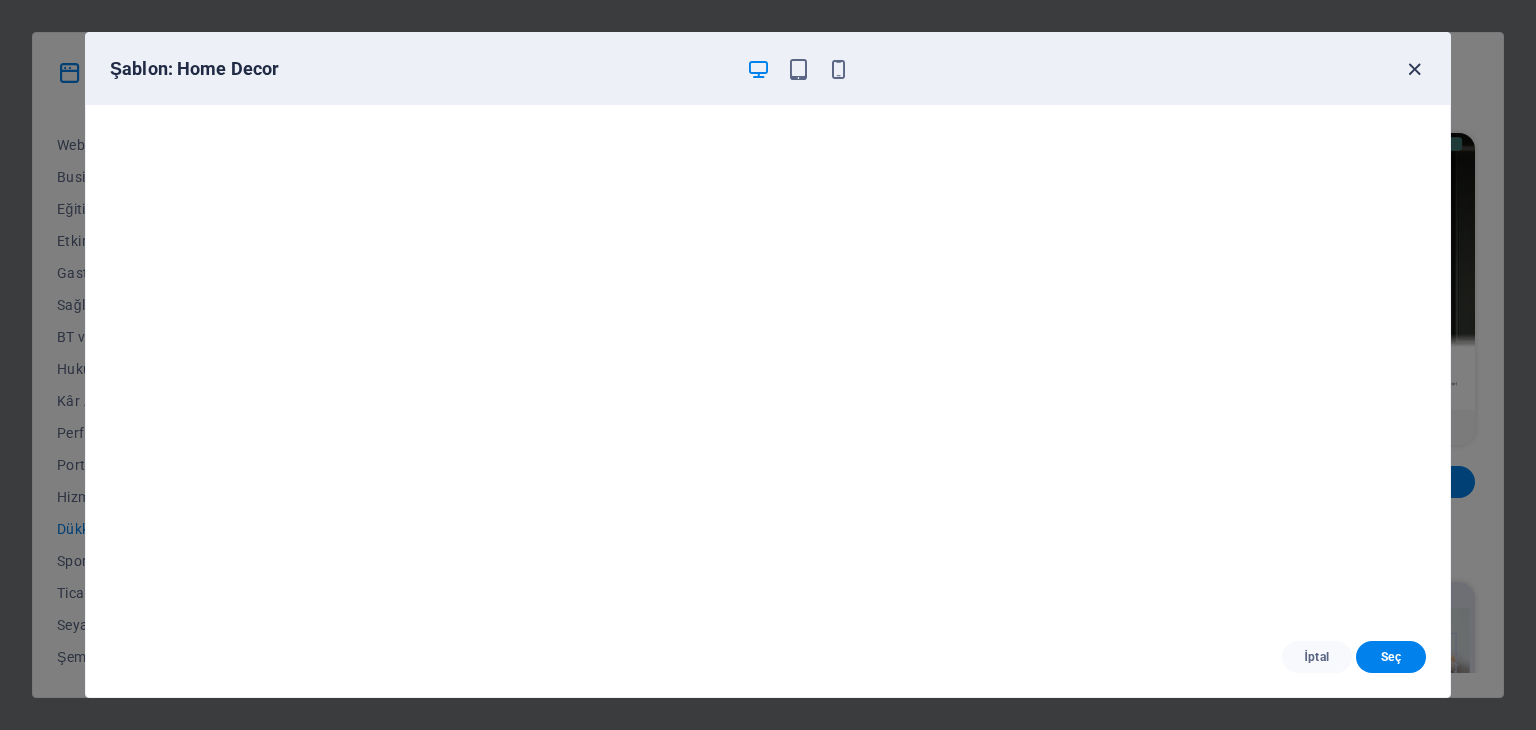 click at bounding box center [1414, 69] 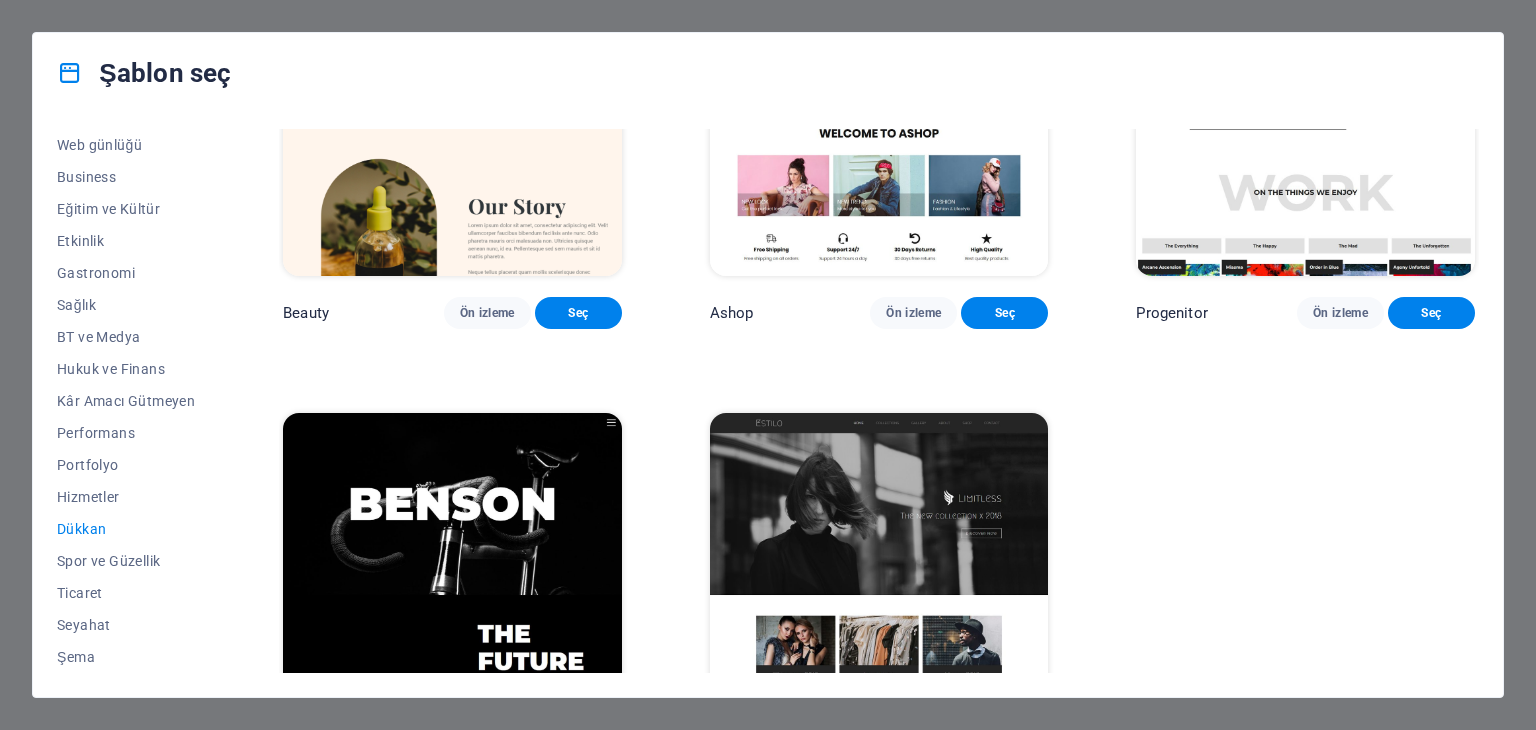 scroll, scrollTop: 863, scrollLeft: 0, axis: vertical 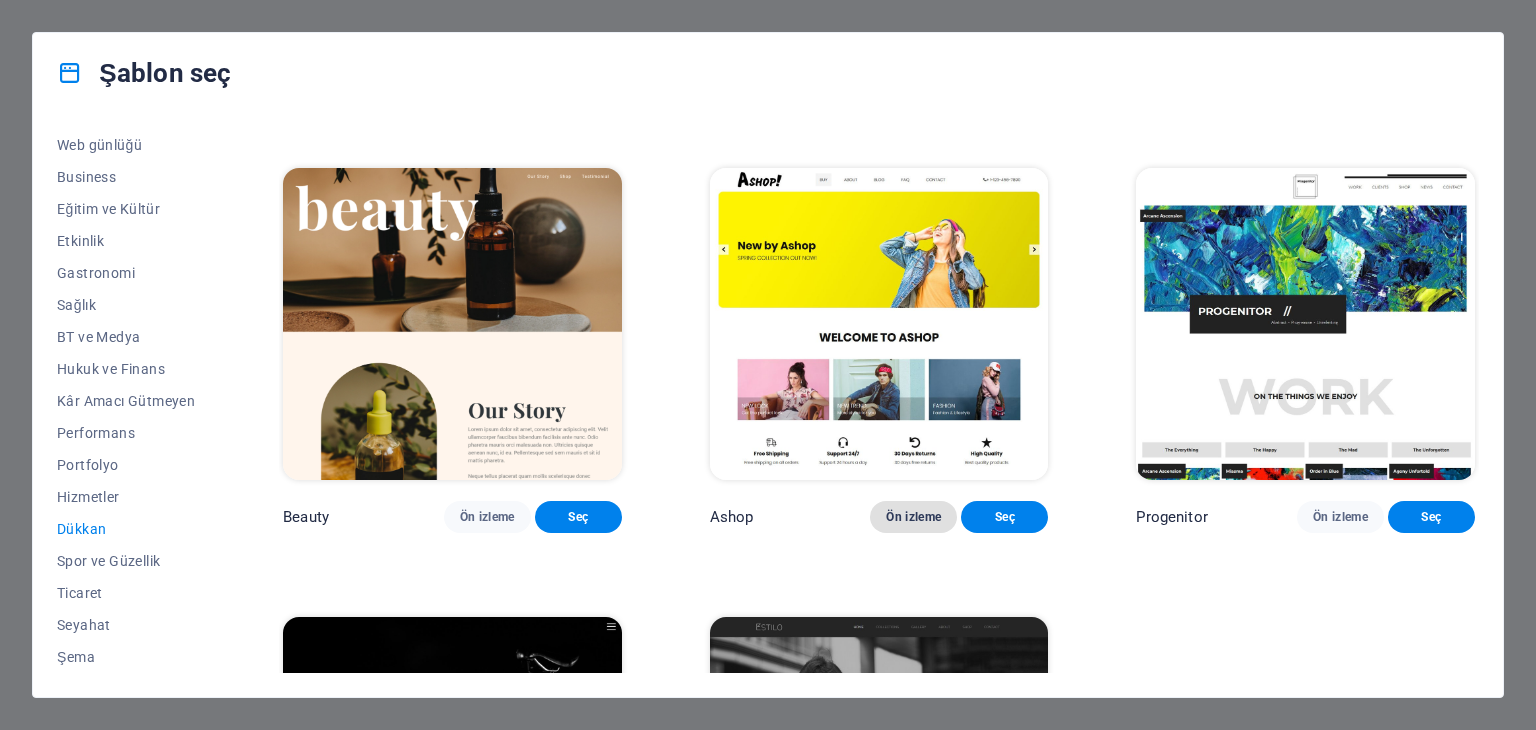 click on "Ön izleme" at bounding box center (913, 517) 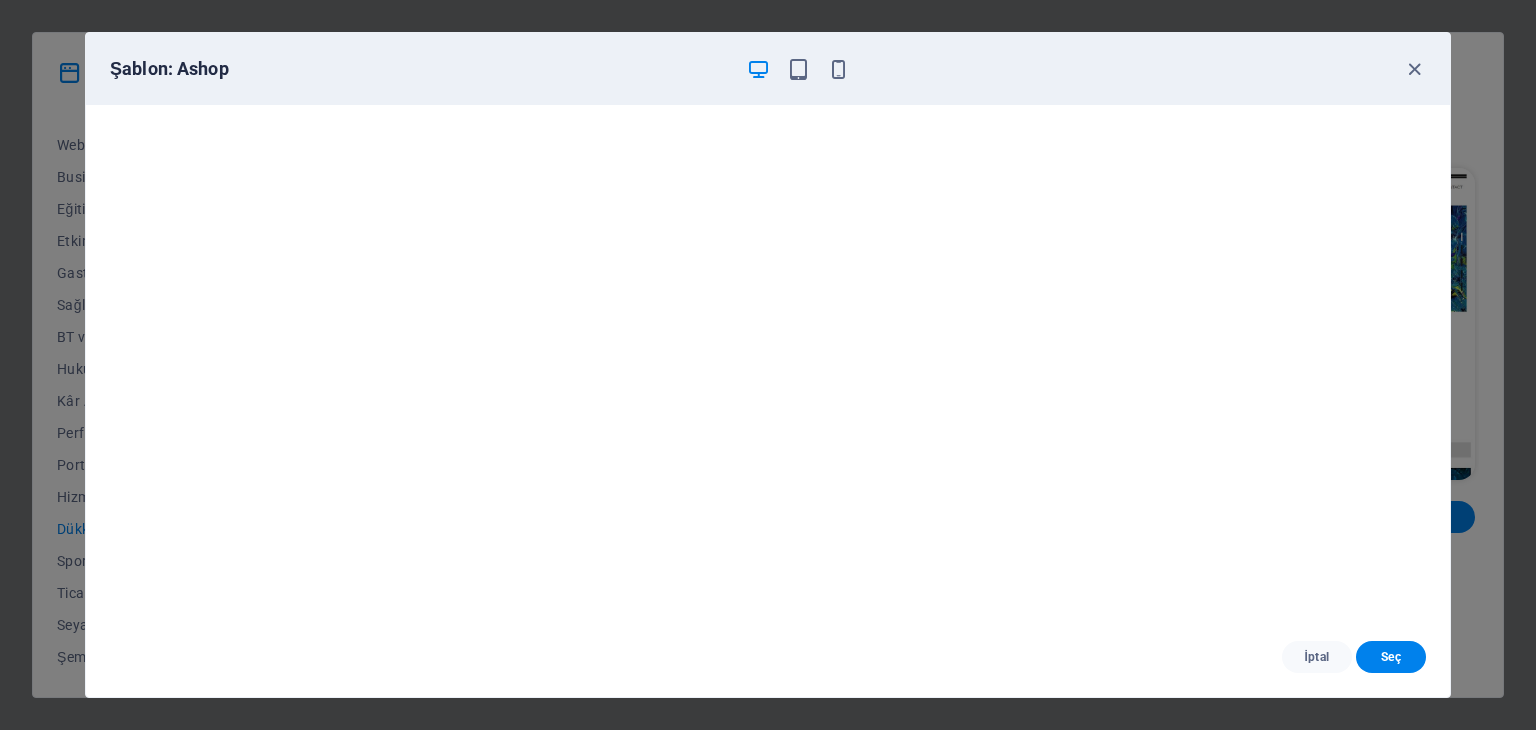 click on "Şablon: Ashop" at bounding box center [768, 69] 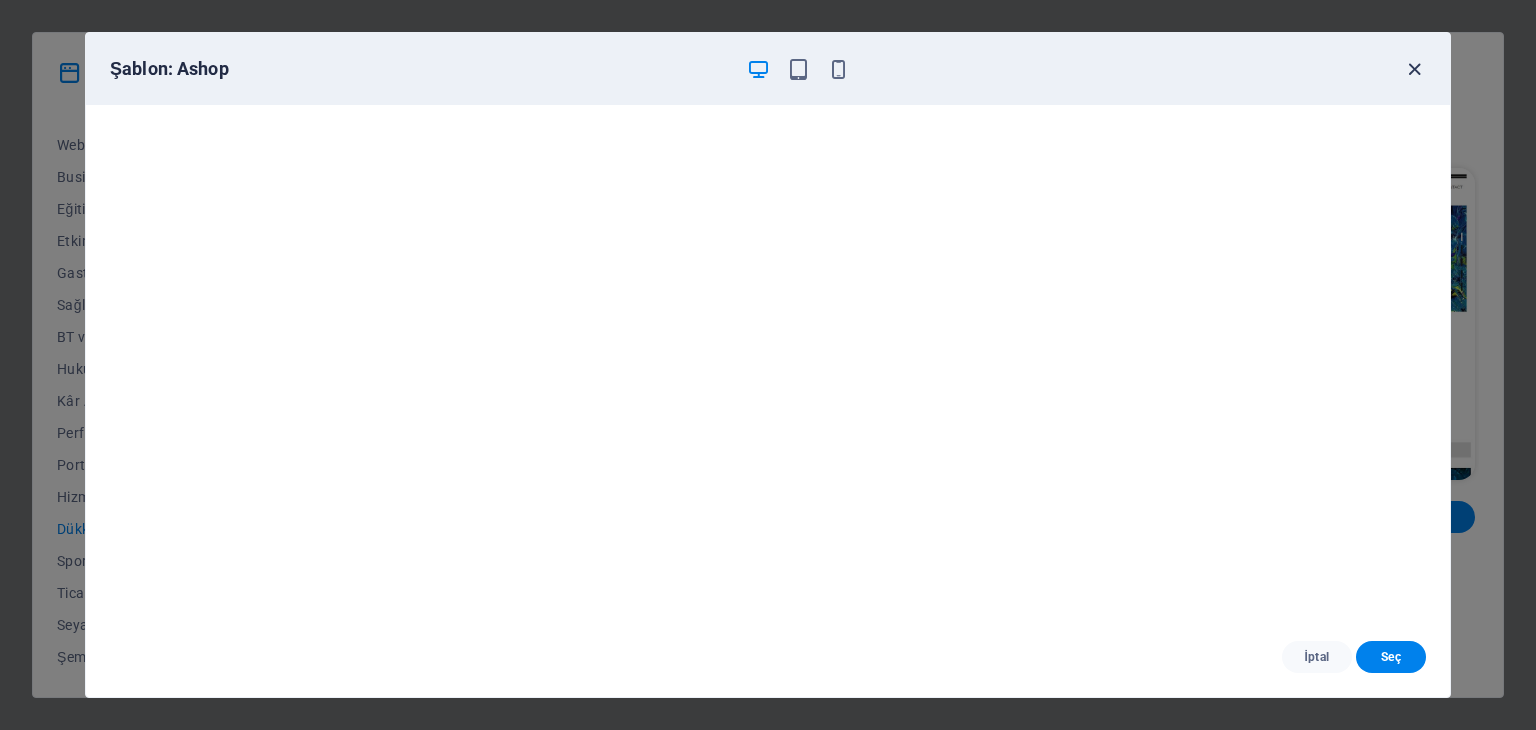click at bounding box center (1414, 69) 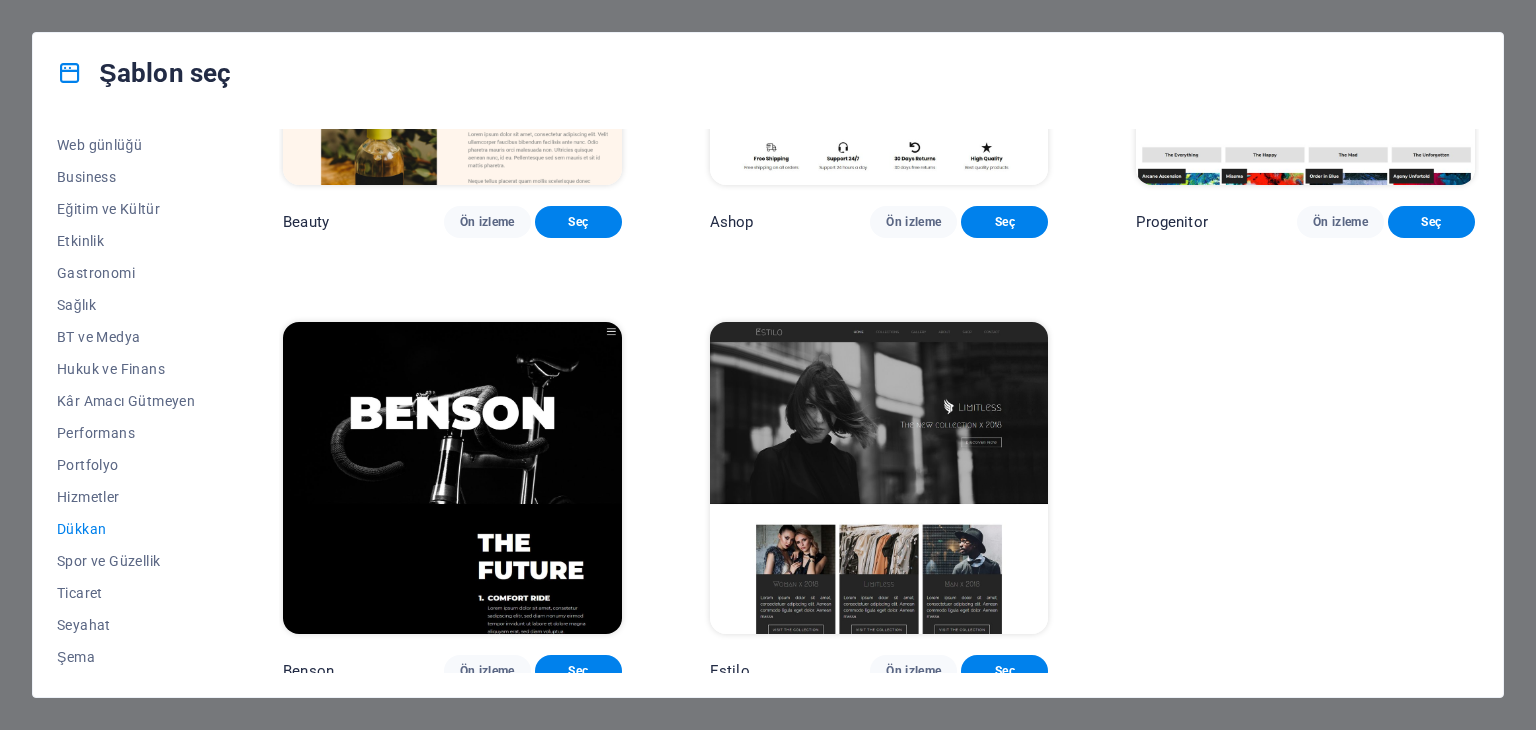 scroll, scrollTop: 1163, scrollLeft: 0, axis: vertical 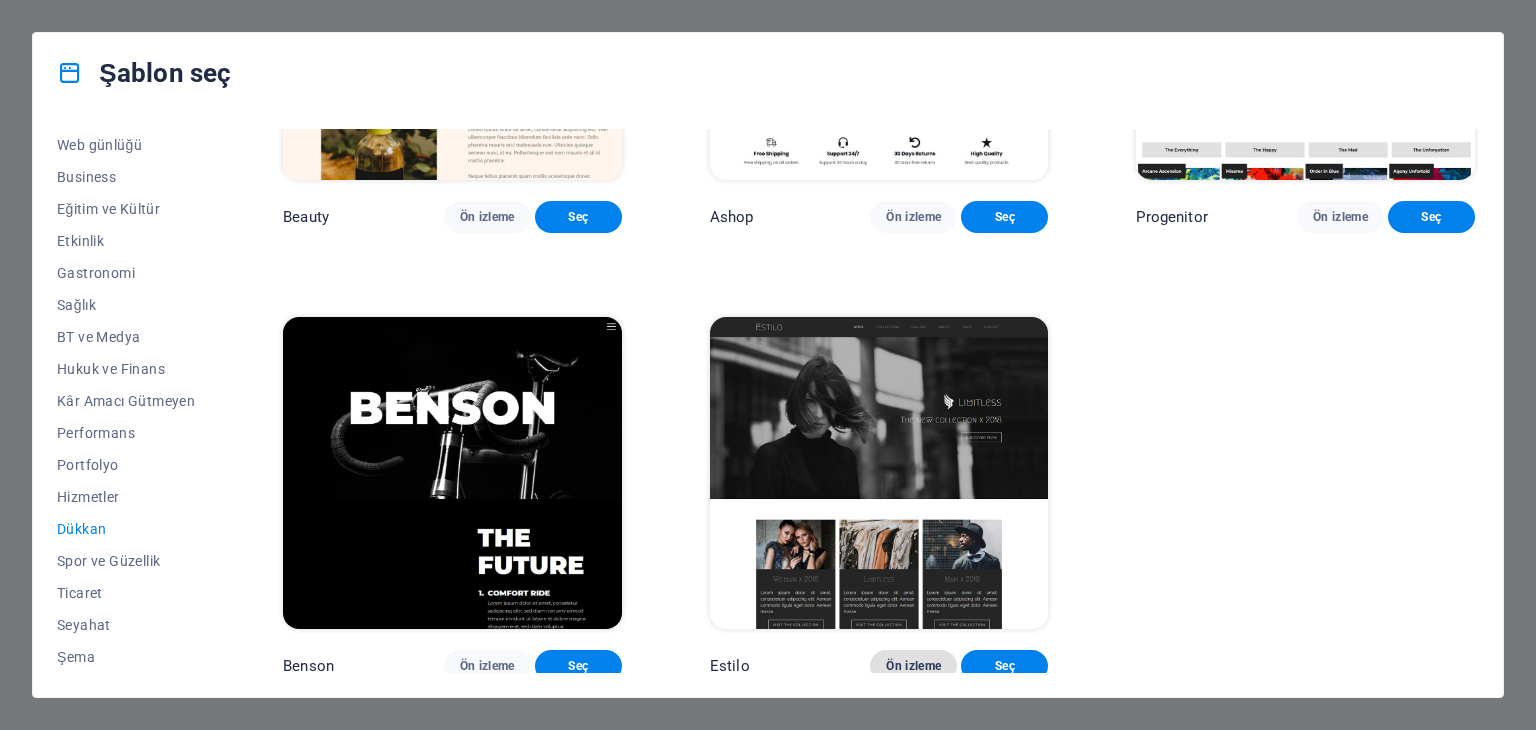 click on "Ön izleme" at bounding box center [913, 666] 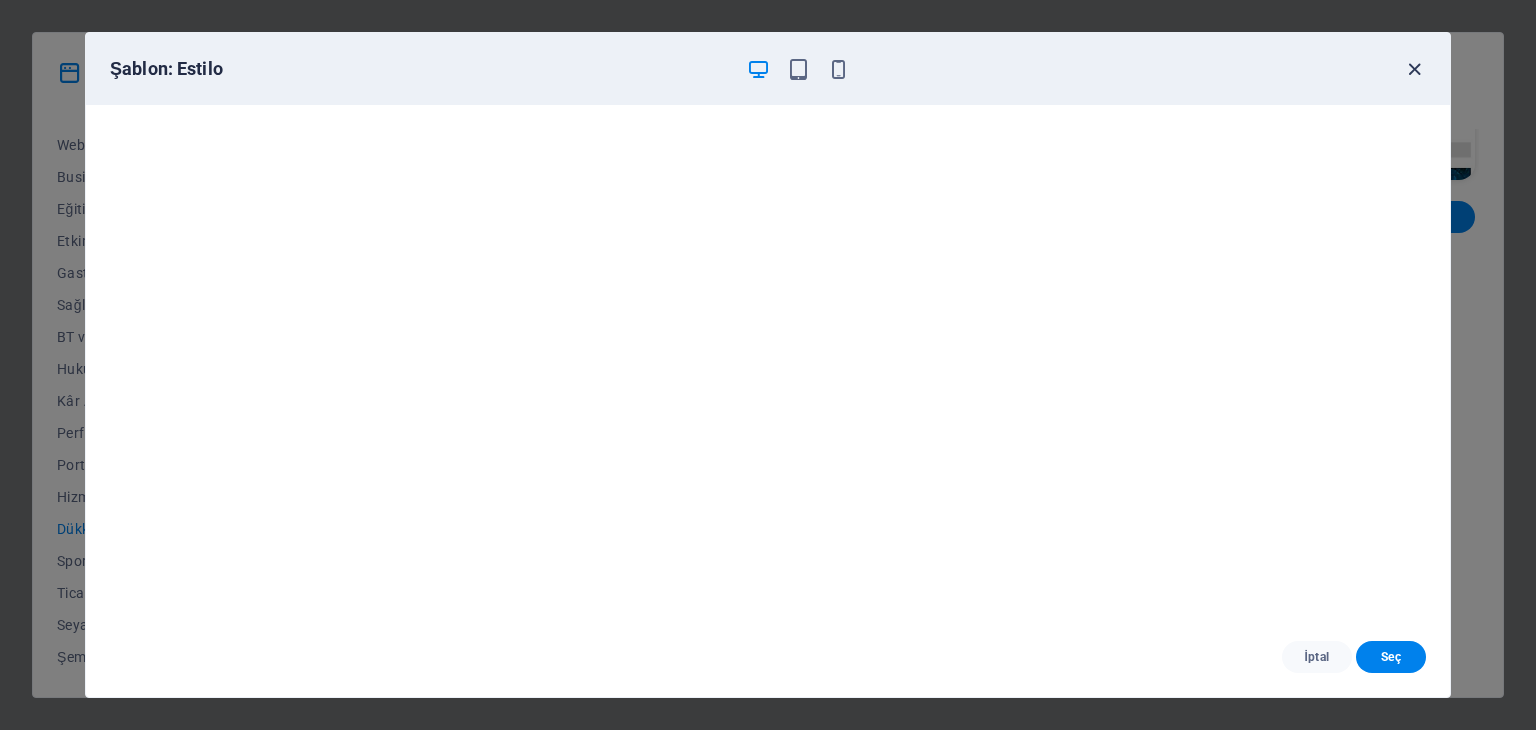 click at bounding box center [1414, 69] 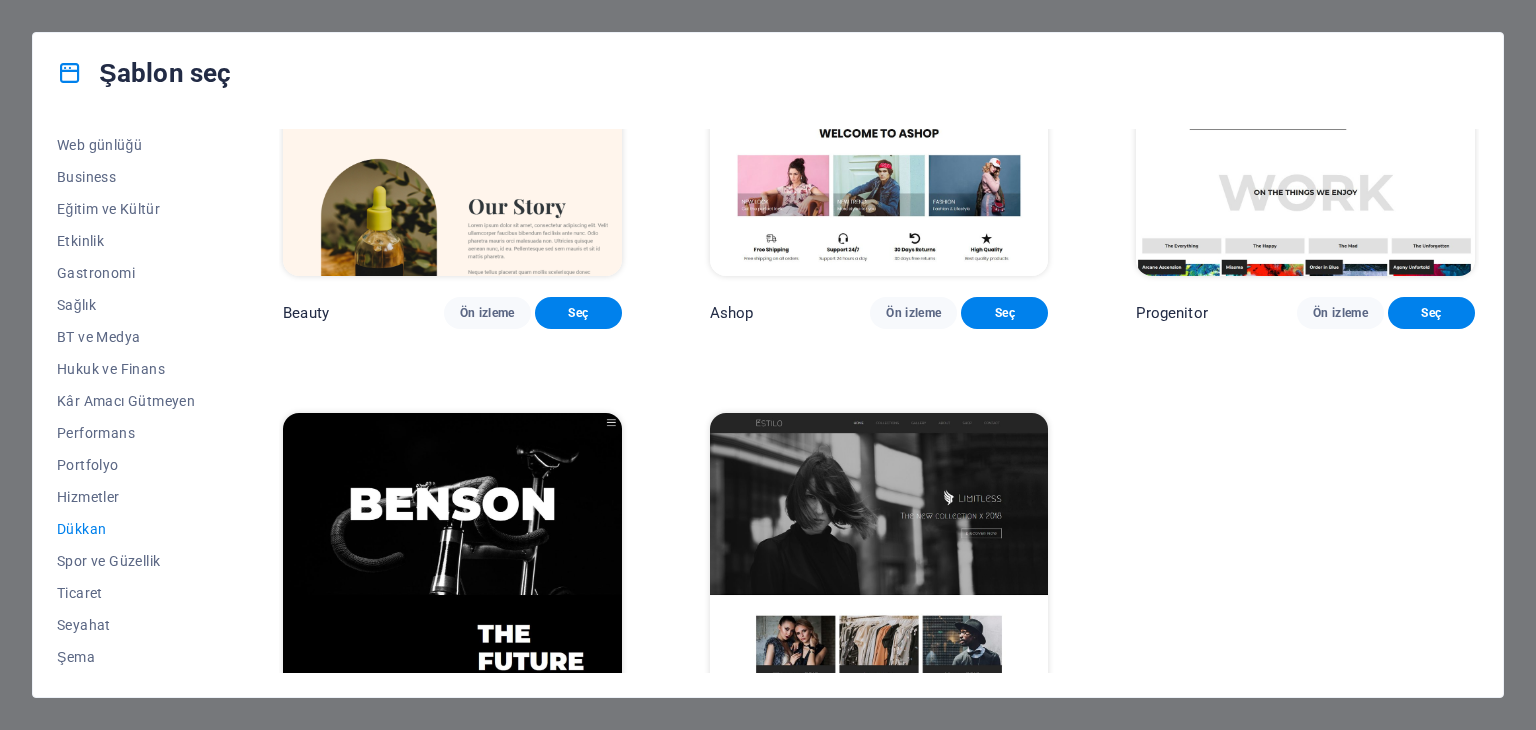 scroll, scrollTop: 1163, scrollLeft: 0, axis: vertical 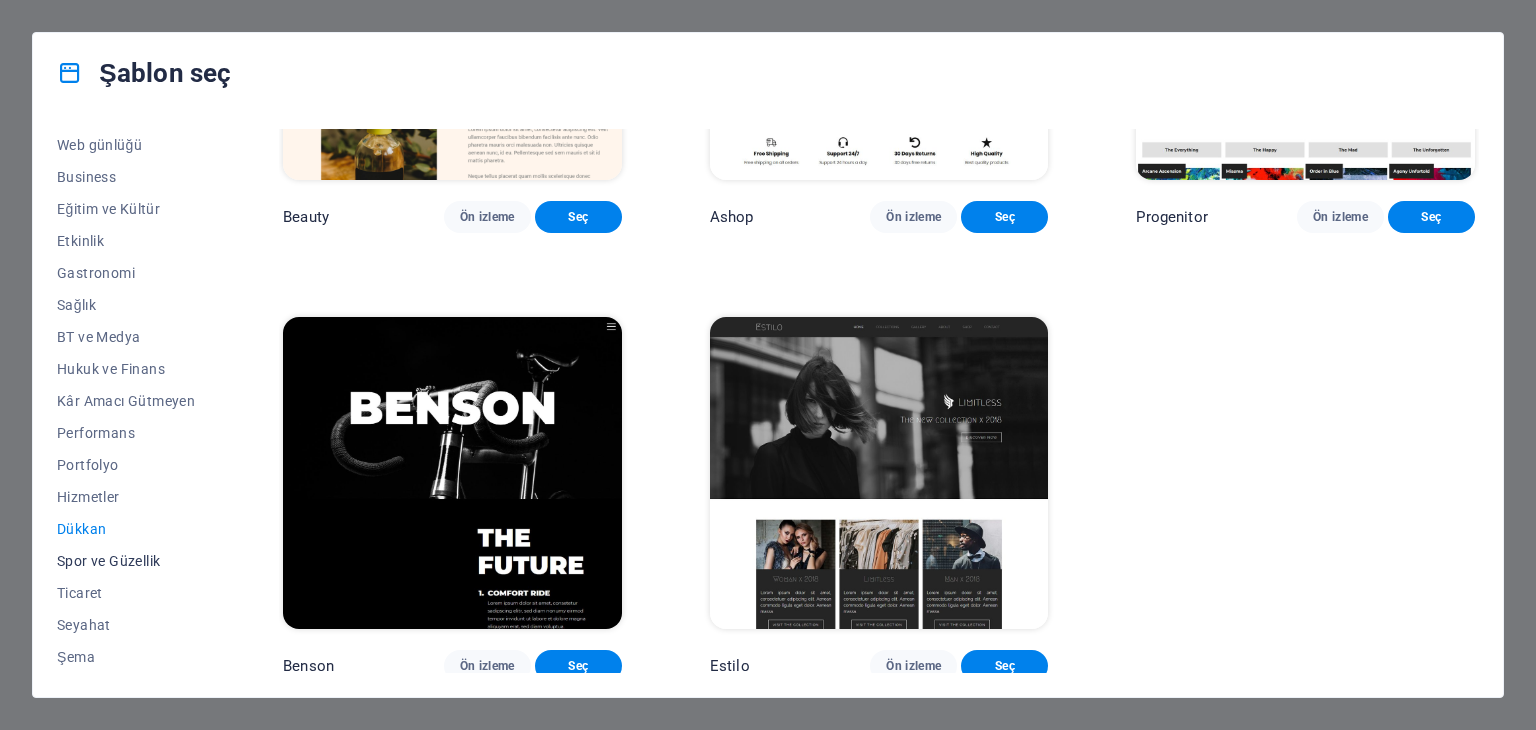 click on "Spor ve Güzellik" at bounding box center (126, 561) 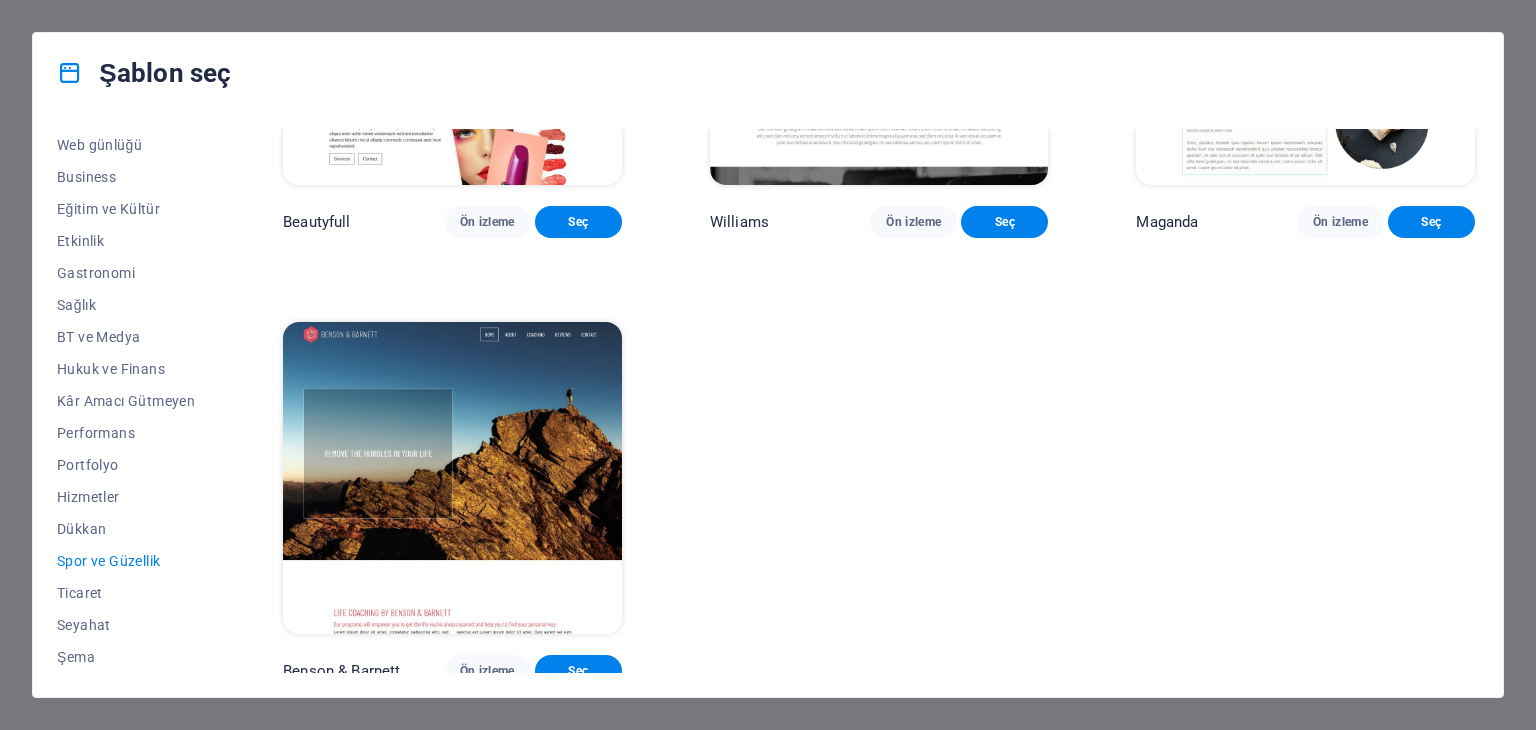 scroll, scrollTop: 2064, scrollLeft: 0, axis: vertical 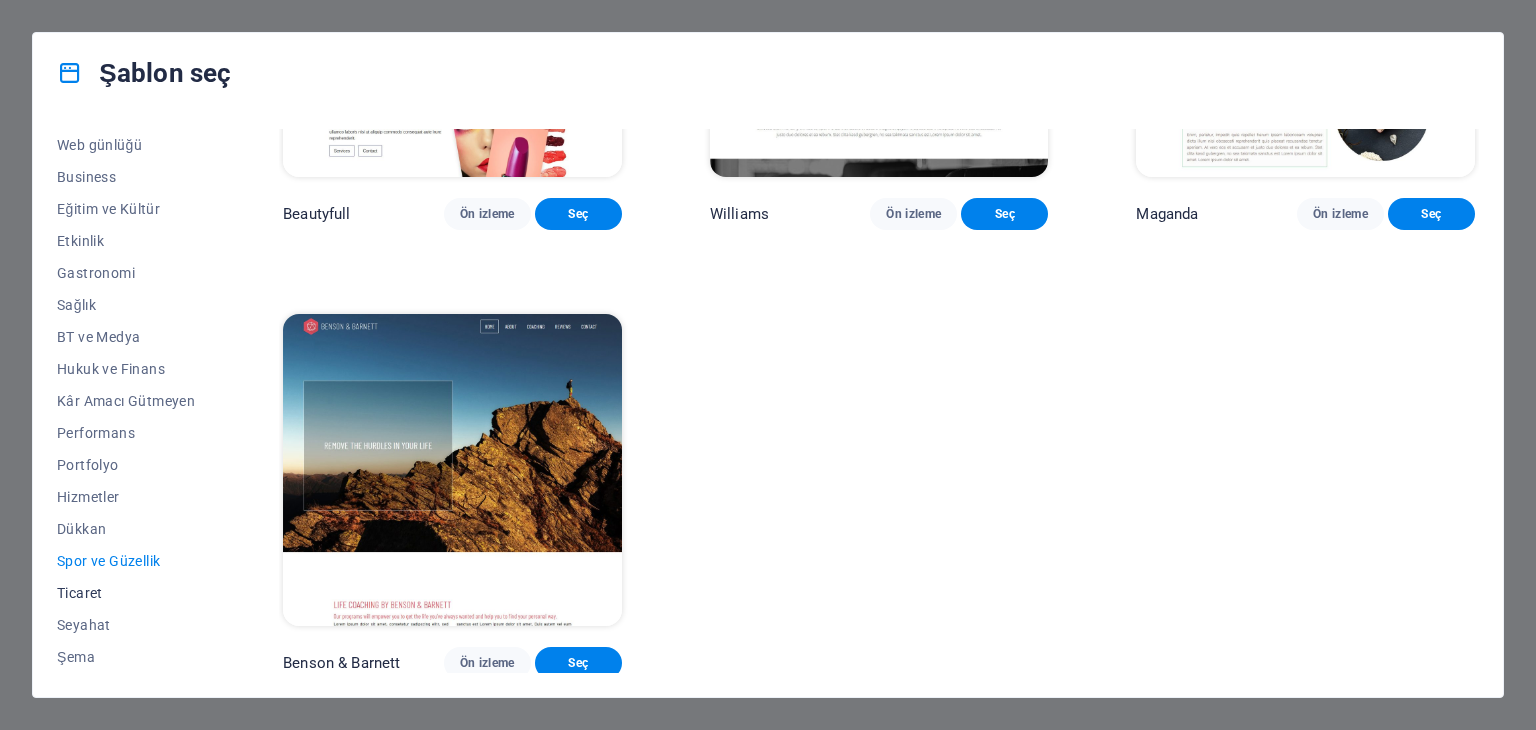 click on "Ticaret" at bounding box center [126, 593] 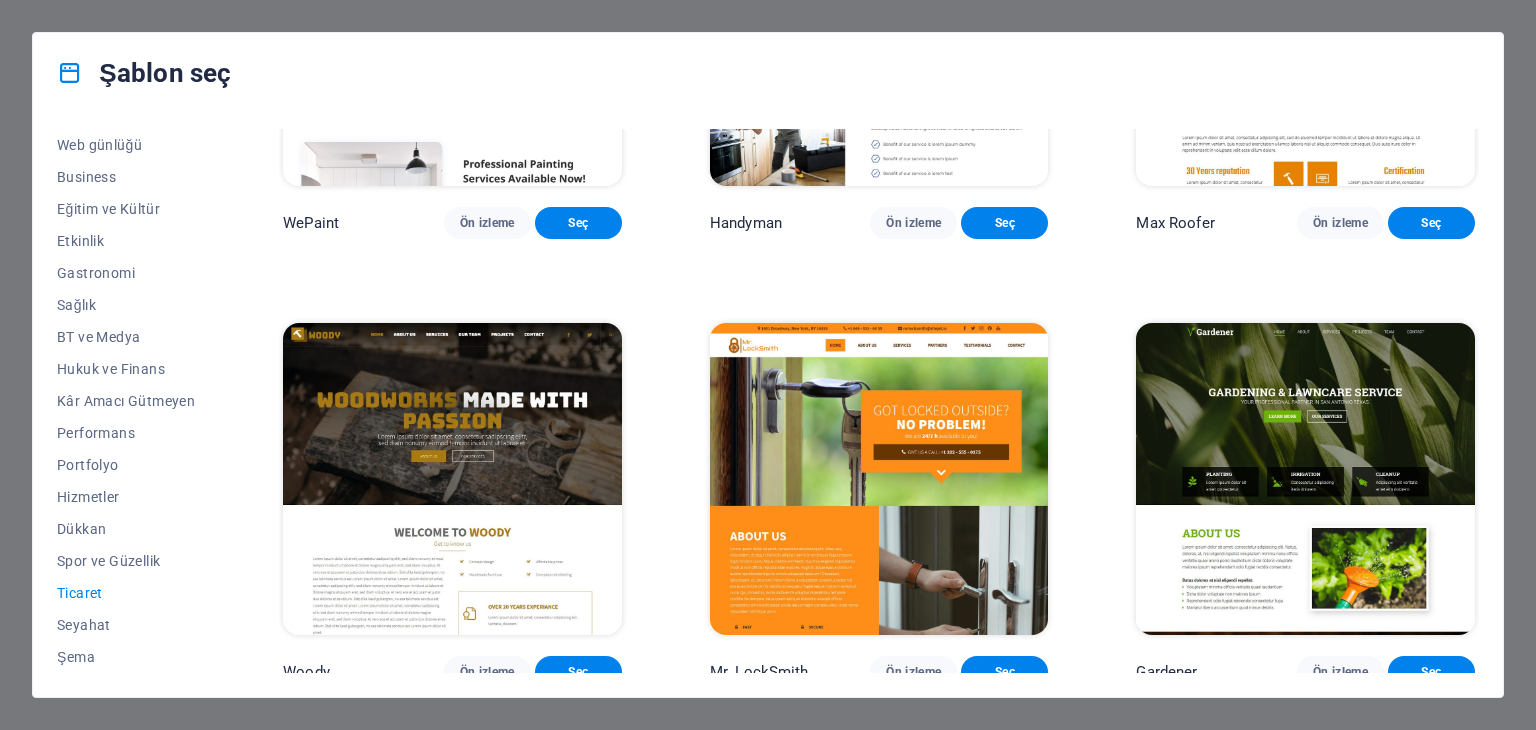 scroll, scrollTop: 0, scrollLeft: 0, axis: both 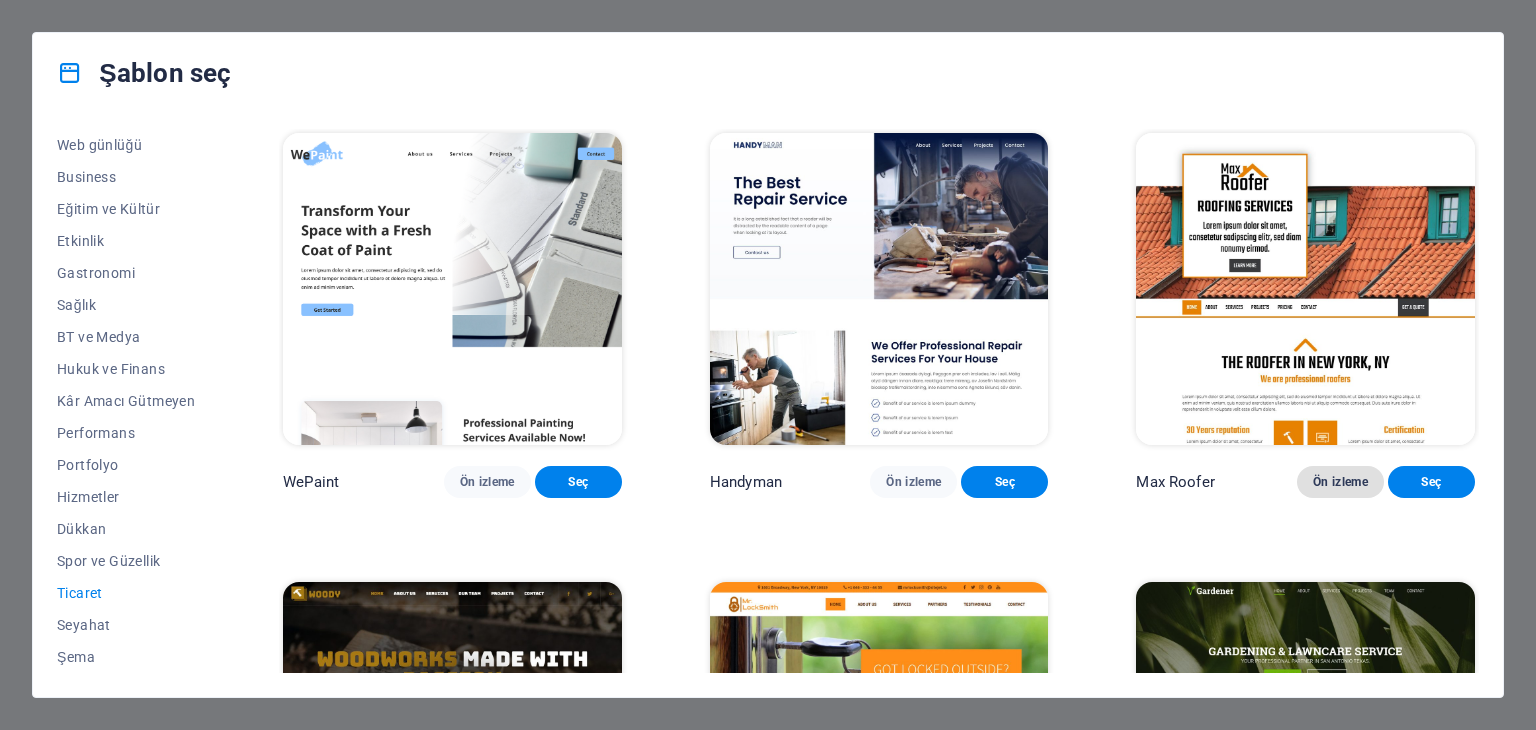 click on "Ön izleme" at bounding box center [1340, 482] 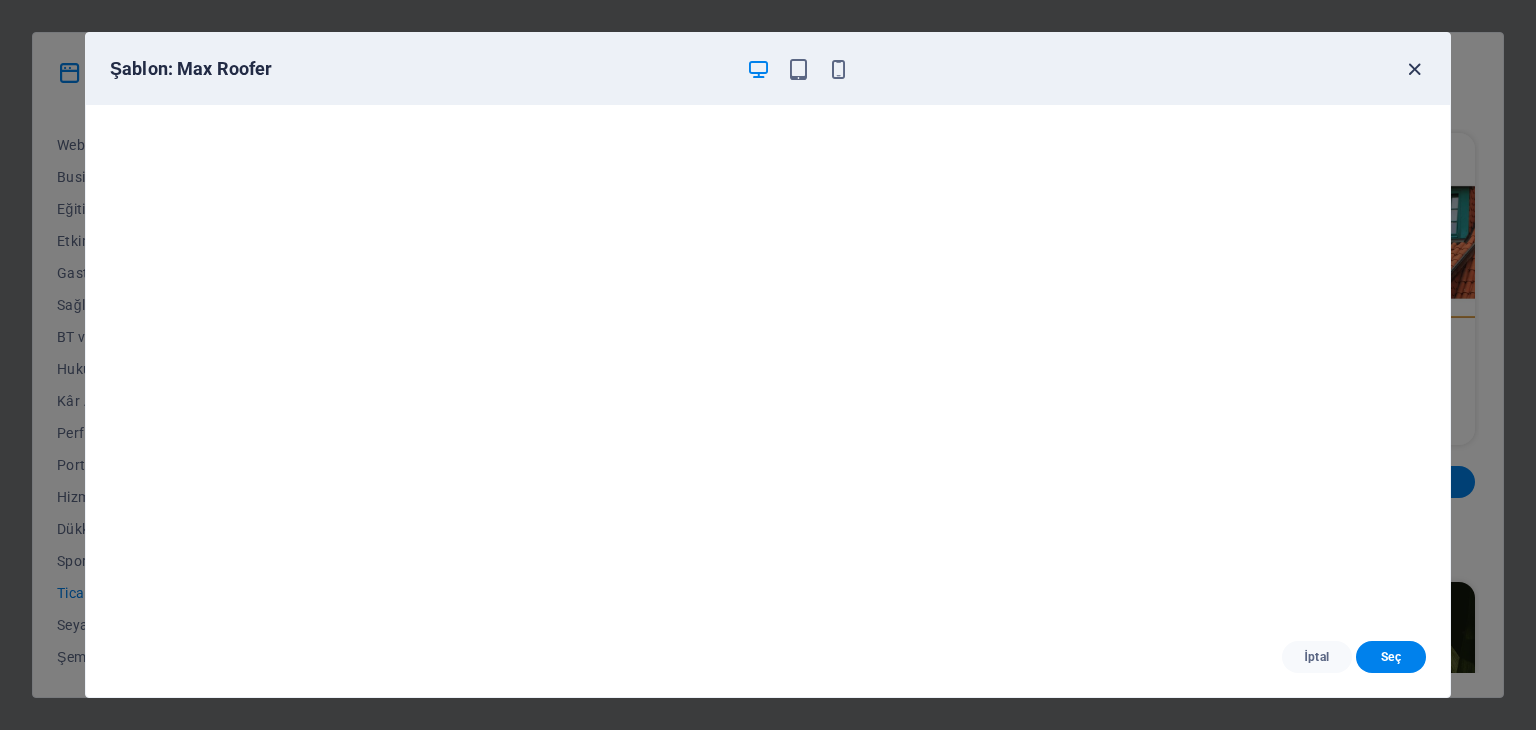 click at bounding box center (1414, 69) 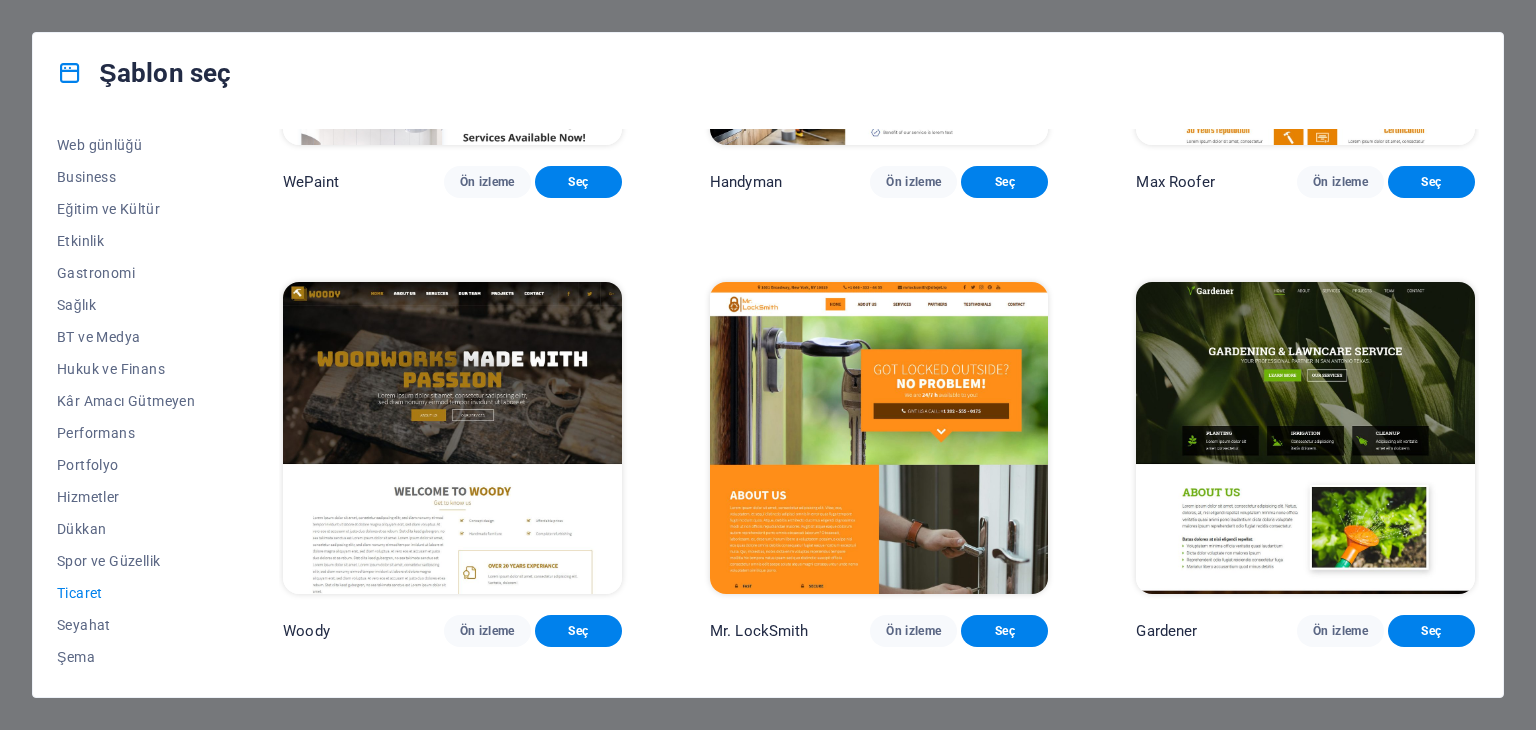 scroll, scrollTop: 716, scrollLeft: 0, axis: vertical 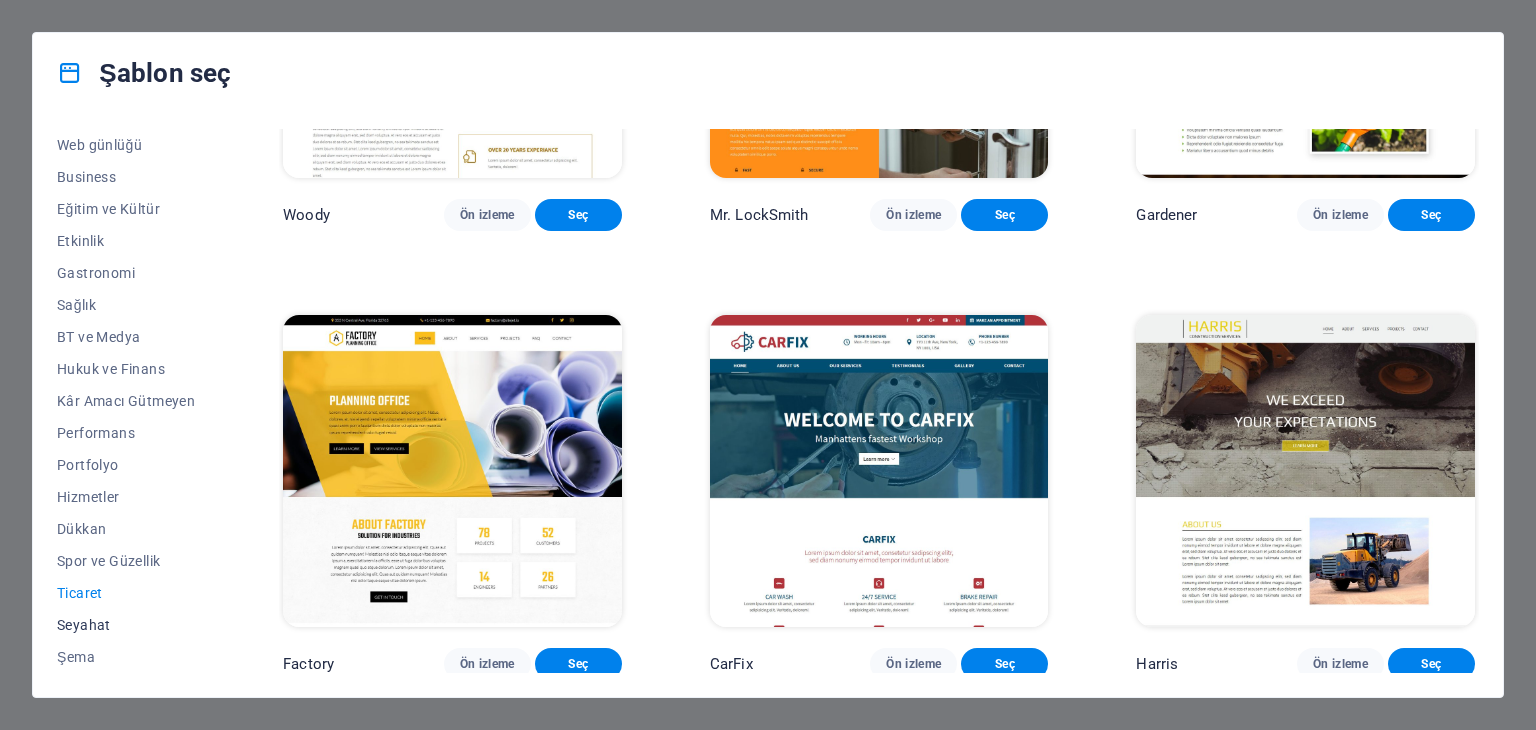 click on "Seyahat" at bounding box center (126, 625) 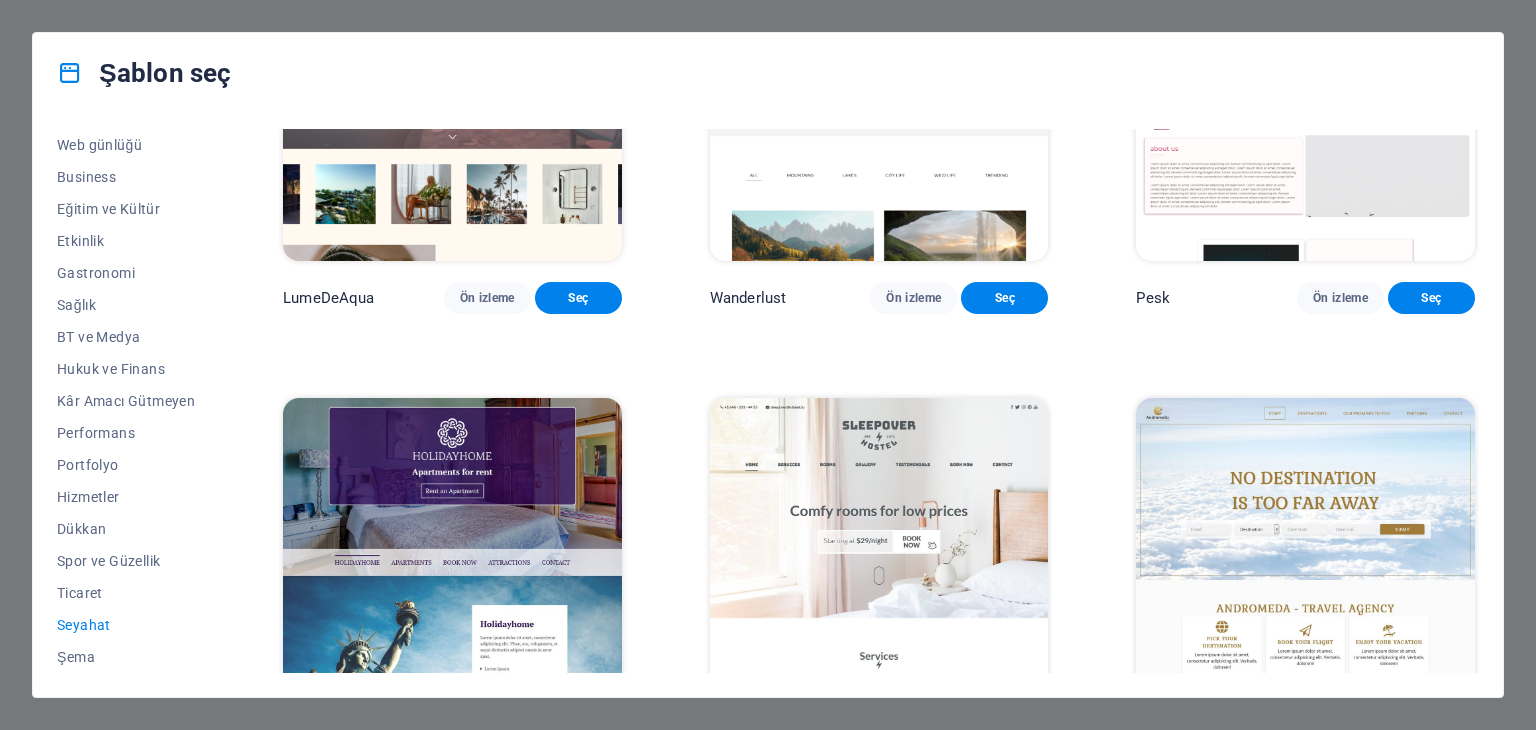 scroll, scrollTop: 500, scrollLeft: 0, axis: vertical 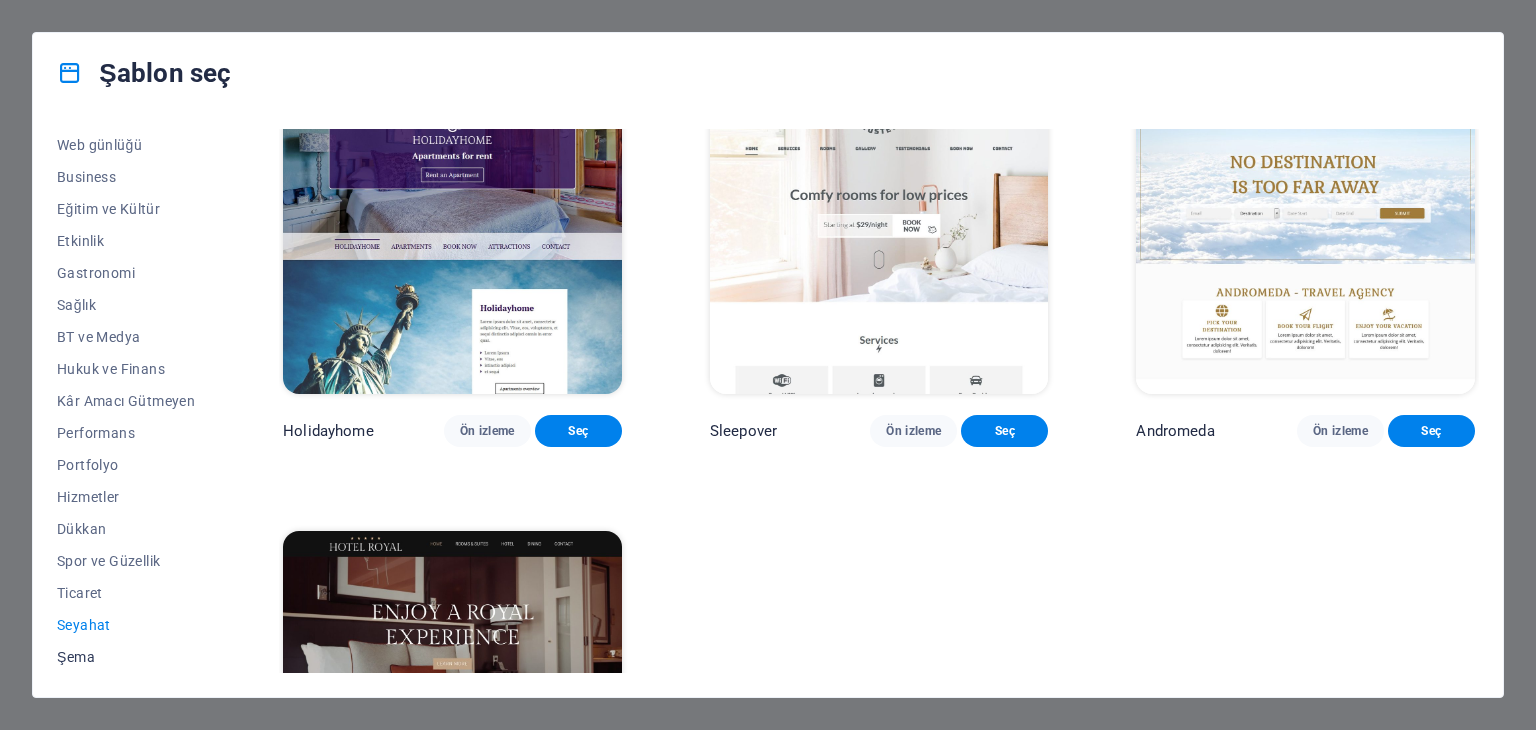click on "Şema" at bounding box center (126, 657) 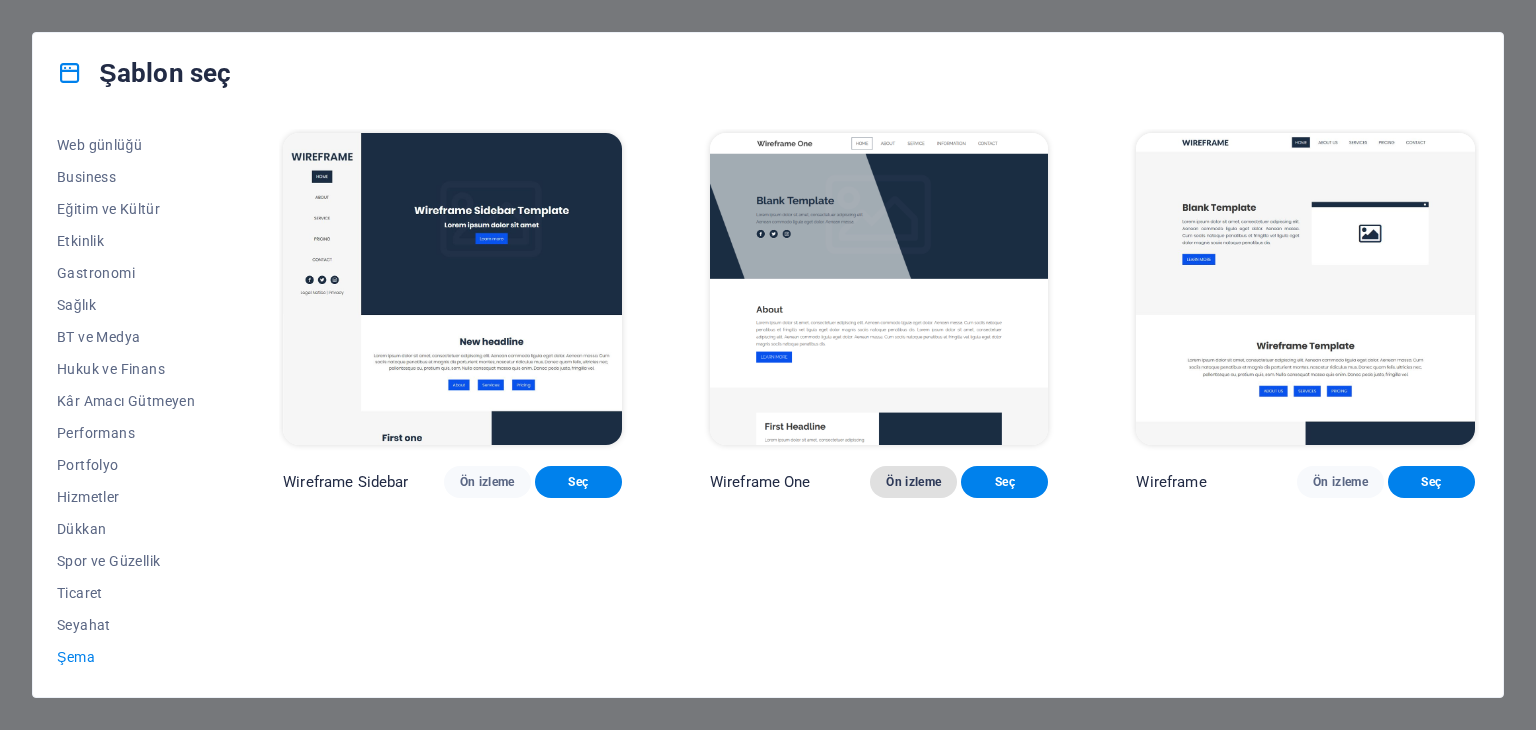 click on "Ön izleme" at bounding box center (913, 482) 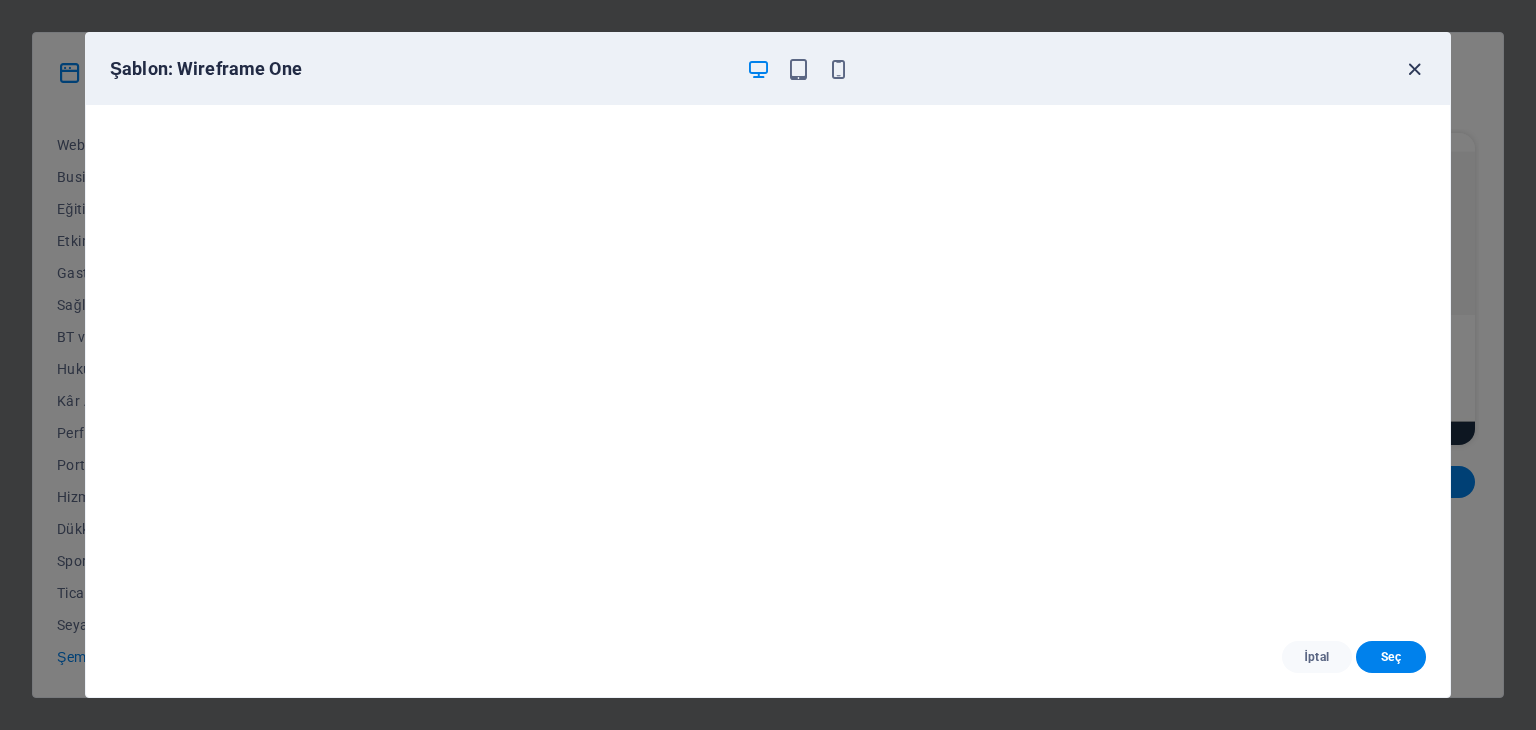 click at bounding box center [1414, 69] 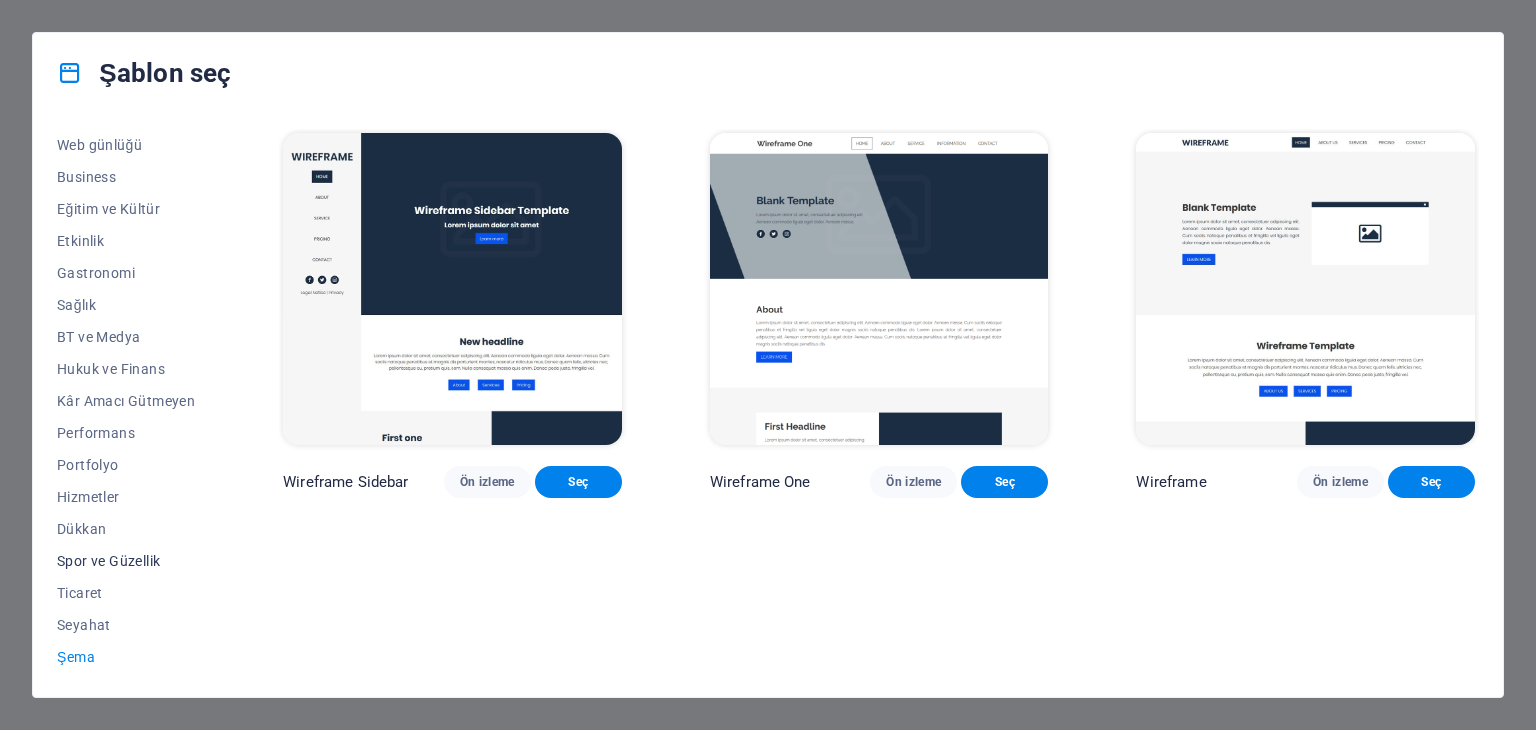 click on "Spor ve Güzellik" at bounding box center [126, 561] 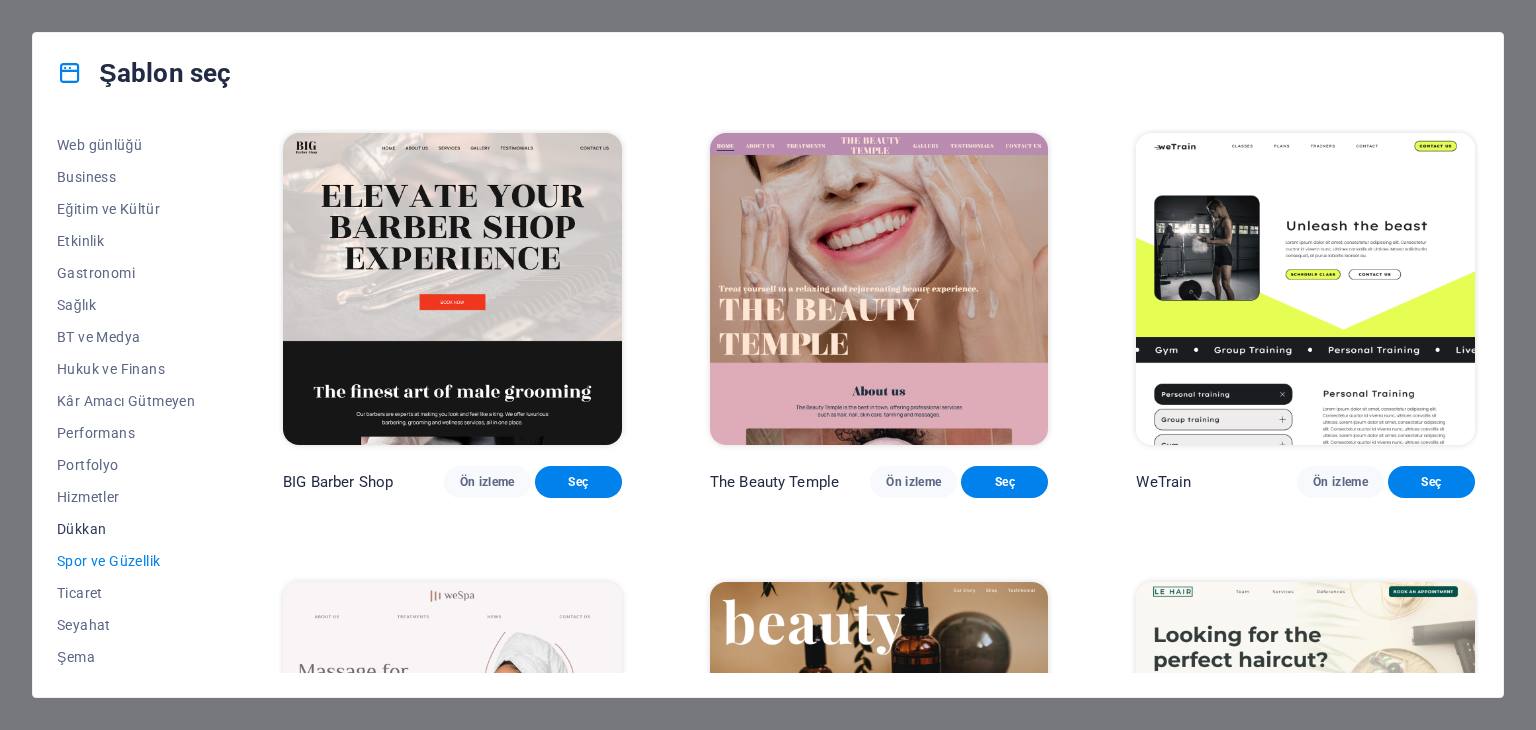 click on "Dükkan" at bounding box center (126, 529) 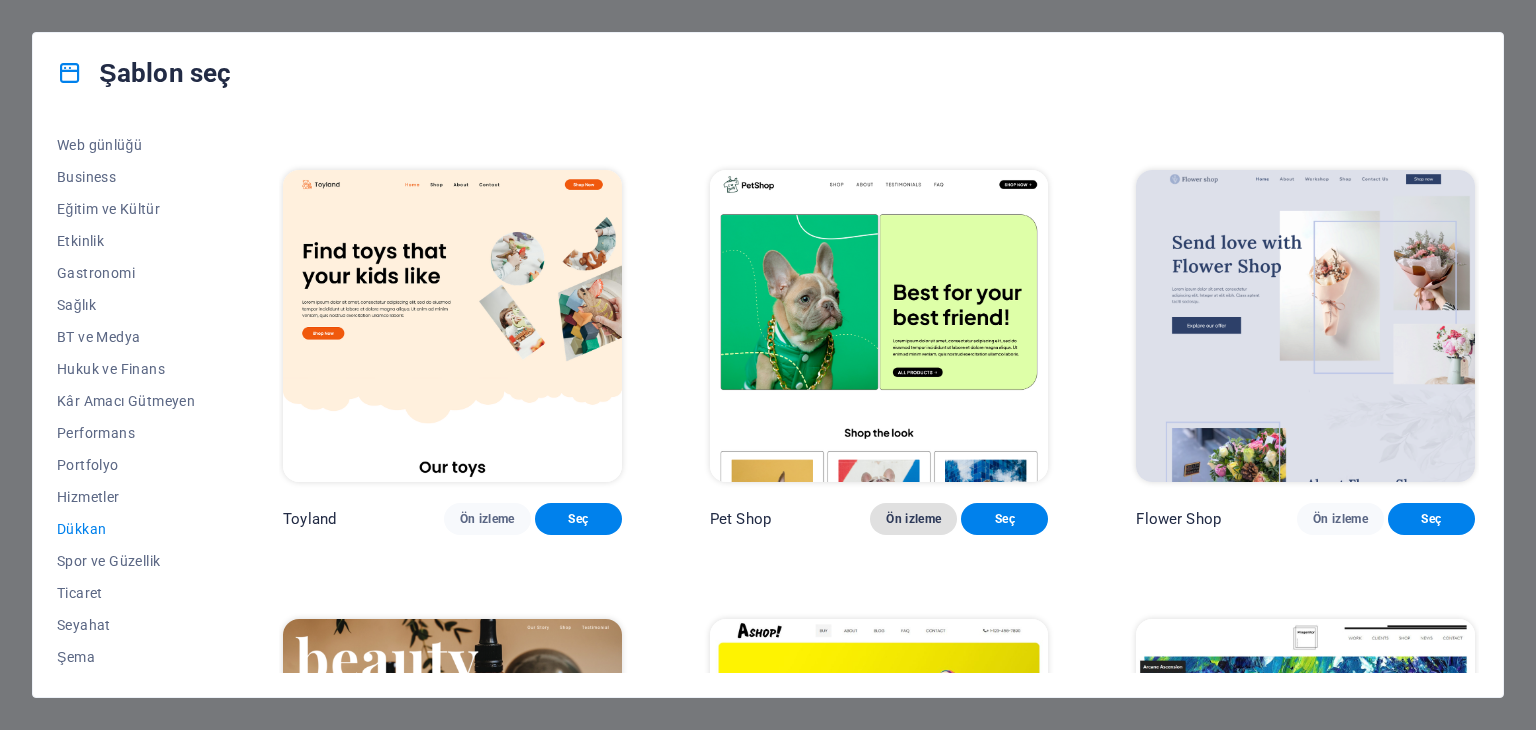 scroll, scrollTop: 500, scrollLeft: 0, axis: vertical 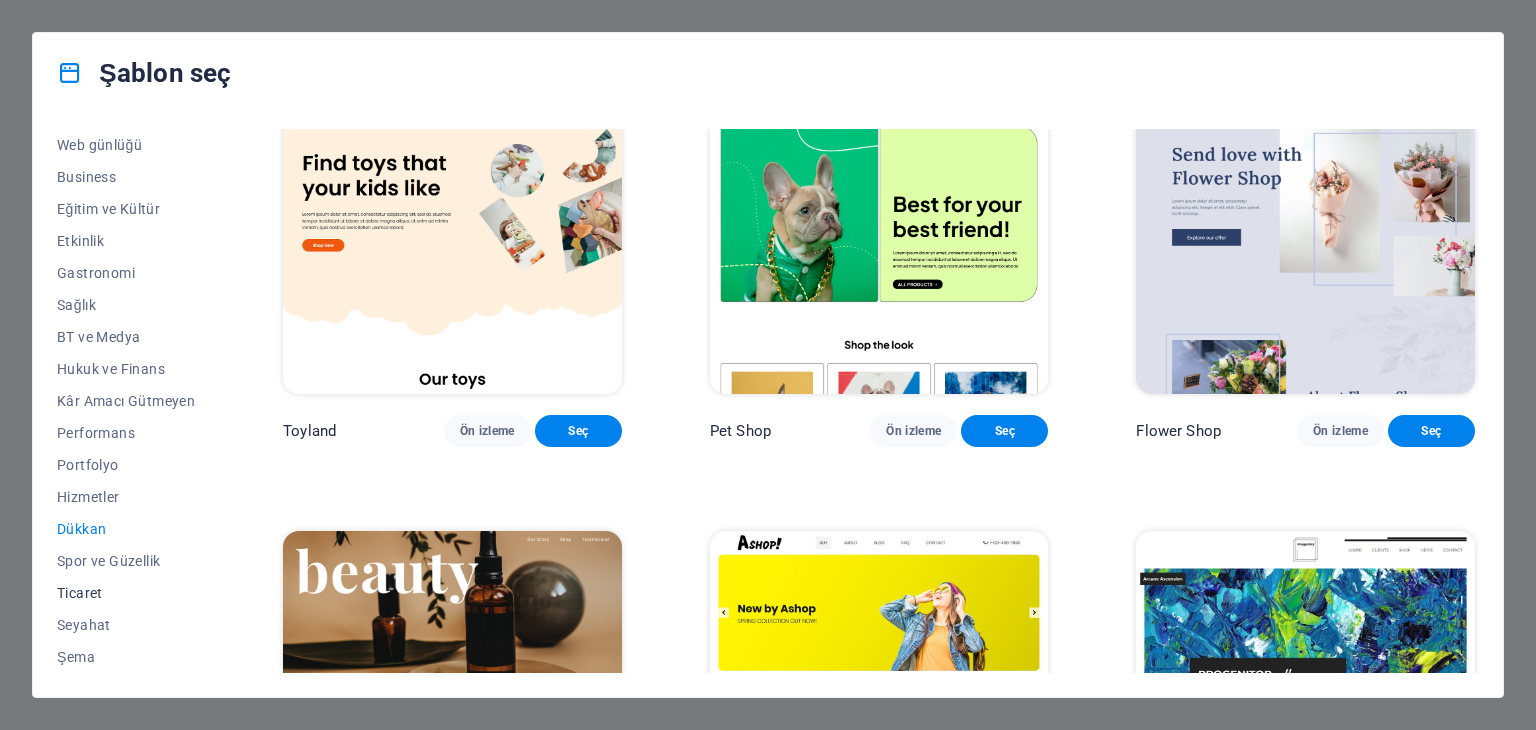 click on "Ticaret" at bounding box center (126, 593) 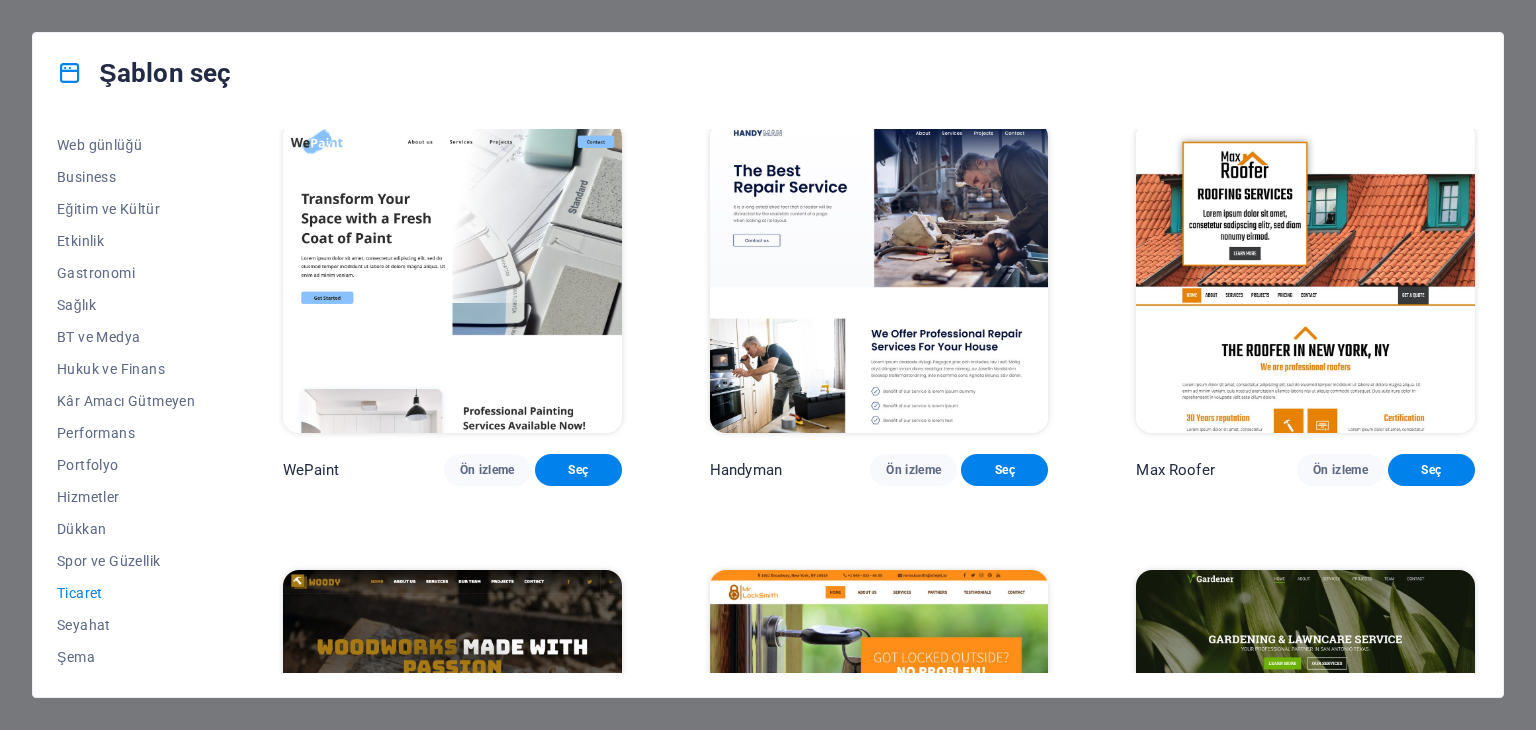 scroll, scrollTop: 0, scrollLeft: 0, axis: both 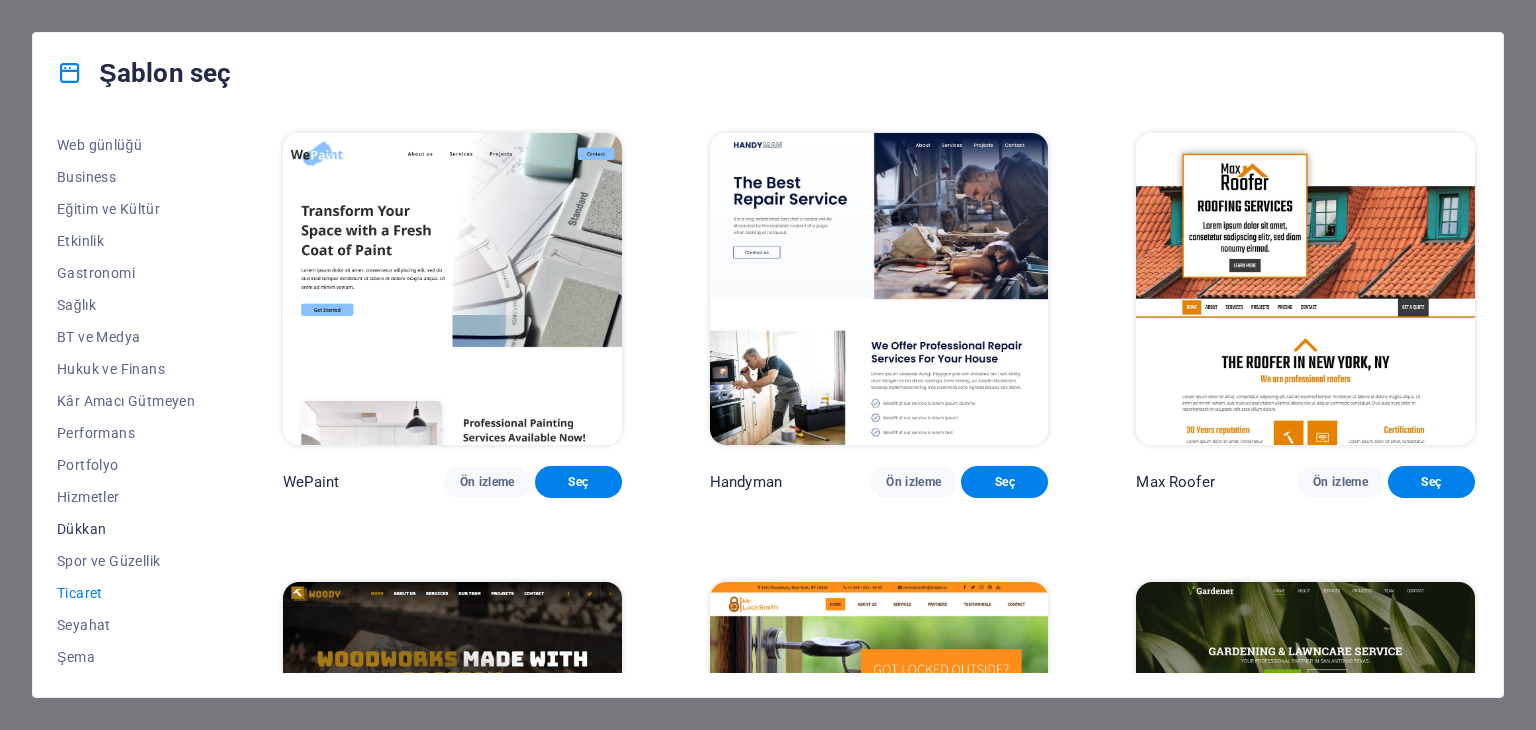 click on "Dükkan" at bounding box center (126, 529) 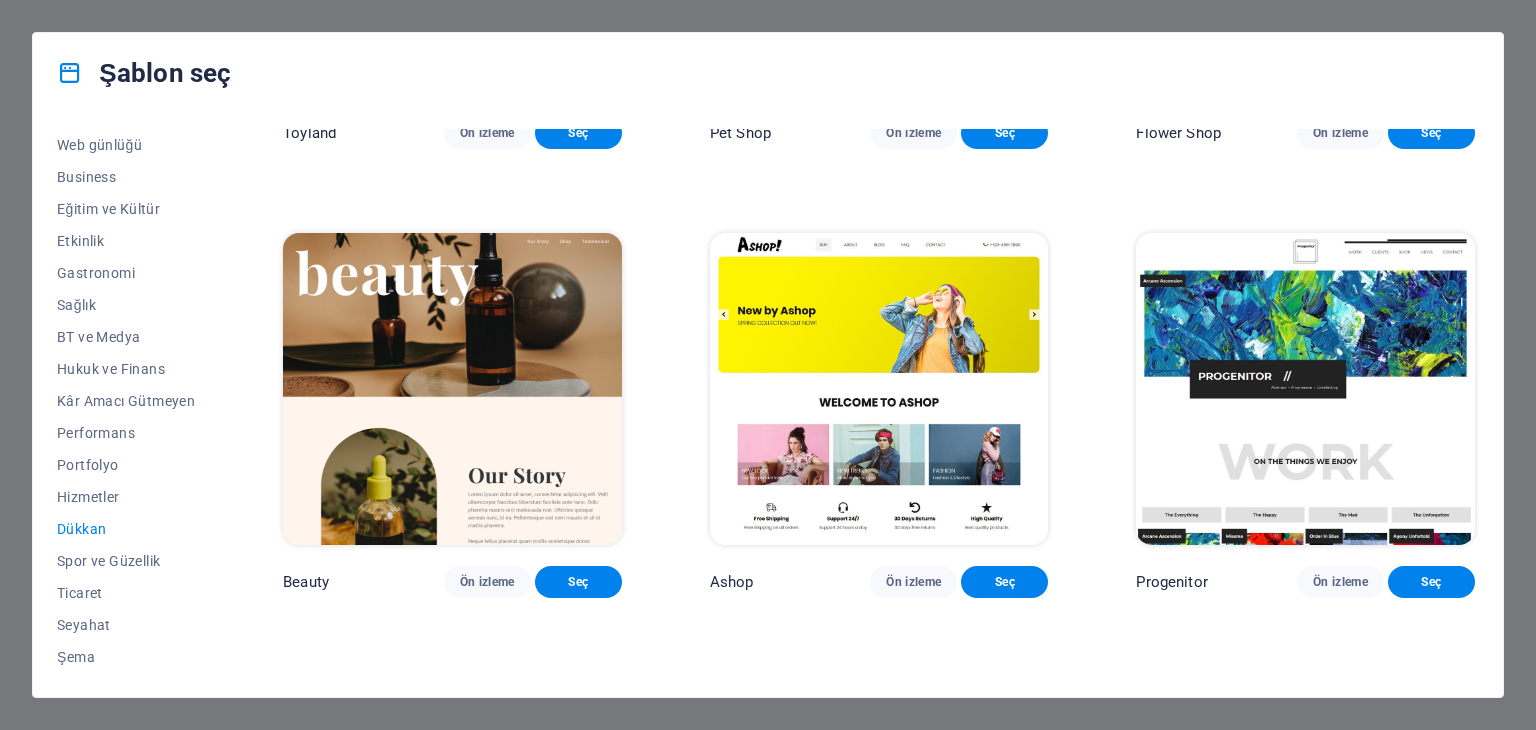 scroll, scrollTop: 800, scrollLeft: 0, axis: vertical 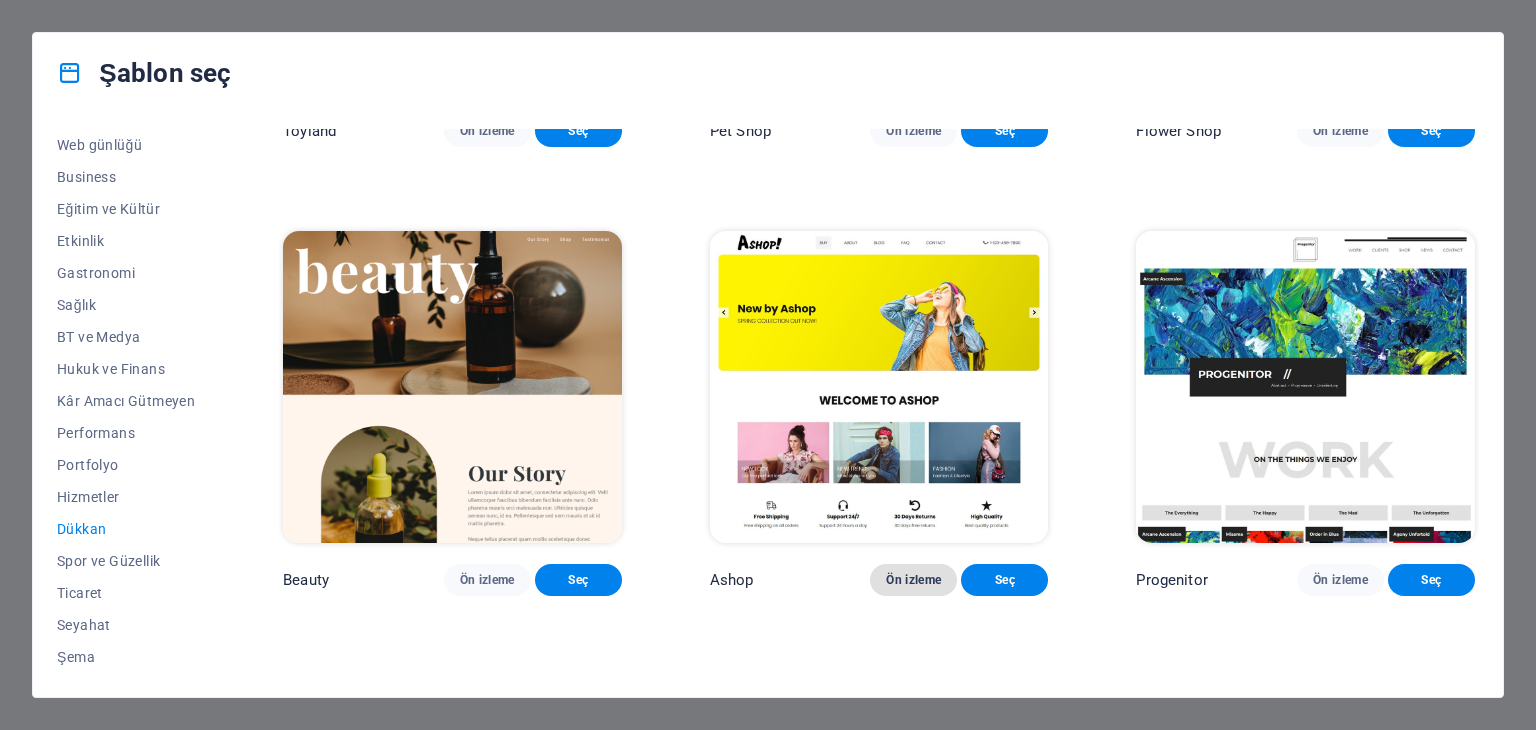 click on "Ön izleme" at bounding box center (913, 580) 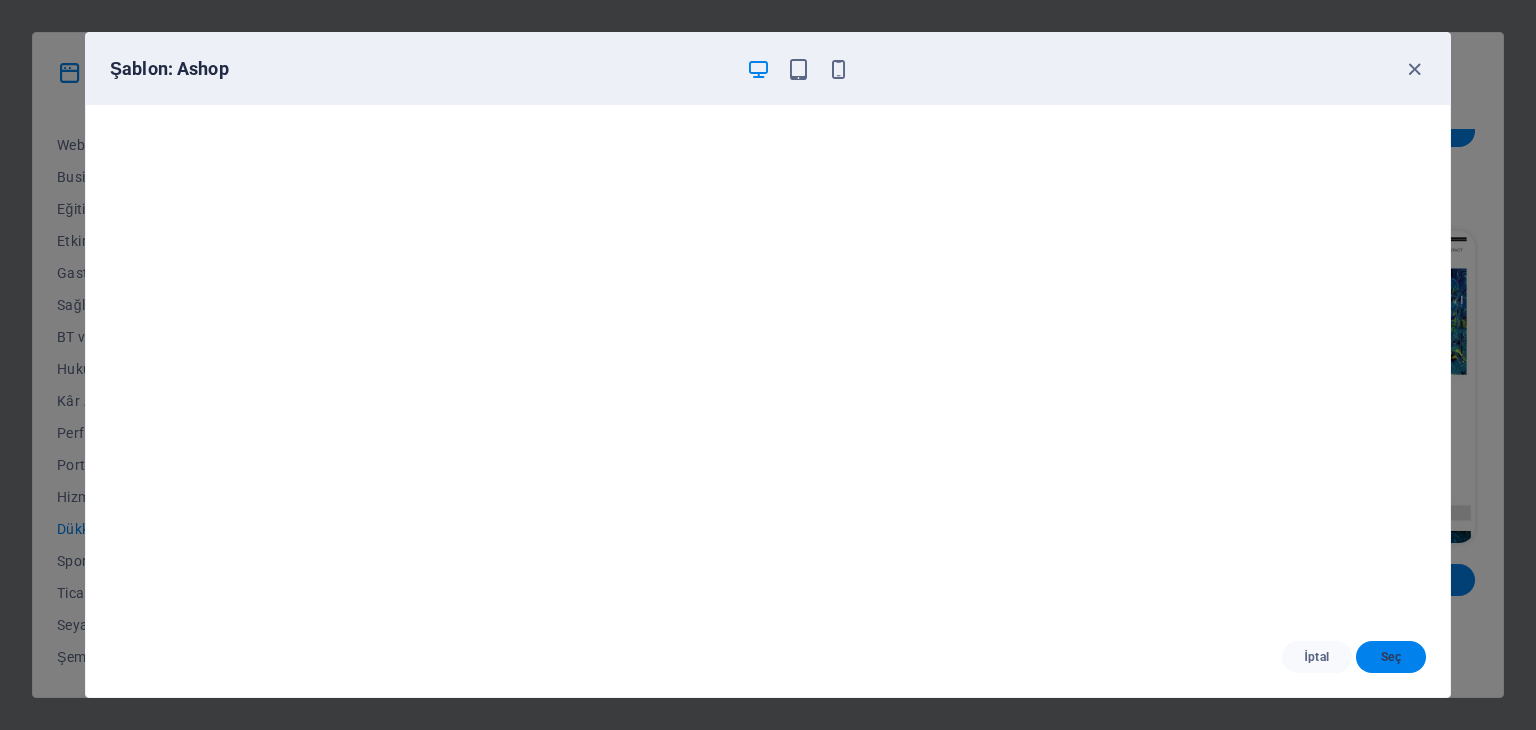 click on "Seç" at bounding box center (1391, 657) 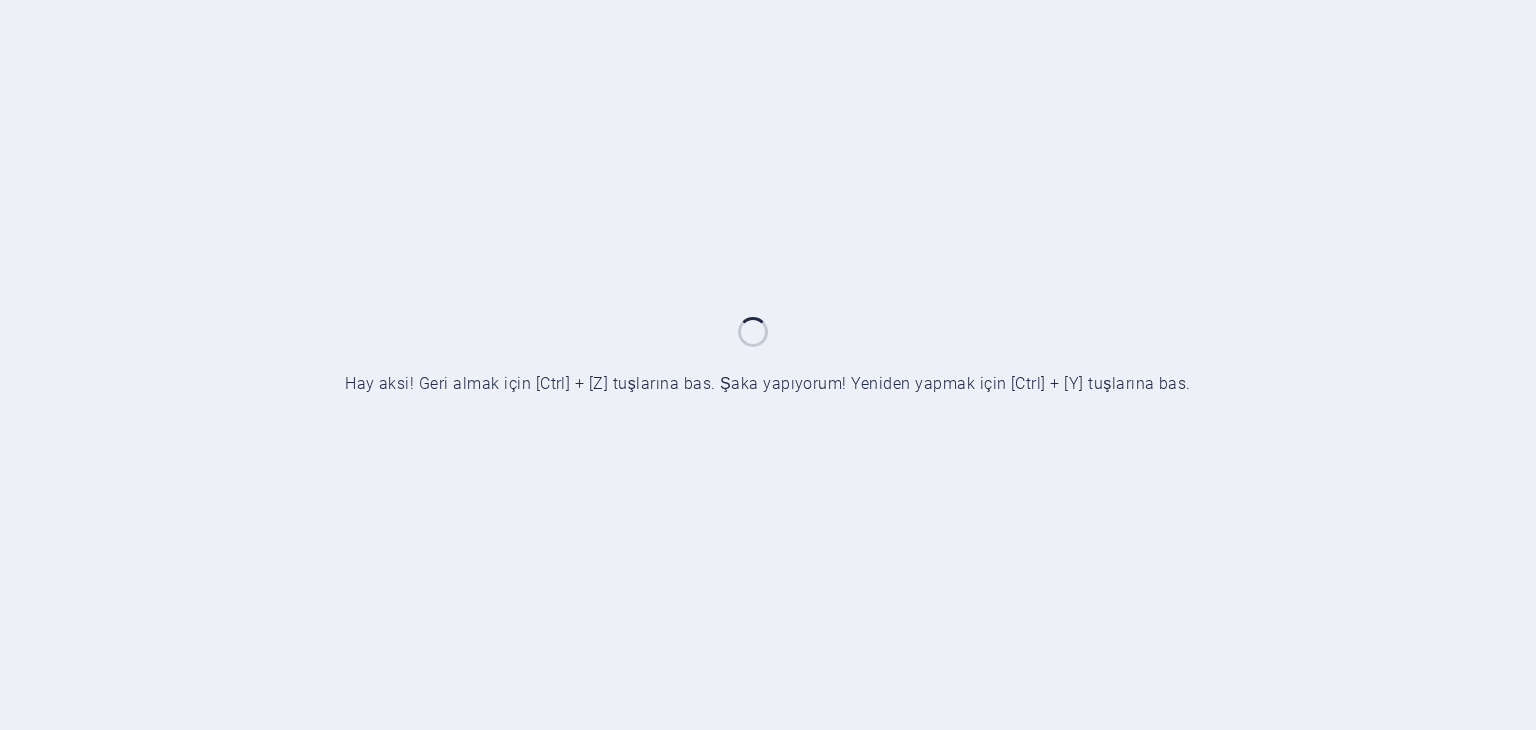 scroll, scrollTop: 0, scrollLeft: 0, axis: both 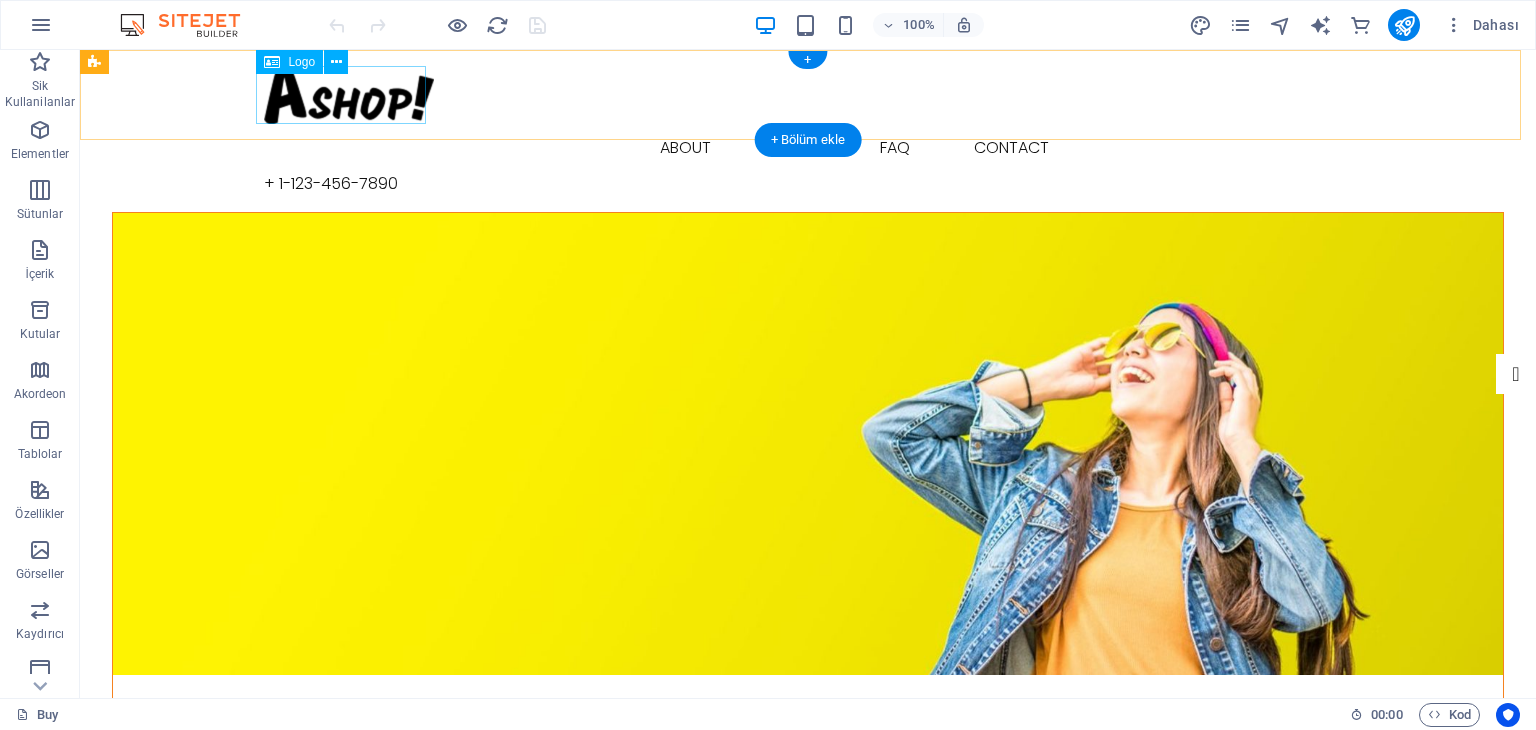 click at bounding box center [808, 95] 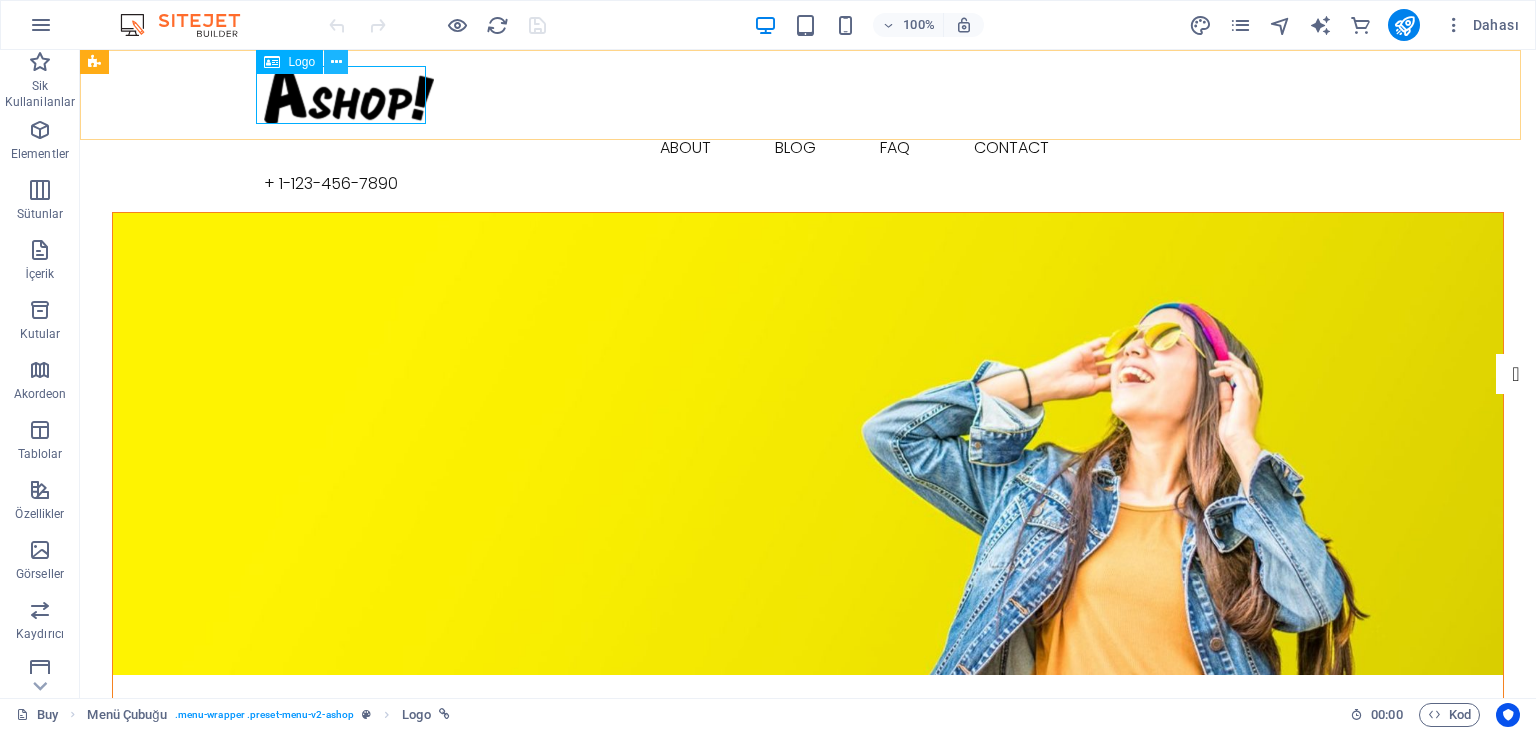 click at bounding box center [336, 62] 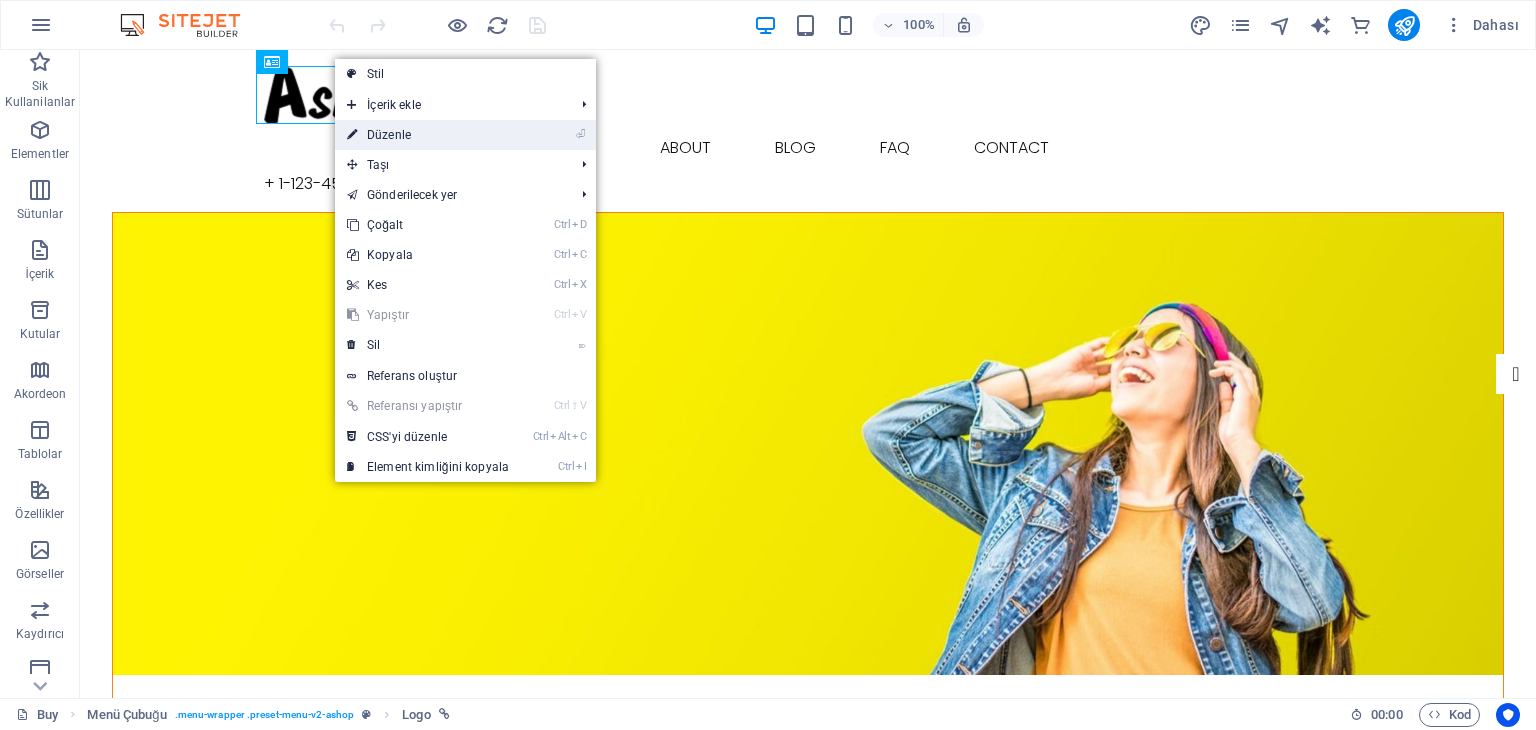 click on "⏎  Düzenle" at bounding box center [428, 135] 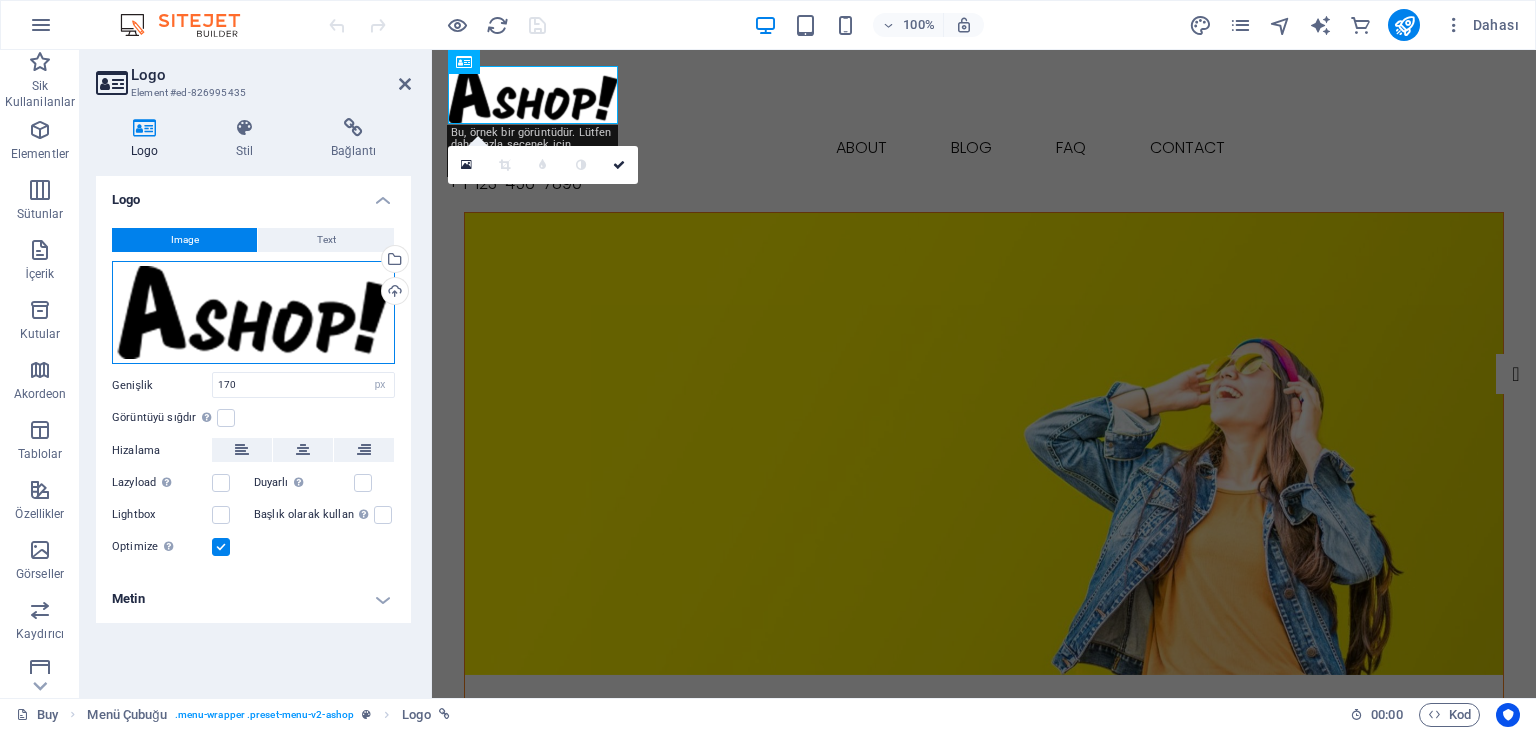 click on "Dosyaları buraya sürükleyin, dosyaları seçmek için tıklayın veya Dosyalardan ya da ücretsiz stok fotoğraf ve videolarımızdan dosyalar seçin" at bounding box center (253, 313) 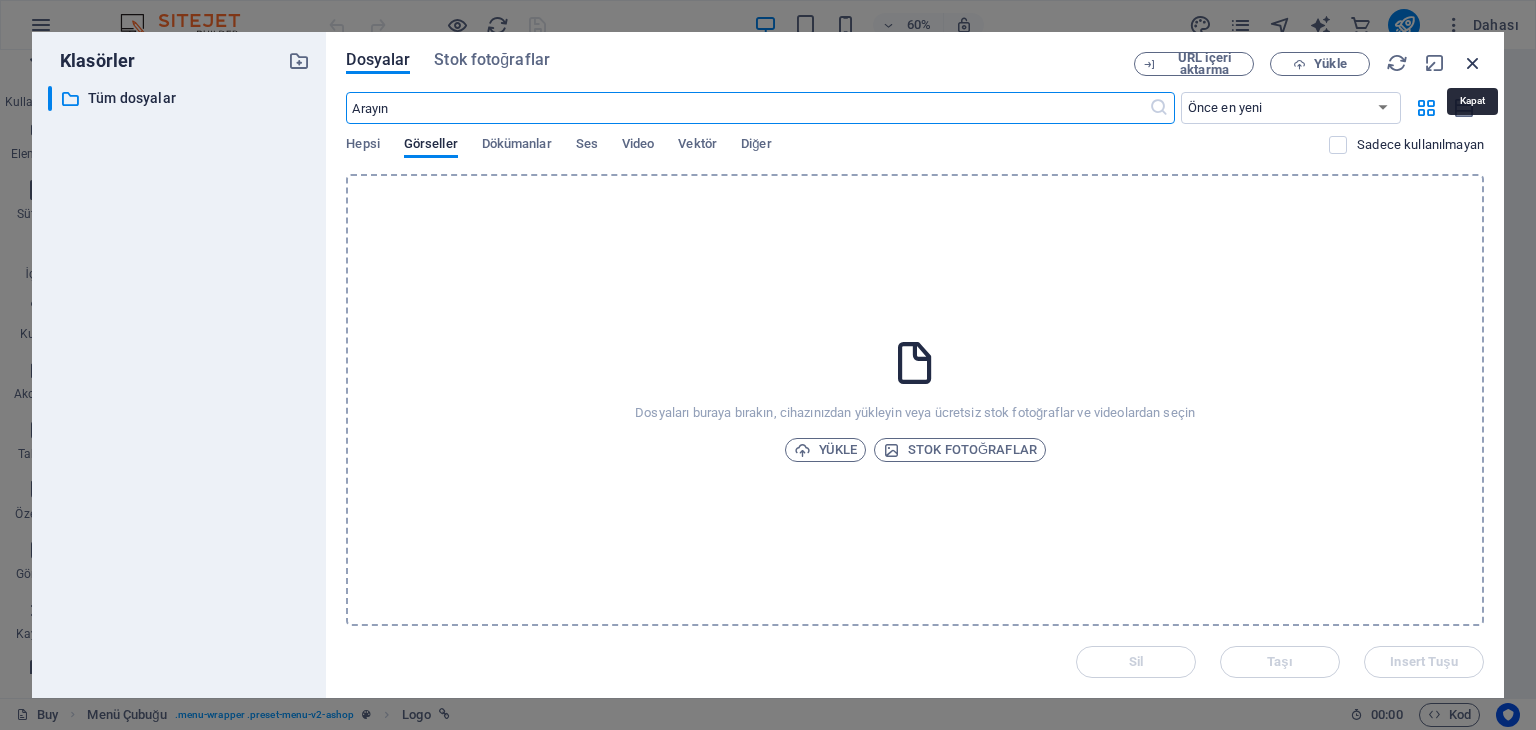 click at bounding box center [1473, 63] 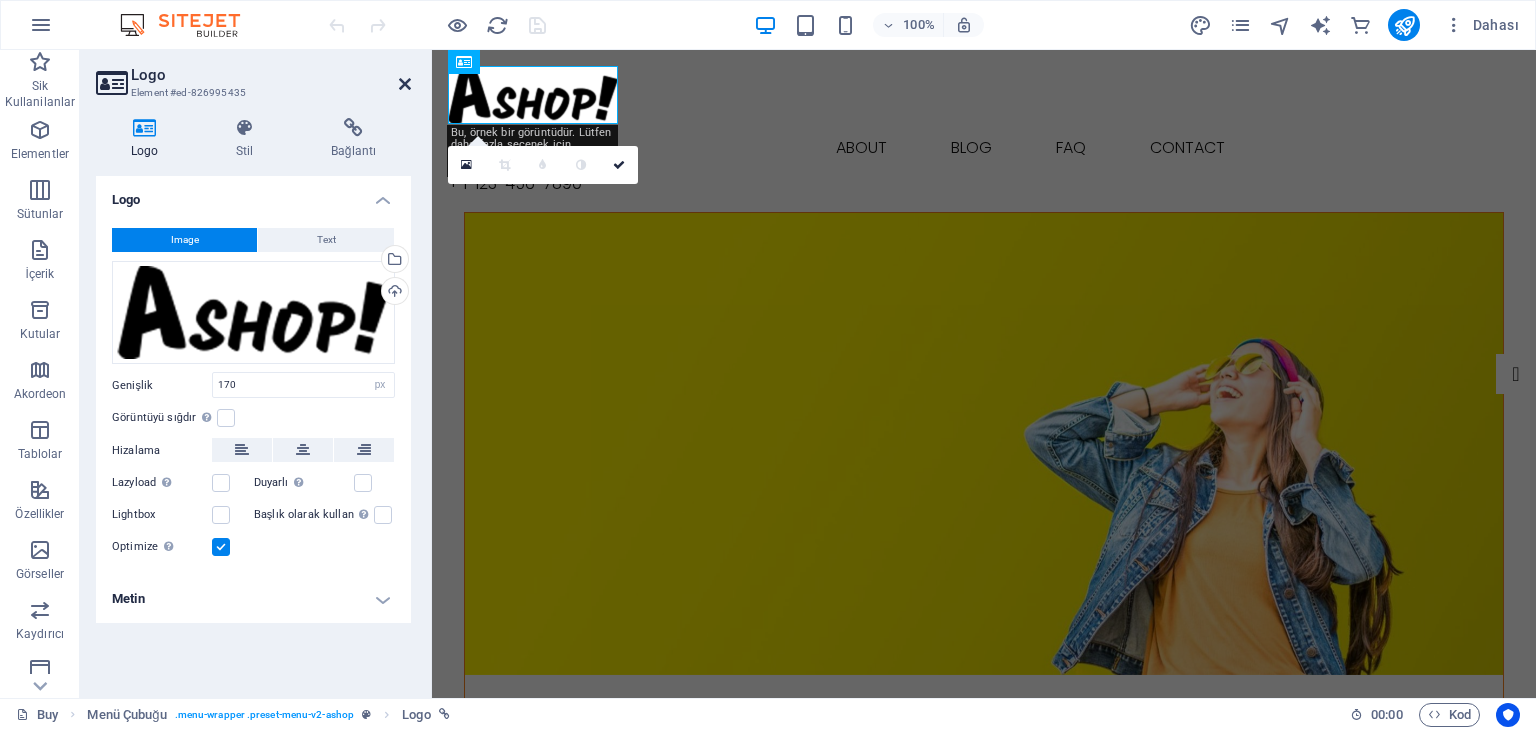 click at bounding box center [405, 84] 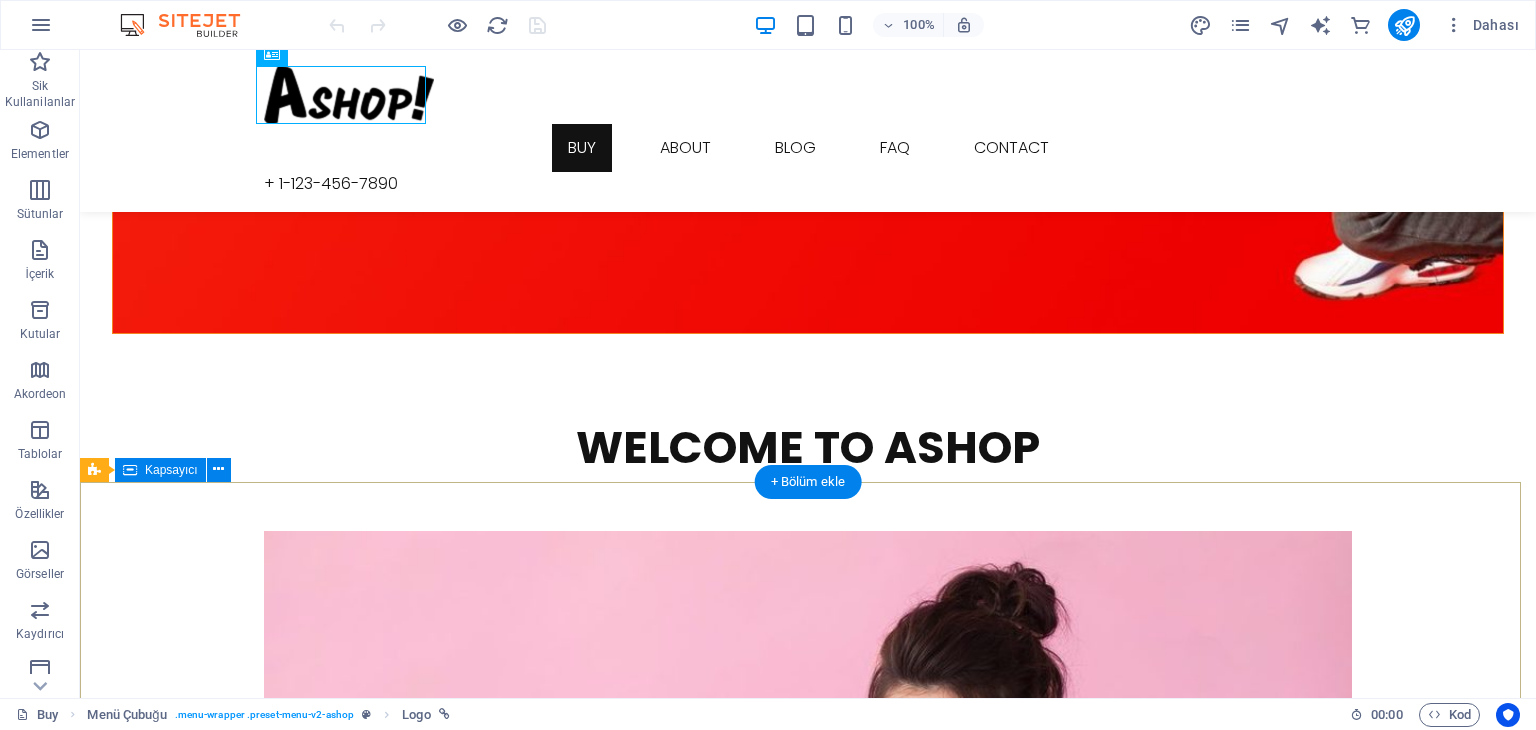 scroll, scrollTop: 2974, scrollLeft: 0, axis: vertical 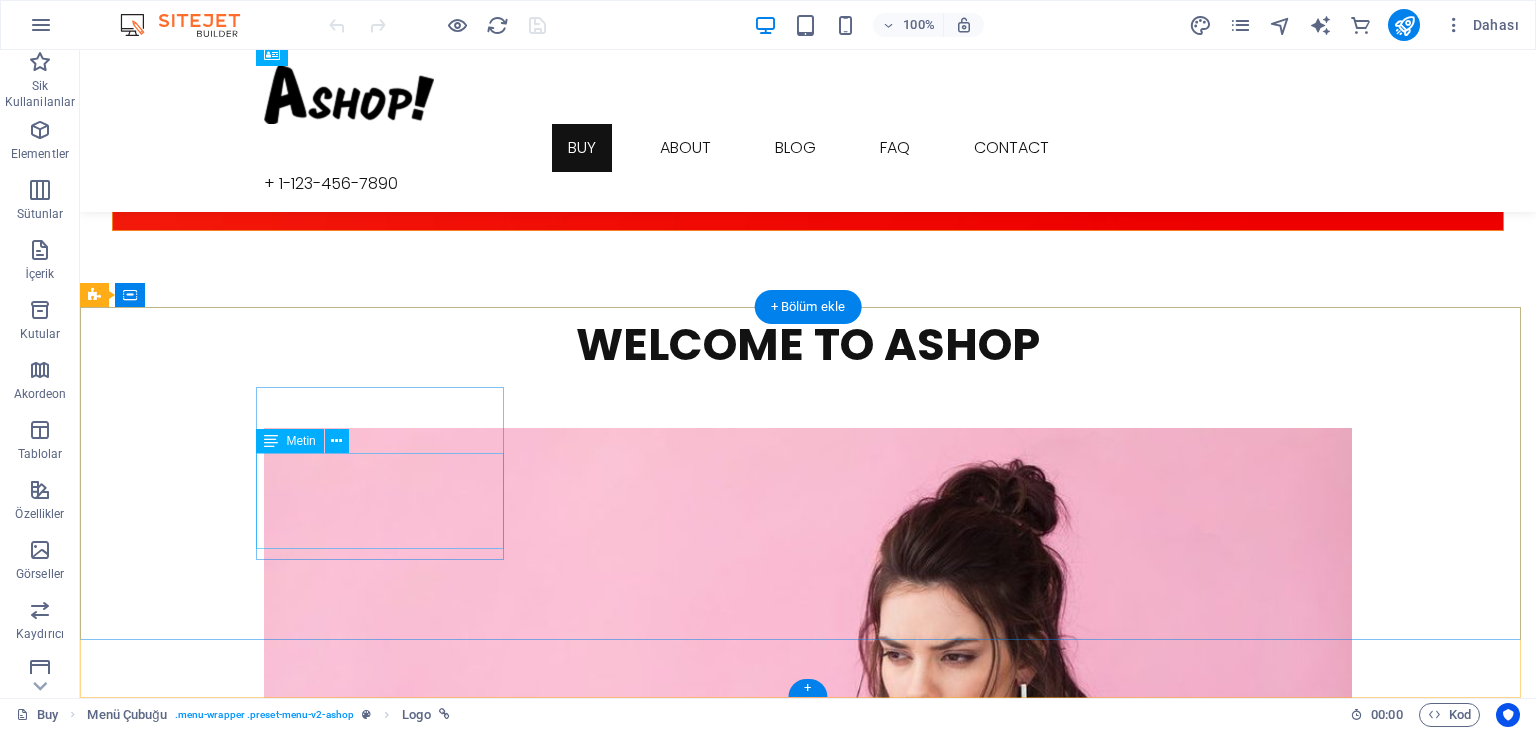 click on "Lorem ipsum dolor sit amet conse ctetur adipisicing elit, sed do eiusmod tempor incididunt ut labore et dolore." at bounding box center [640, 5641] 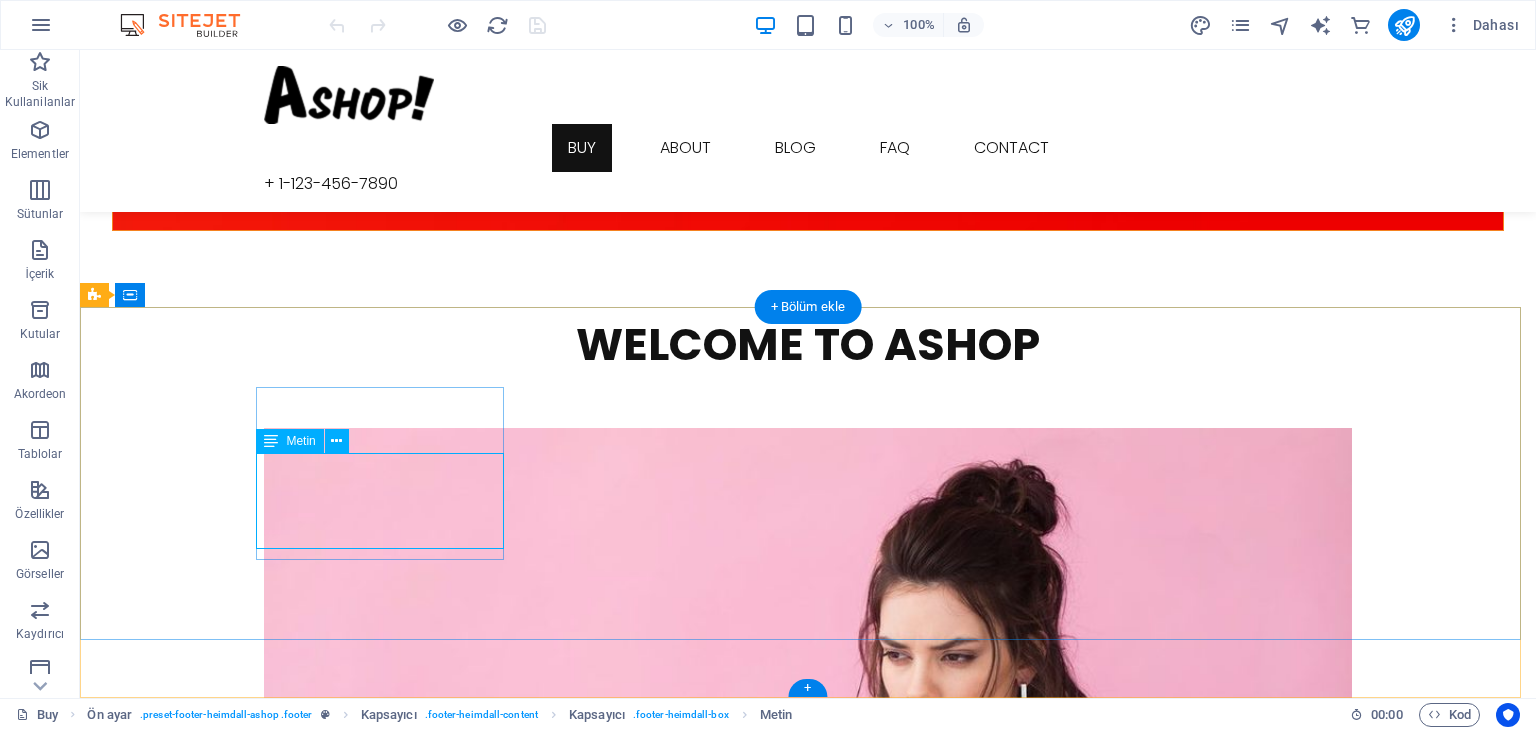 click on "Lorem ipsum dolor sit amet conse ctetur adipisicing elit, sed do eiusmod tempor incididunt ut labore et dolore." at bounding box center [640, 5641] 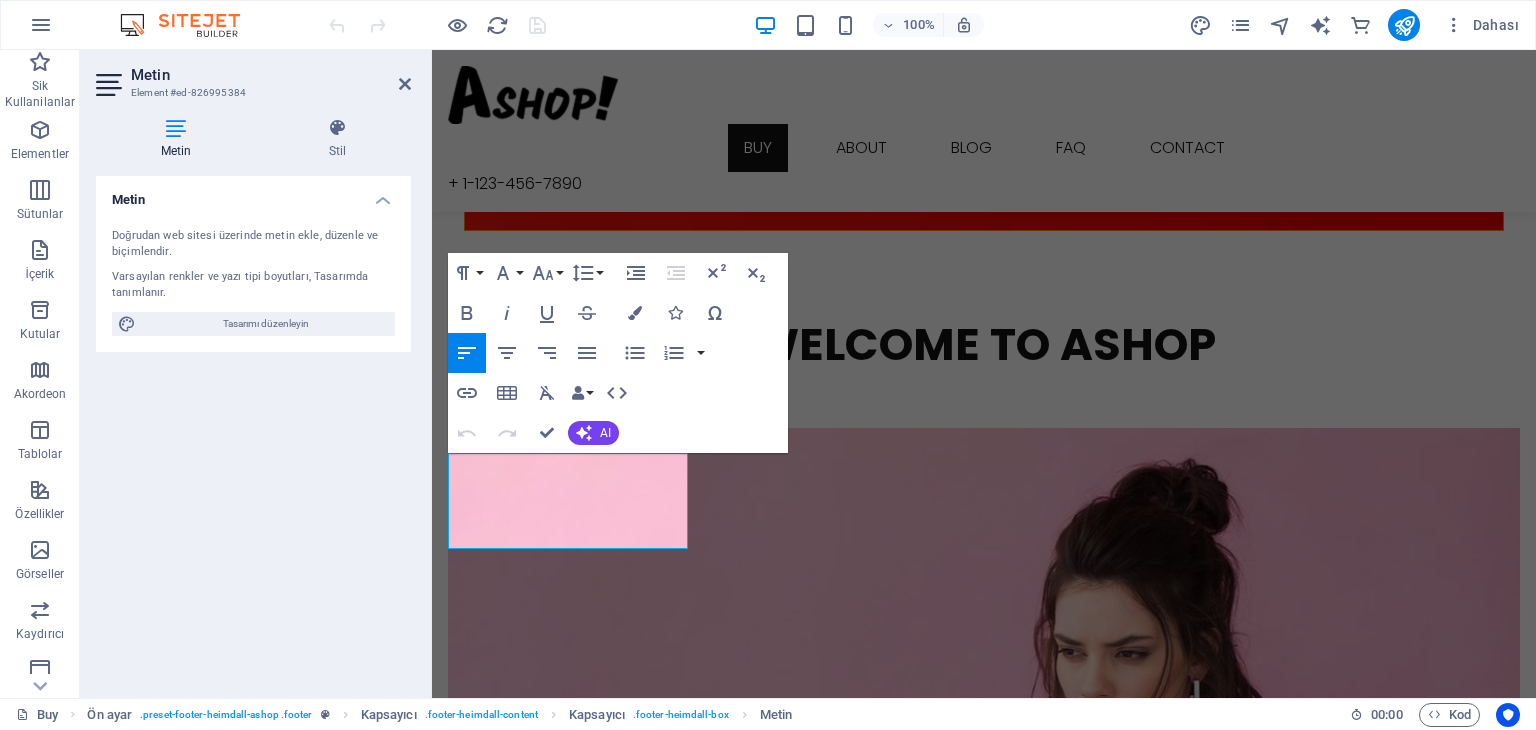 scroll, scrollTop: 2962, scrollLeft: 0, axis: vertical 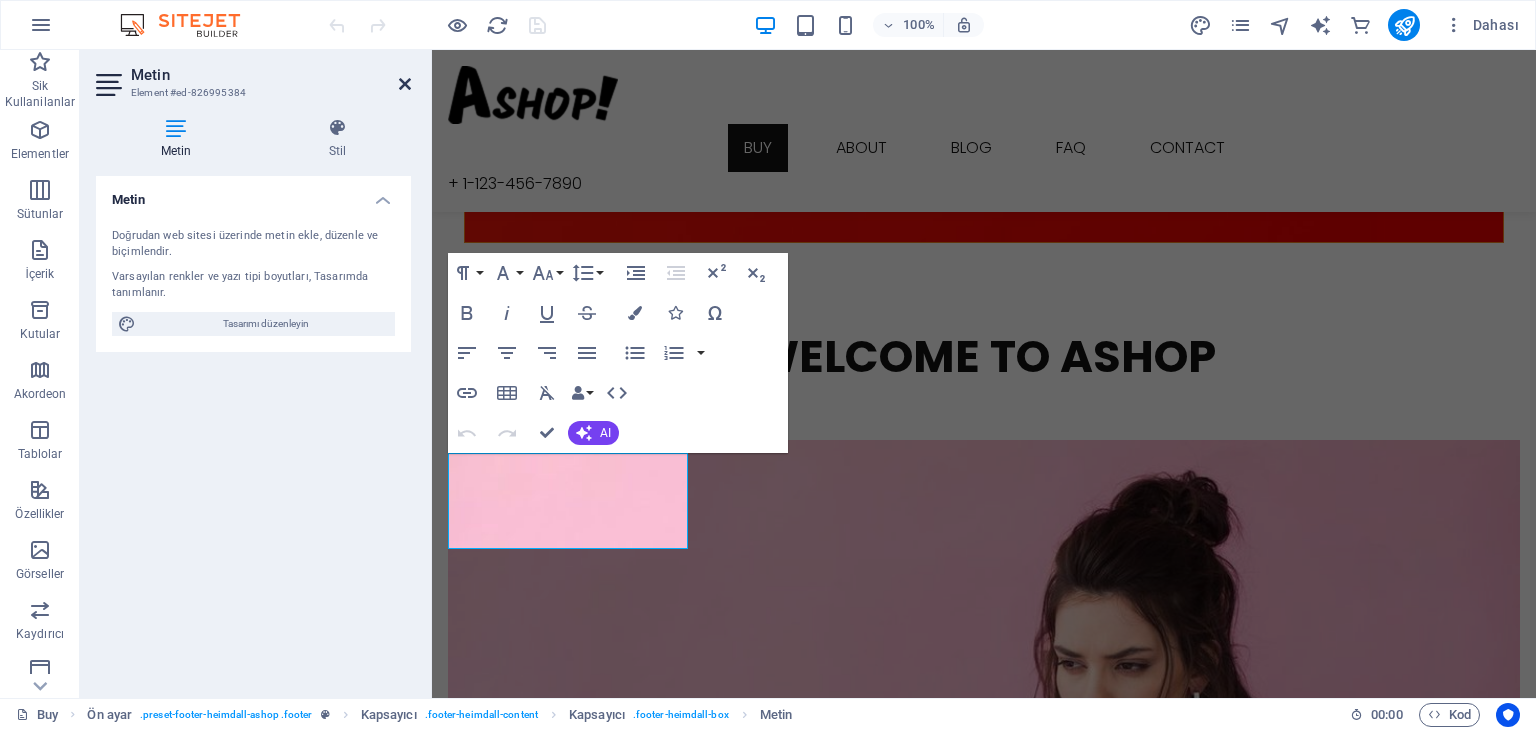 click at bounding box center [405, 84] 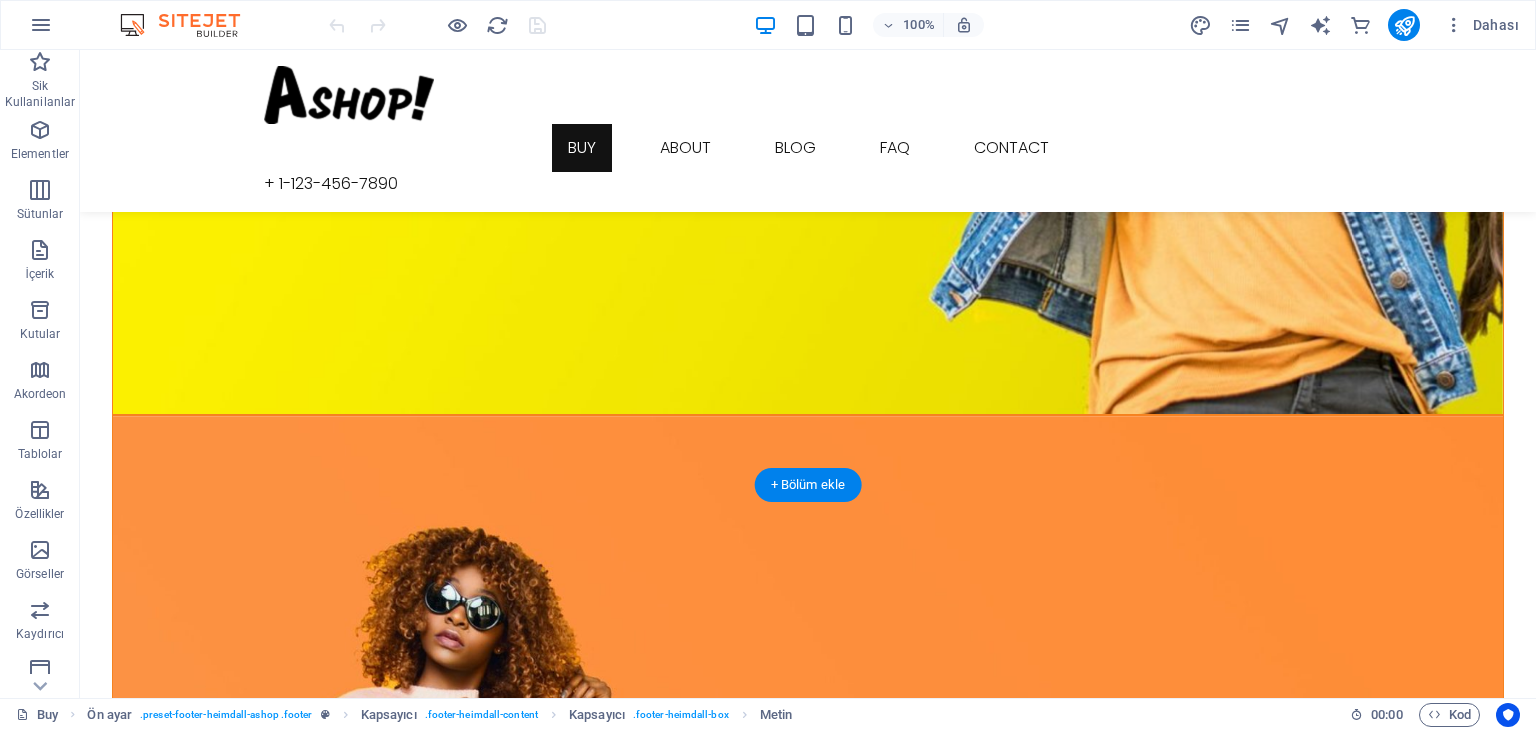 scroll, scrollTop: 474, scrollLeft: 0, axis: vertical 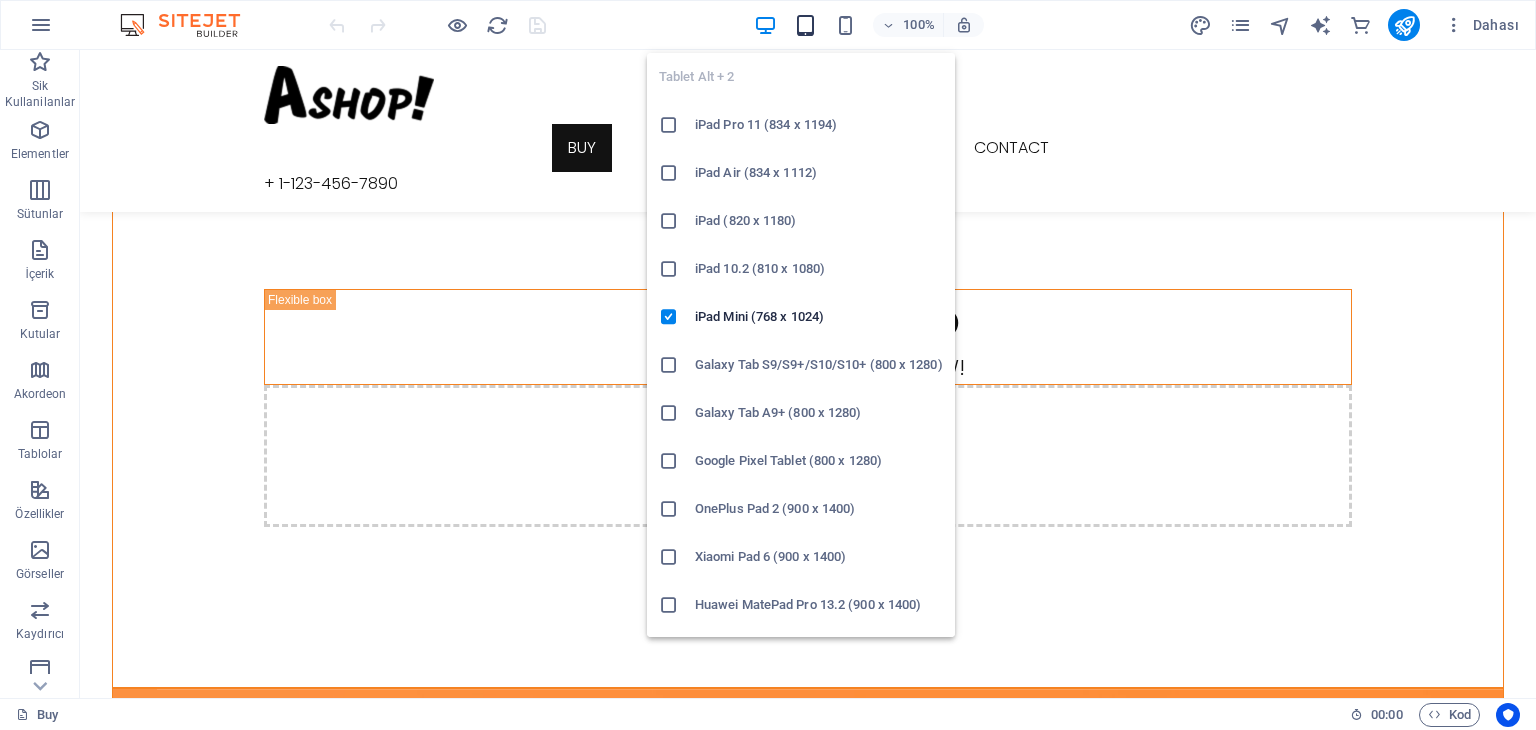 click at bounding box center [805, 25] 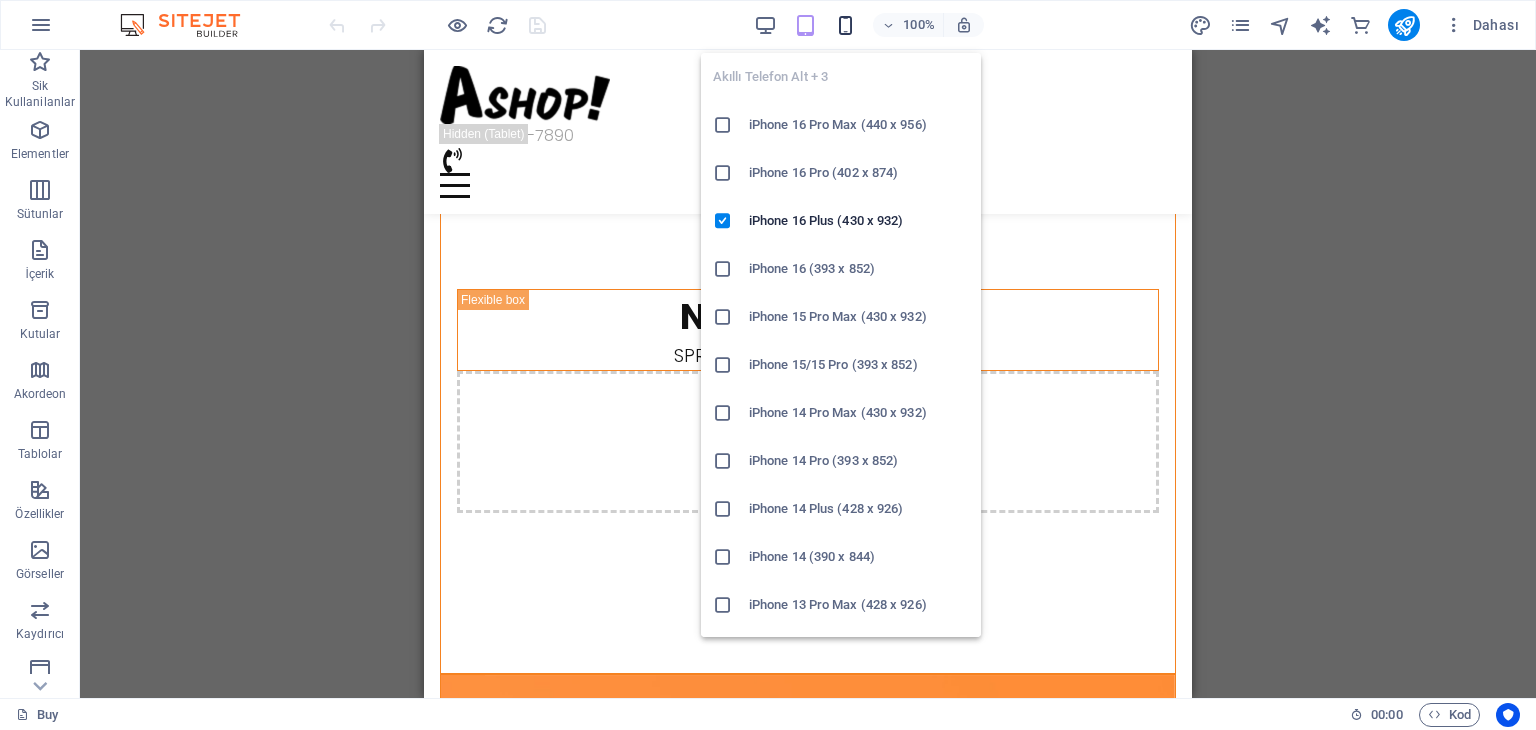 click at bounding box center (845, 25) 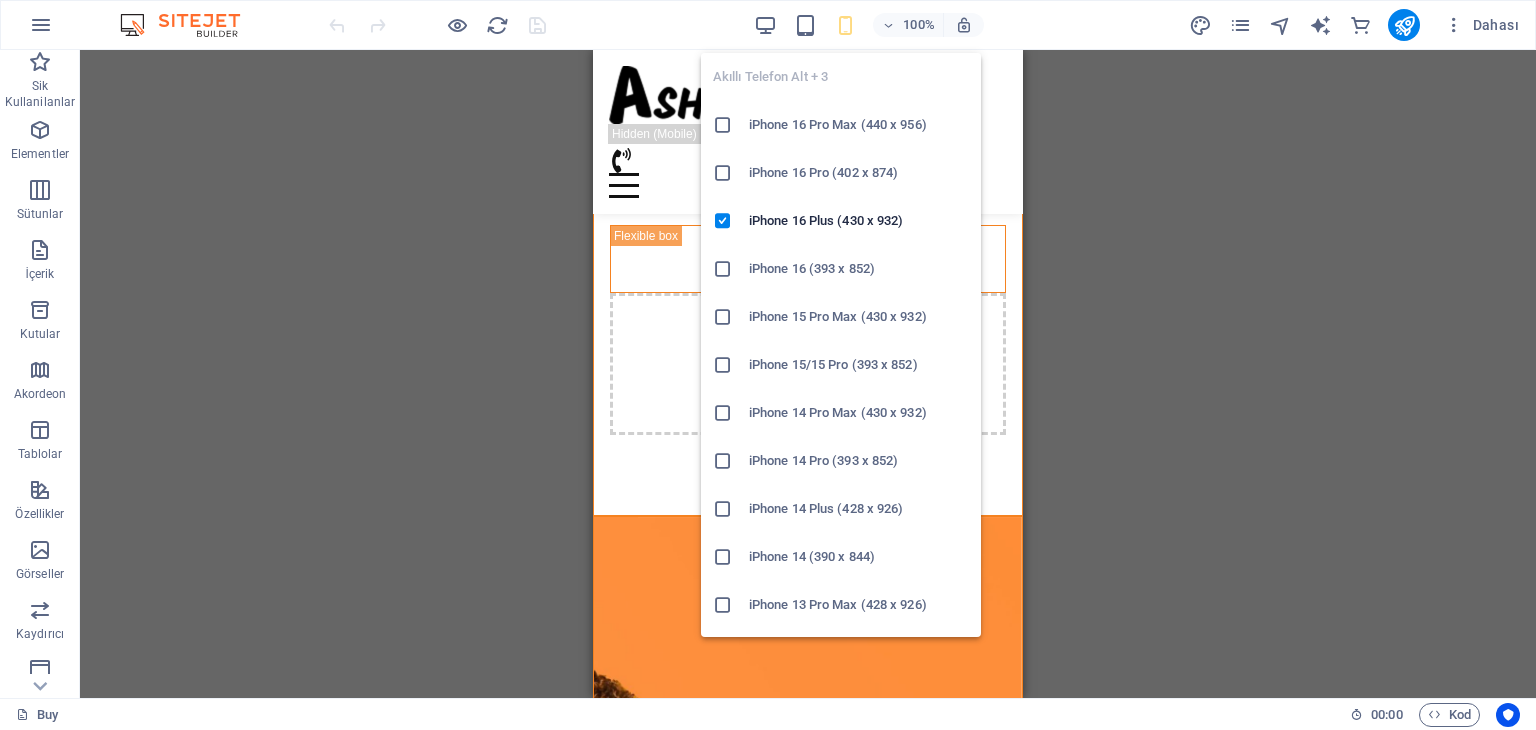 scroll, scrollTop: 500, scrollLeft: 0, axis: vertical 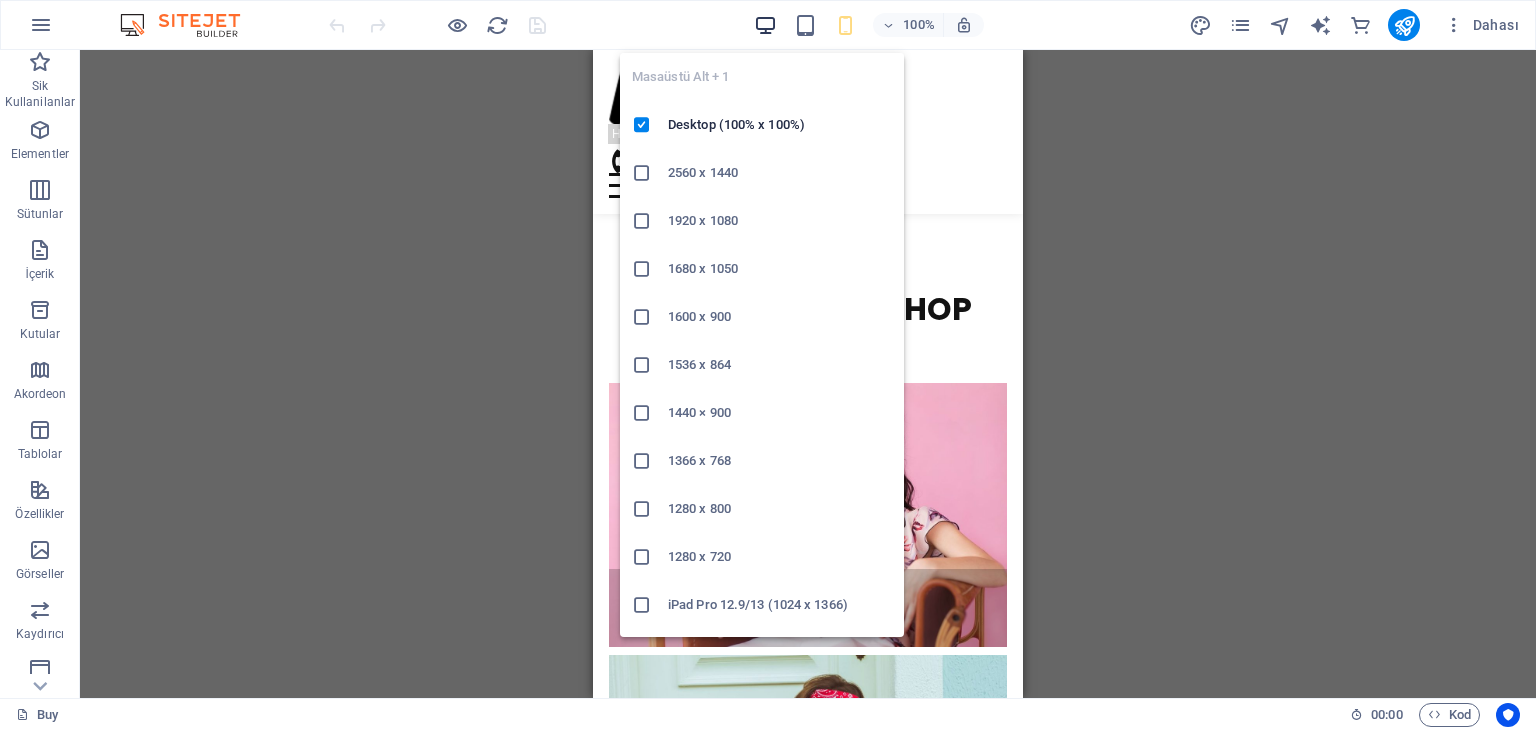 click at bounding box center [765, 25] 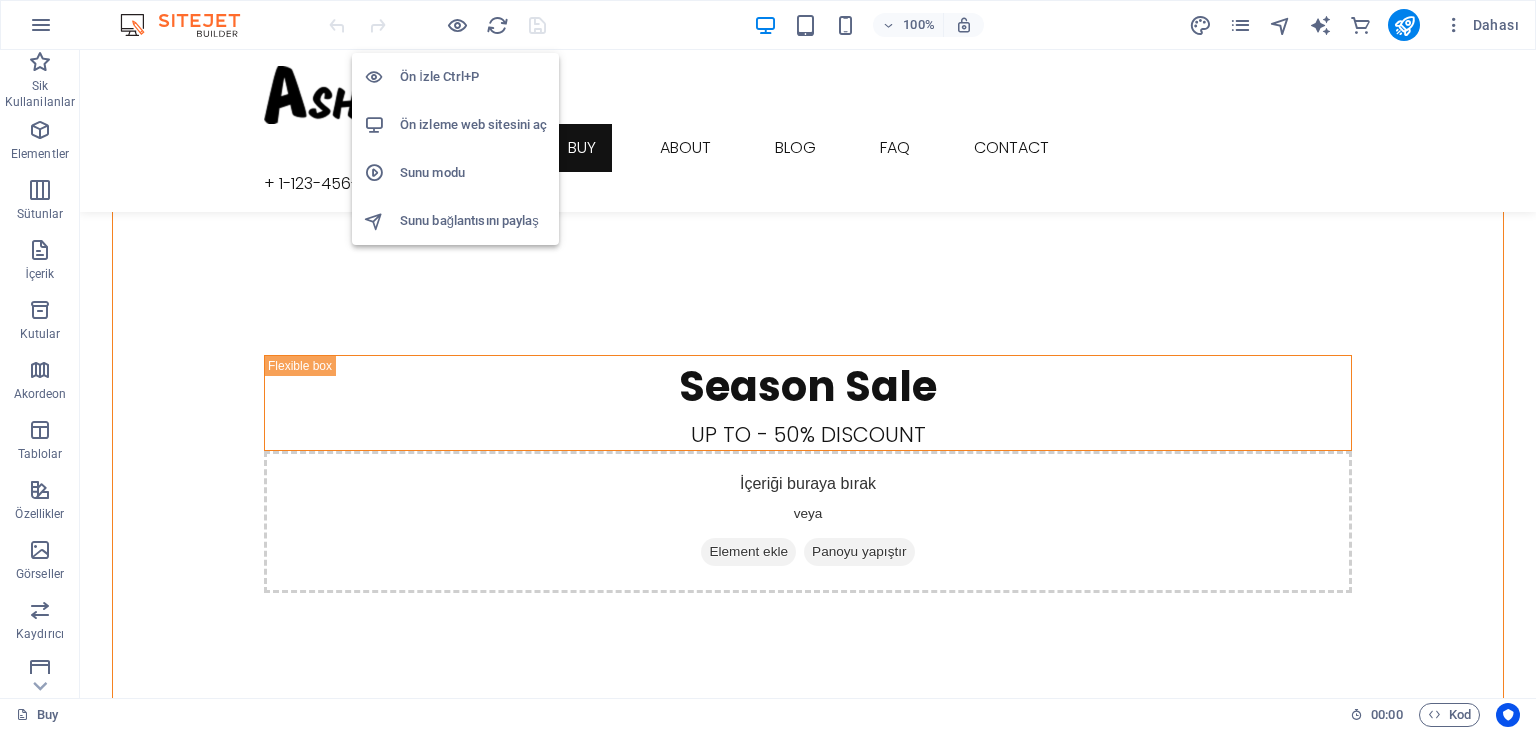 click on "Ön İzle Ctrl+P" at bounding box center [473, 77] 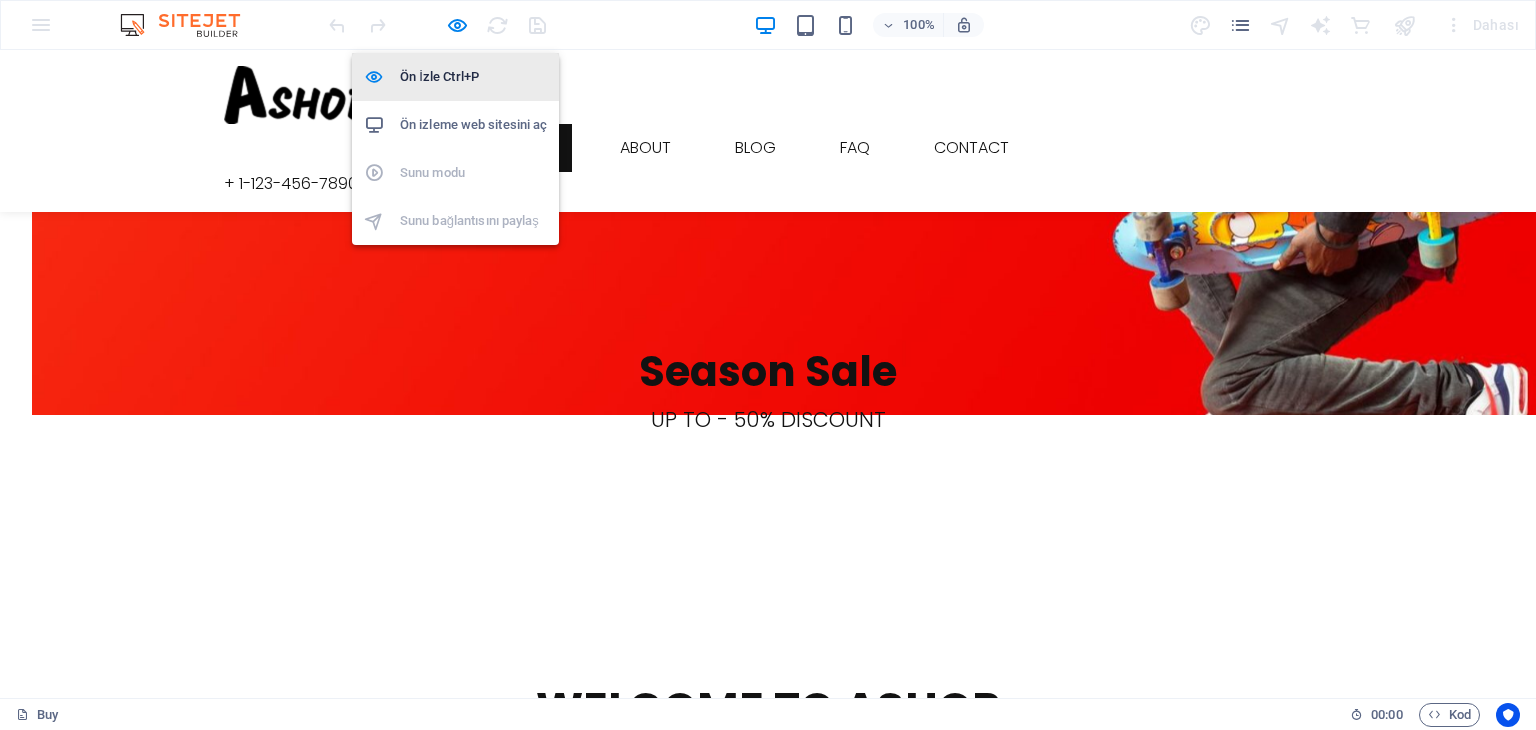 click on "Ön İzle Ctrl+P" at bounding box center (455, 77) 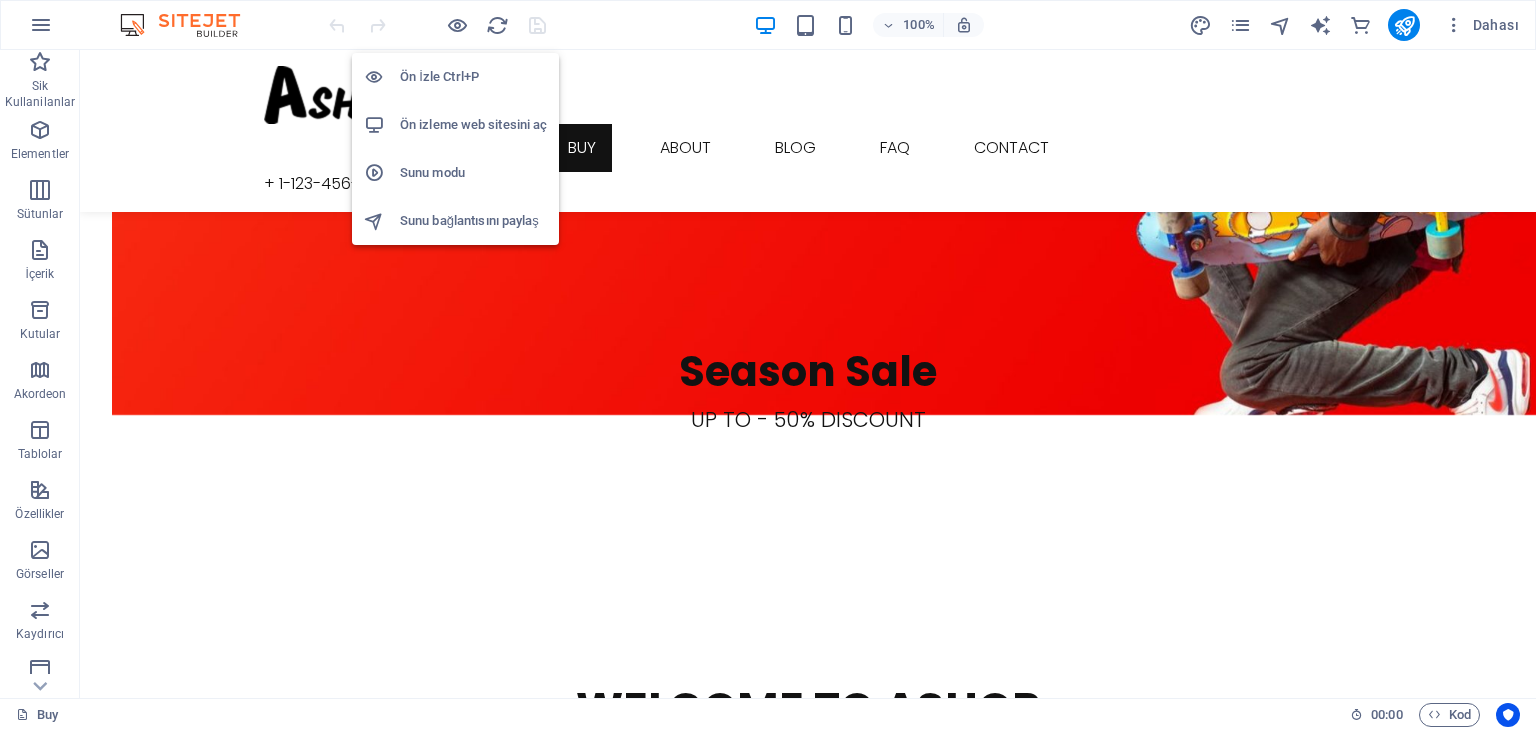 scroll, scrollTop: 2175, scrollLeft: 0, axis: vertical 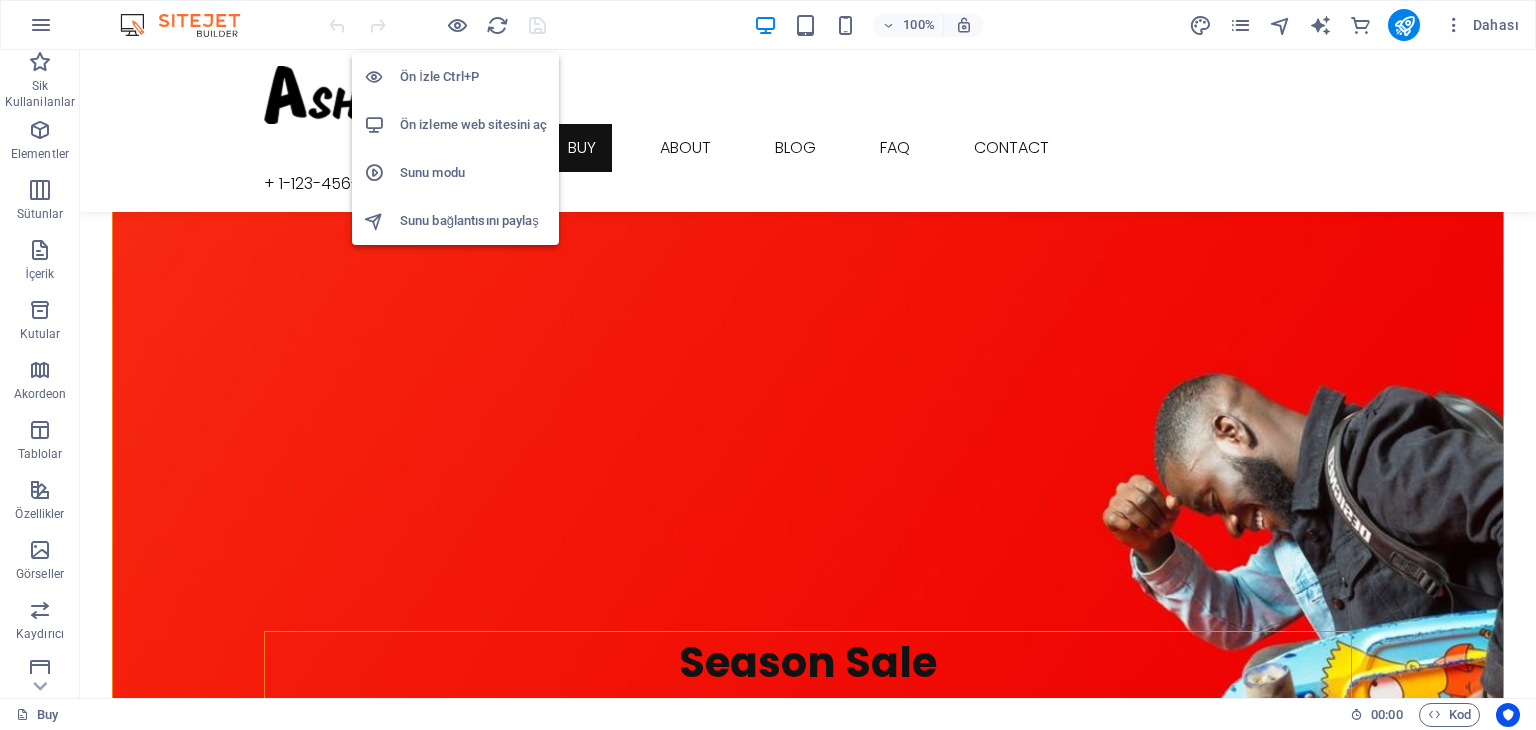 click on "Ön izleme web sitesini aç" at bounding box center (473, 125) 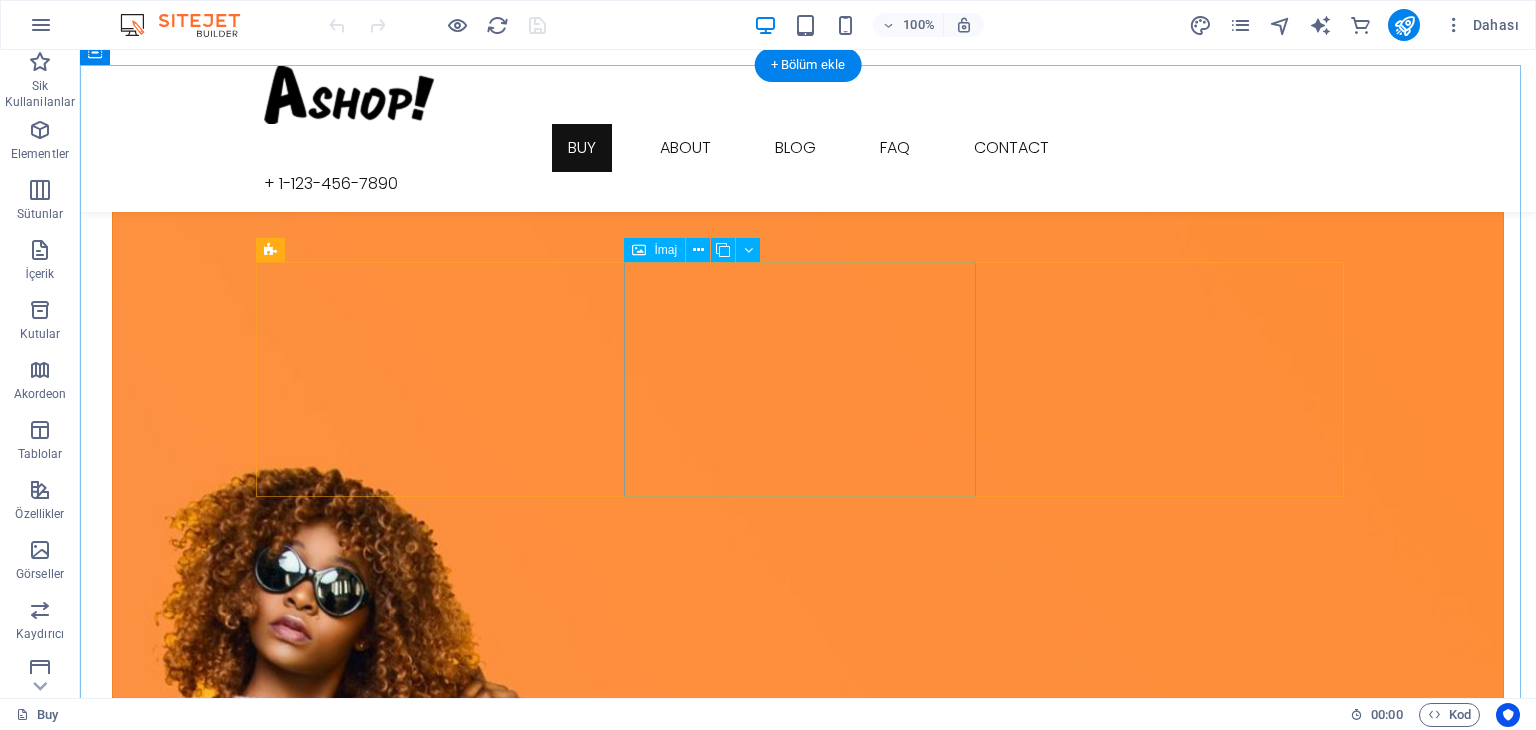 scroll, scrollTop: 975, scrollLeft: 0, axis: vertical 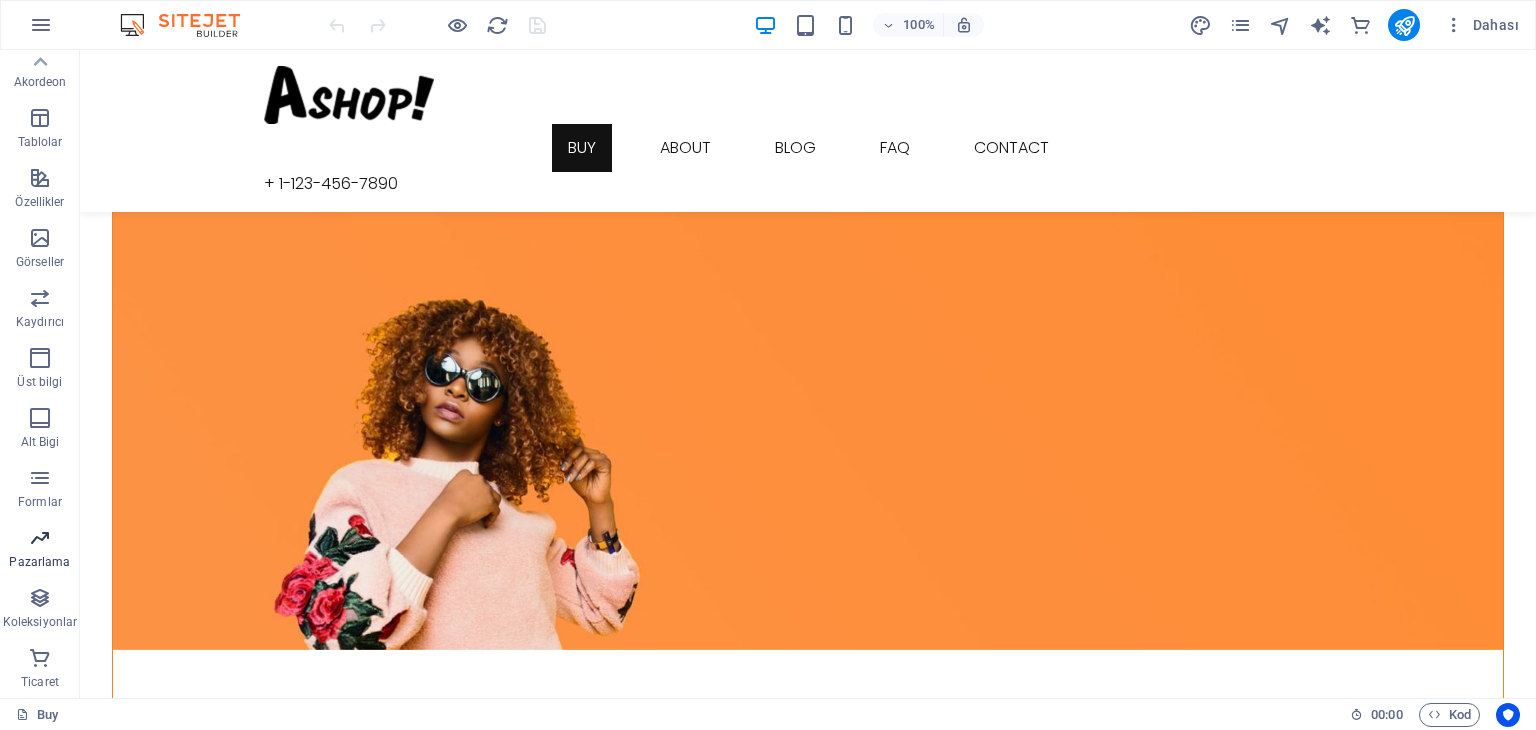 click on "Pazarlama" at bounding box center (40, 550) 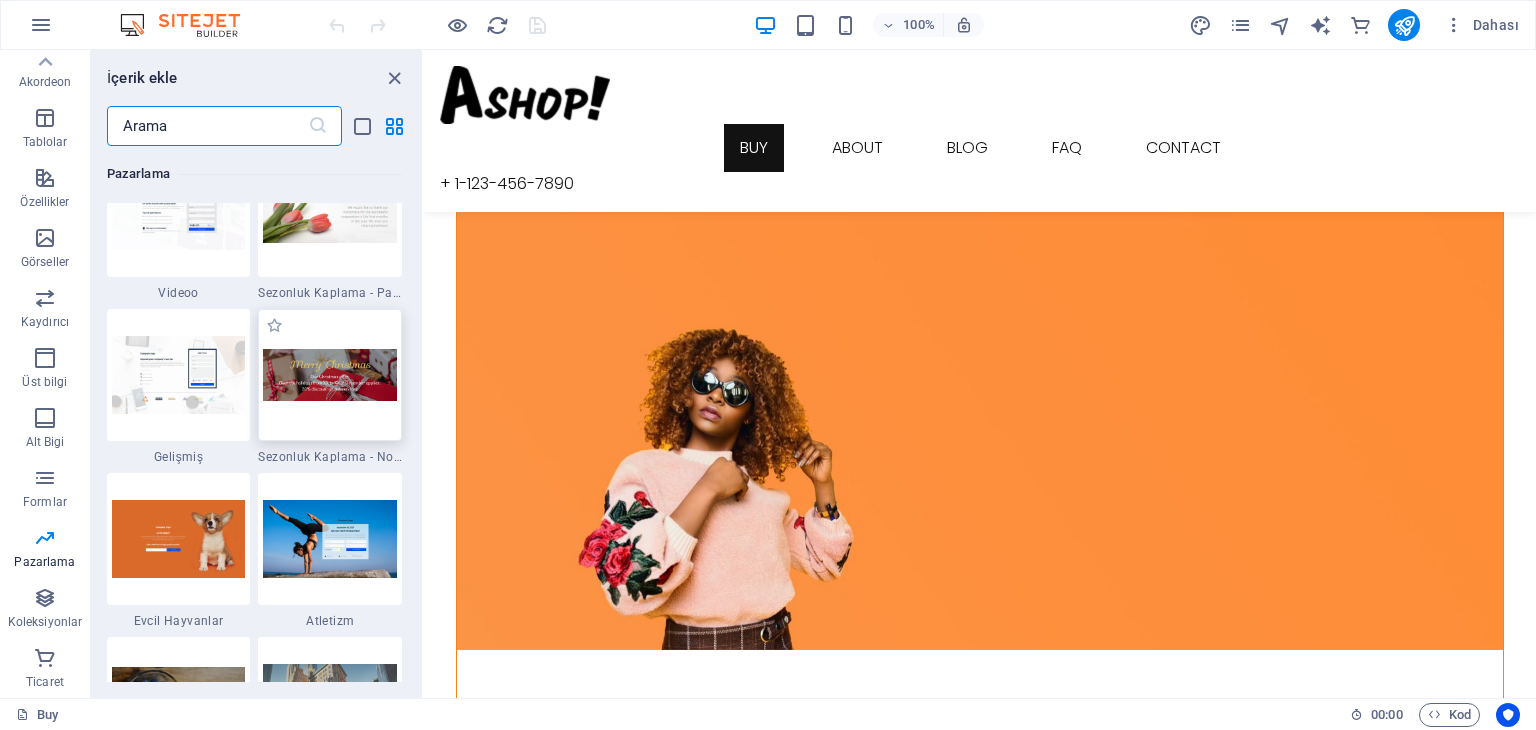 scroll, scrollTop: 17288, scrollLeft: 0, axis: vertical 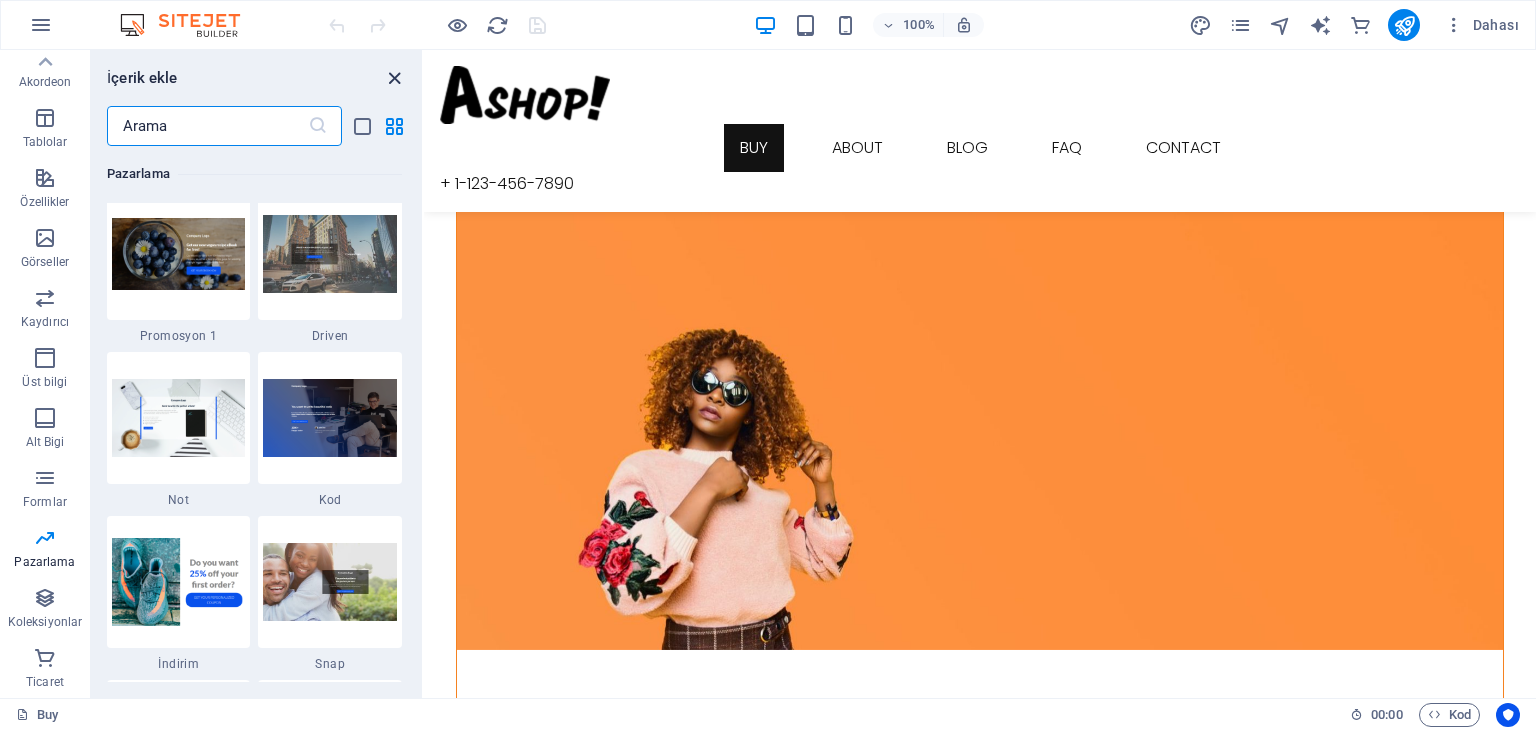 click at bounding box center [394, 78] 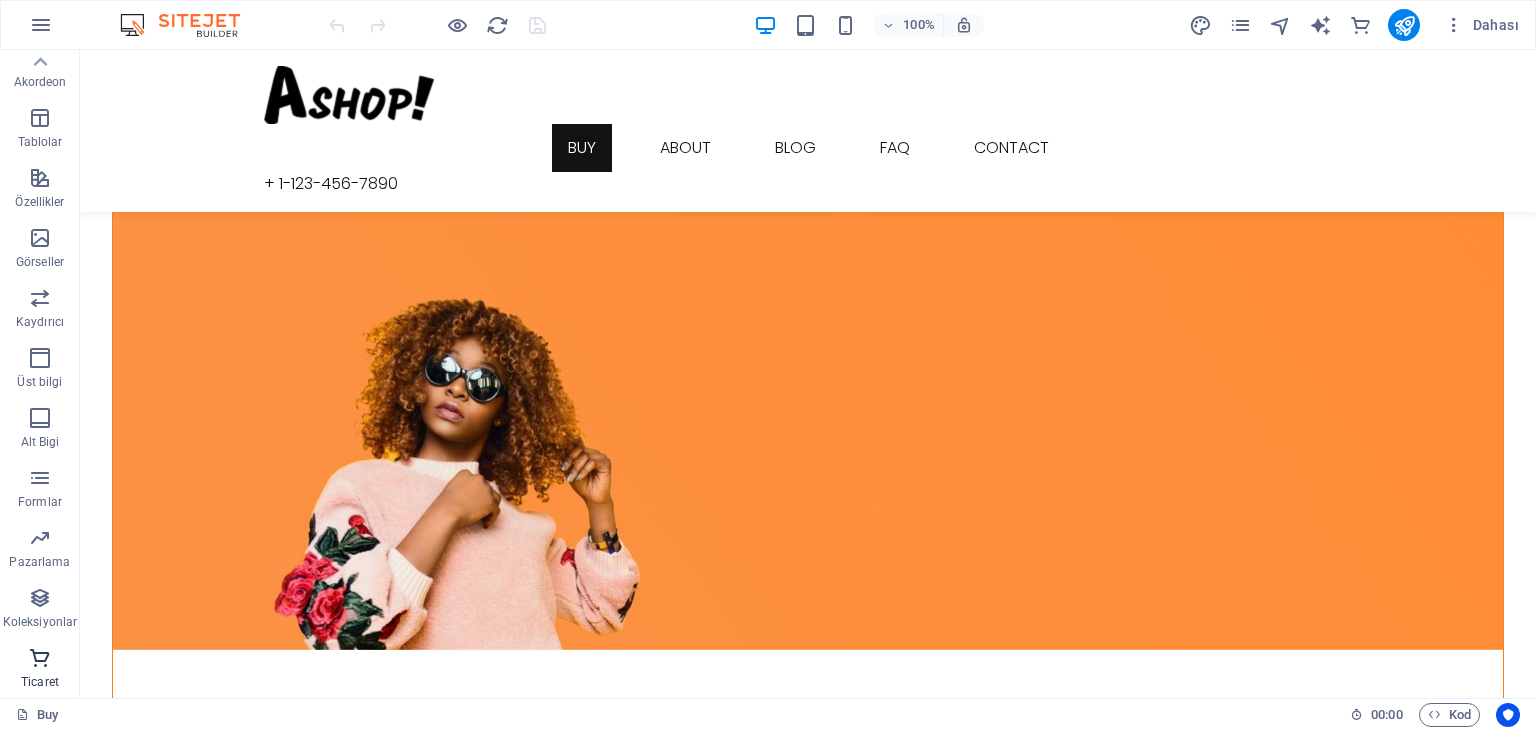click at bounding box center [40, 658] 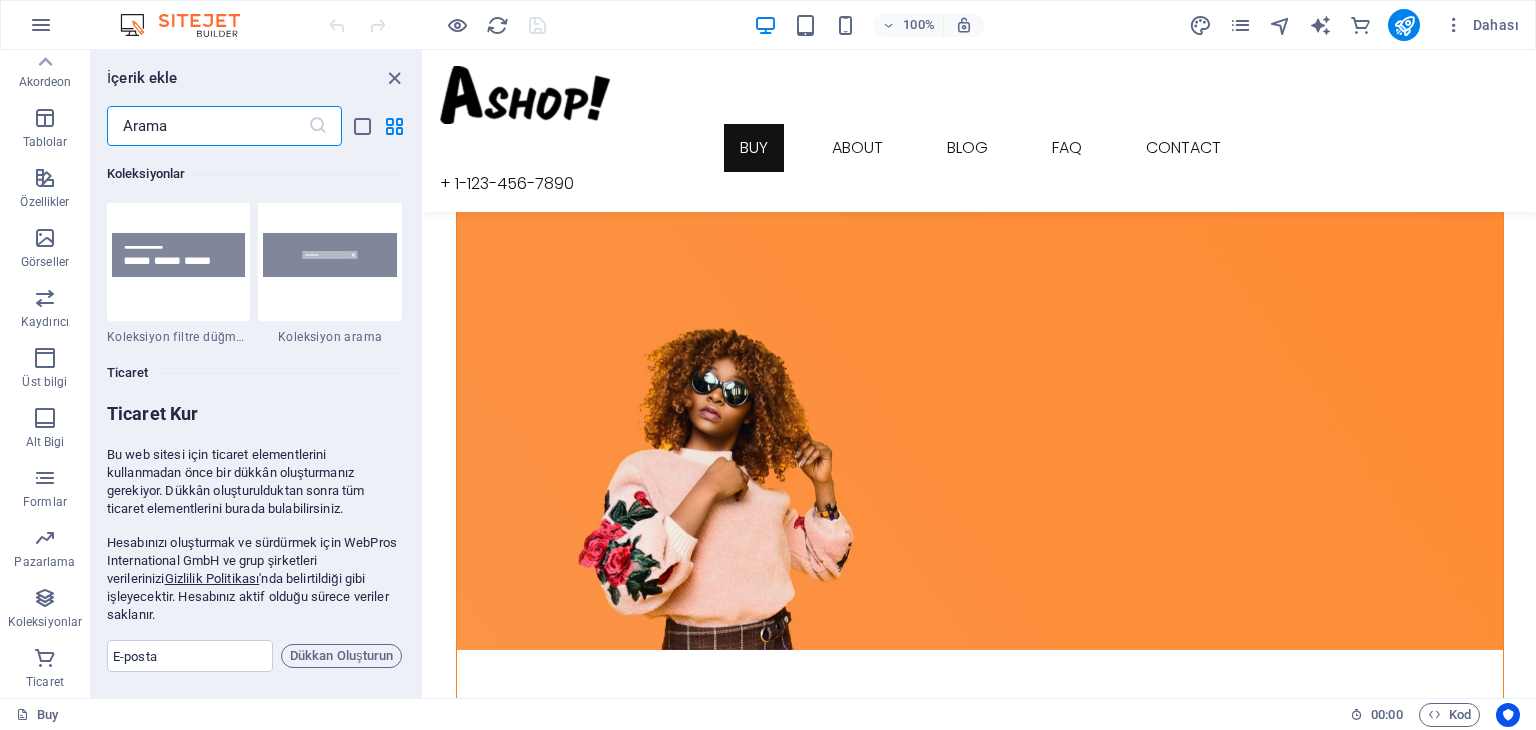 scroll, scrollTop: 19271, scrollLeft: 0, axis: vertical 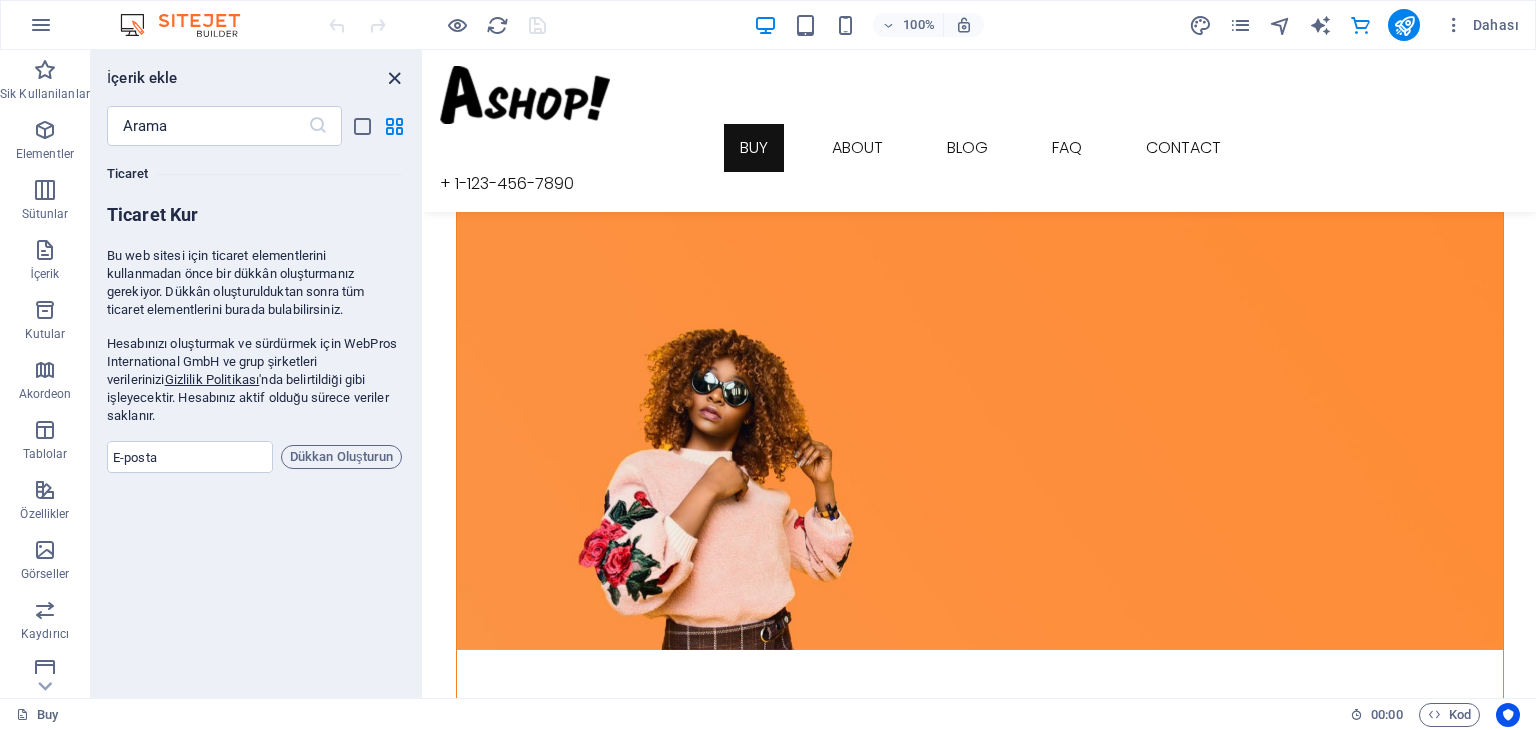 drag, startPoint x: 393, startPoint y: 74, endPoint x: 287, endPoint y: 15, distance: 121.313644 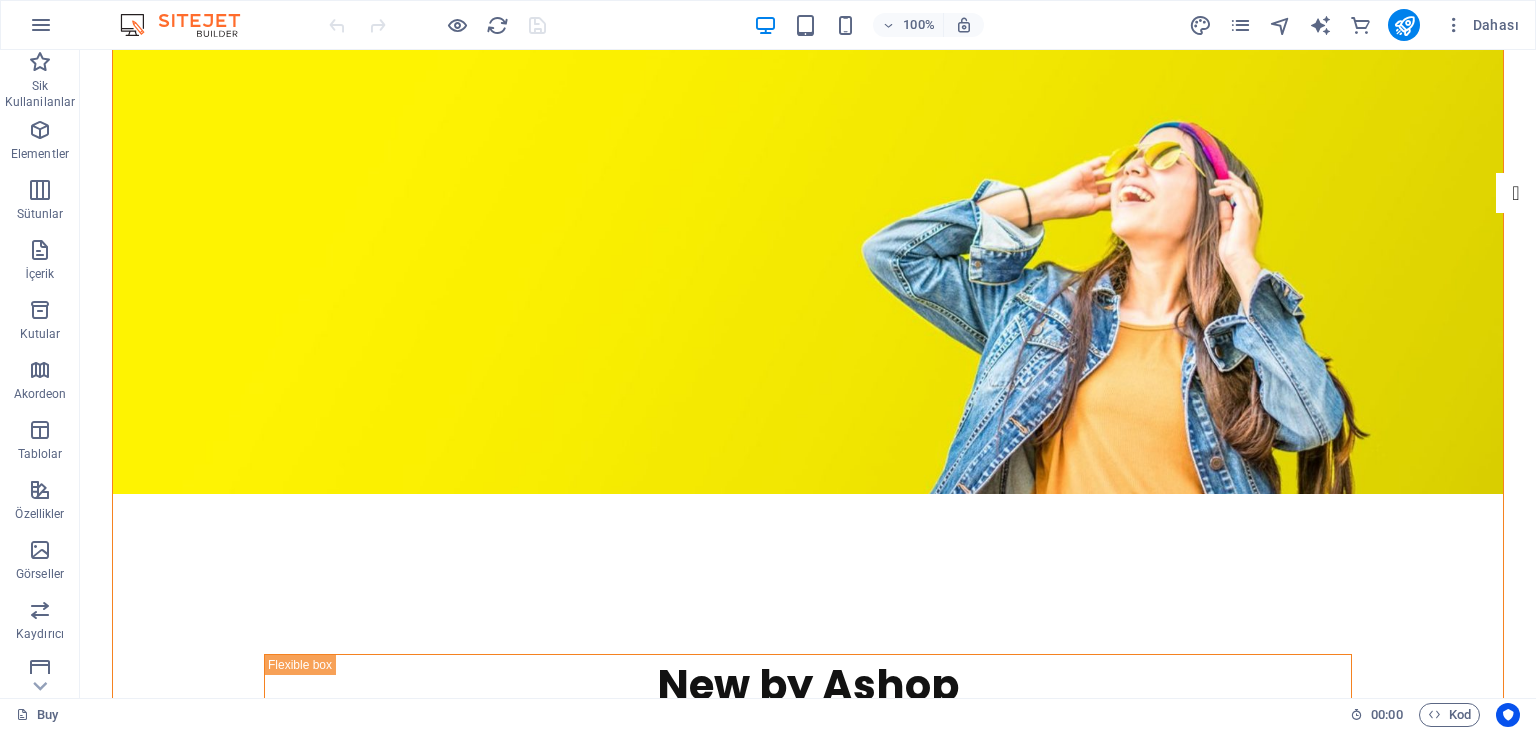 scroll, scrollTop: 0, scrollLeft: 0, axis: both 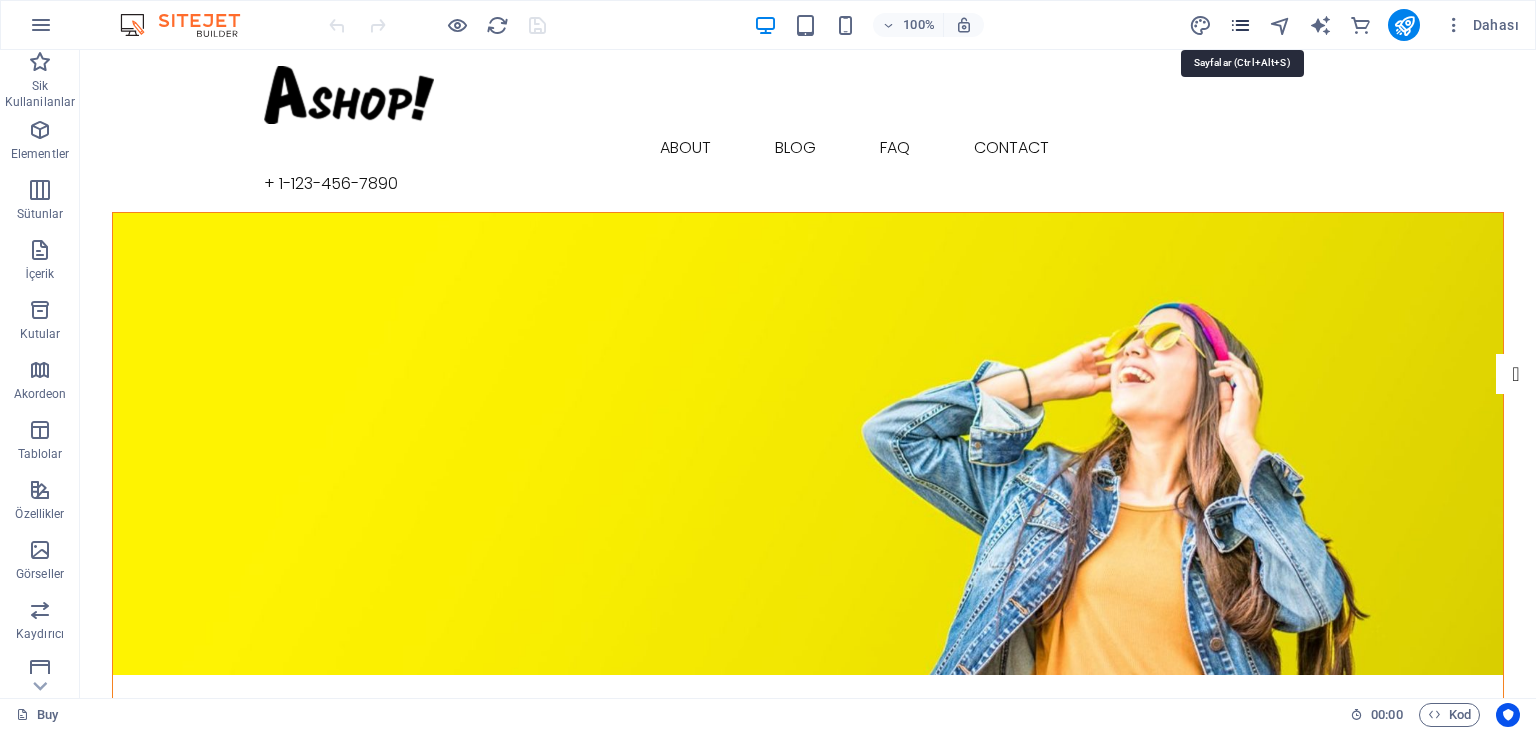 click at bounding box center [1240, 25] 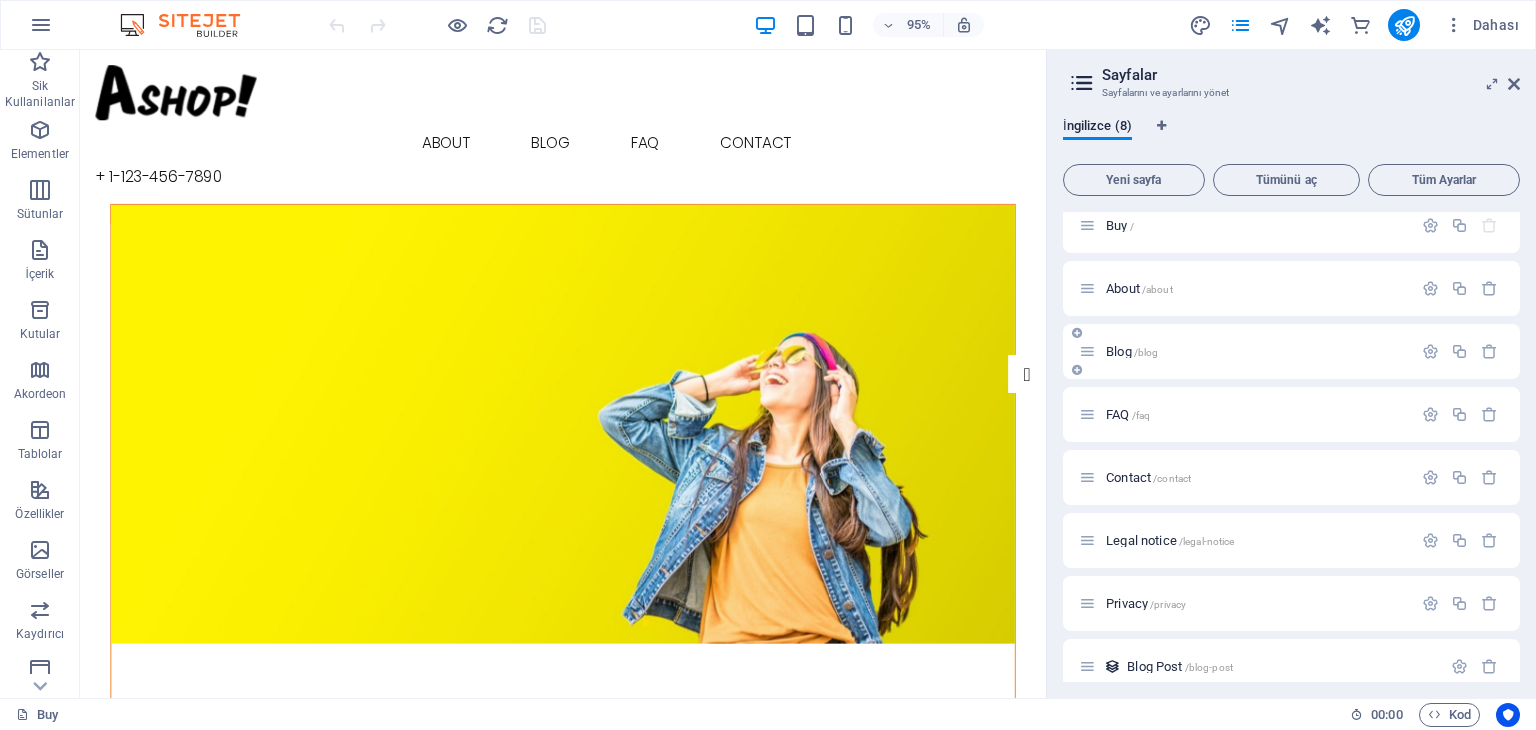 scroll, scrollTop: 34, scrollLeft: 0, axis: vertical 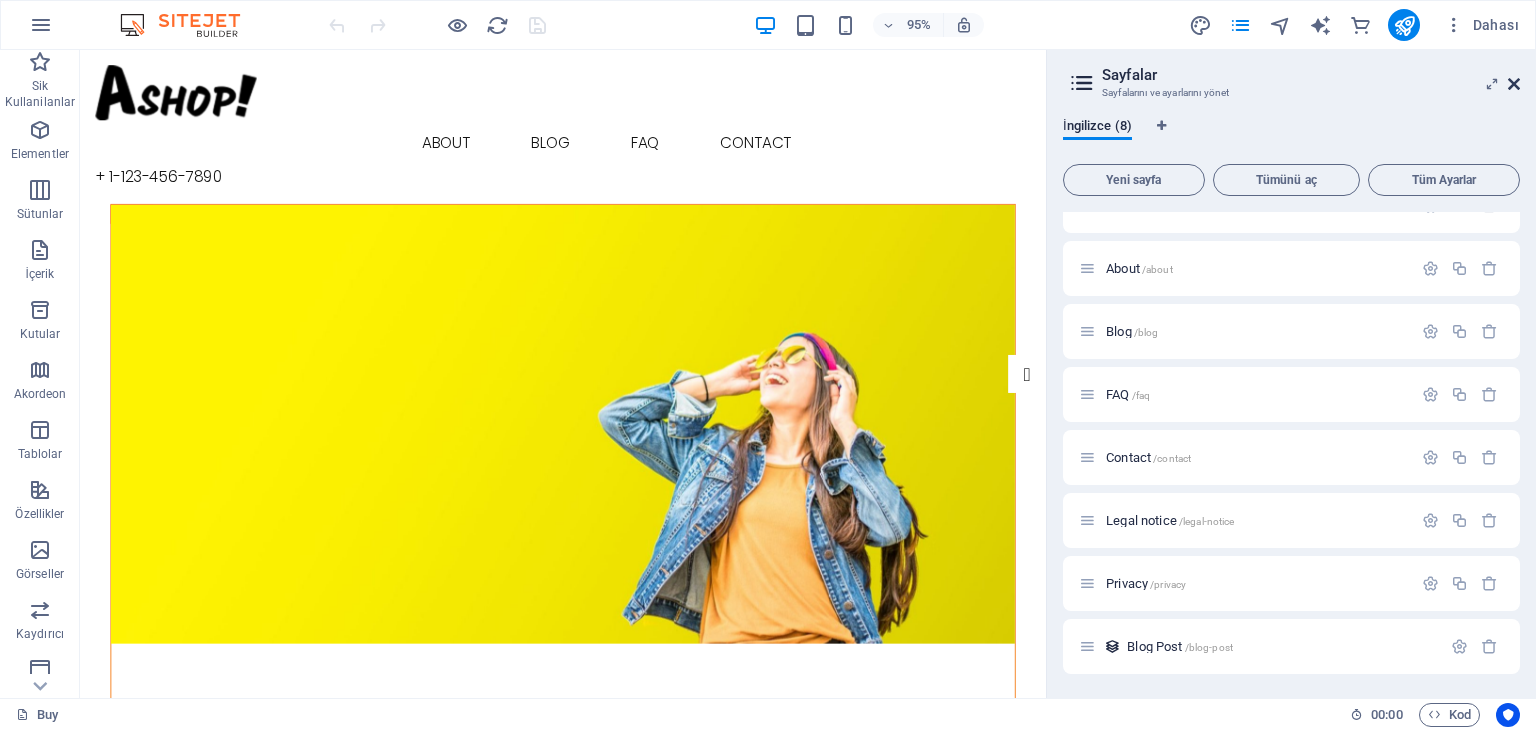 click at bounding box center (1514, 84) 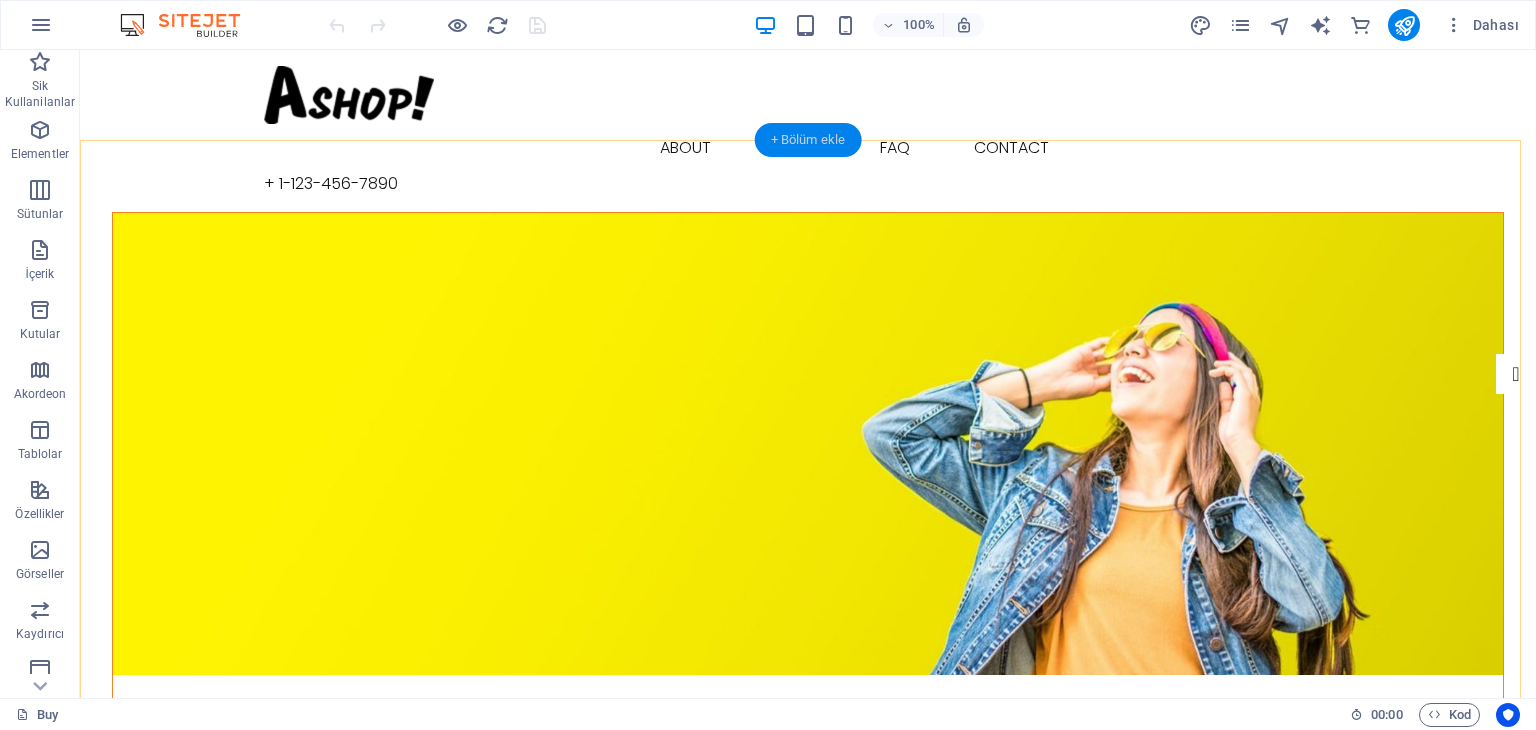 click on "+ Bölüm ekle" at bounding box center (808, 140) 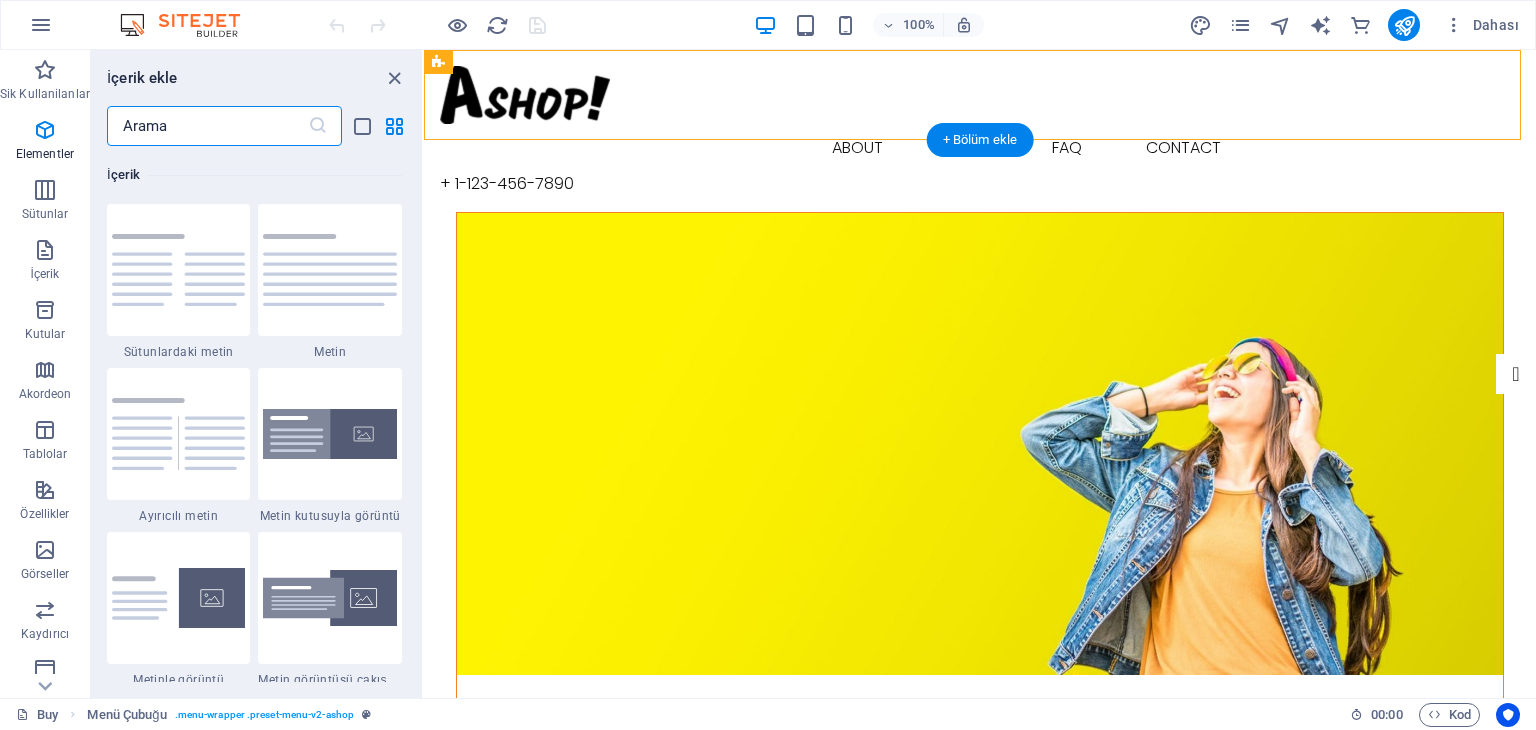 scroll, scrollTop: 3499, scrollLeft: 0, axis: vertical 